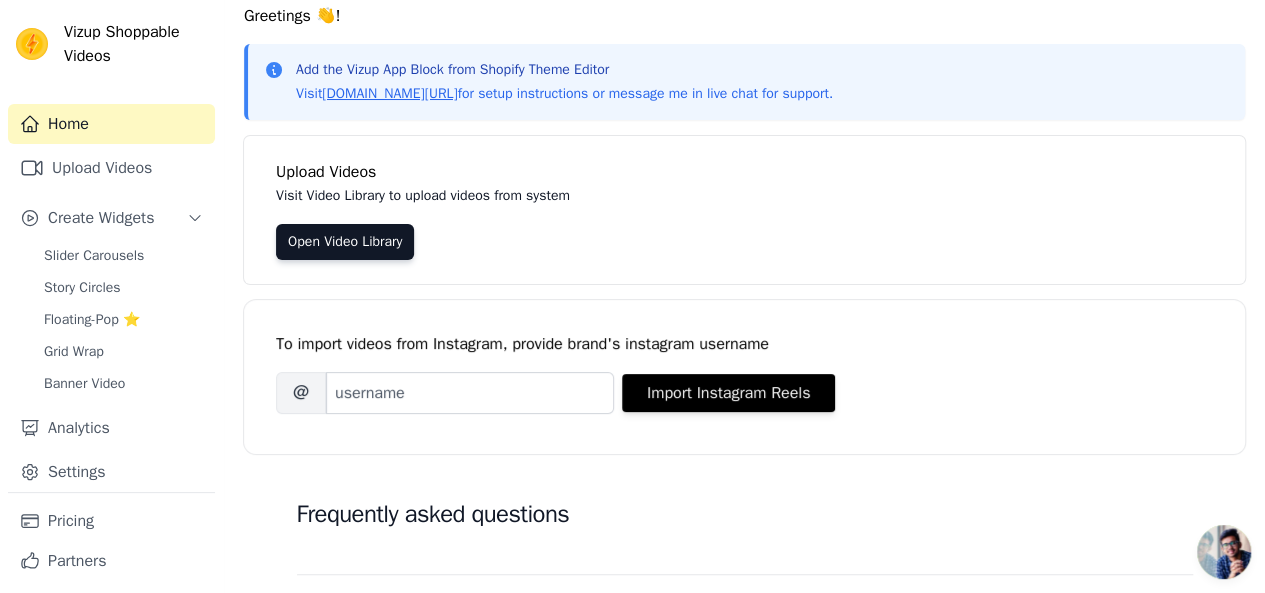 scroll, scrollTop: 78, scrollLeft: 0, axis: vertical 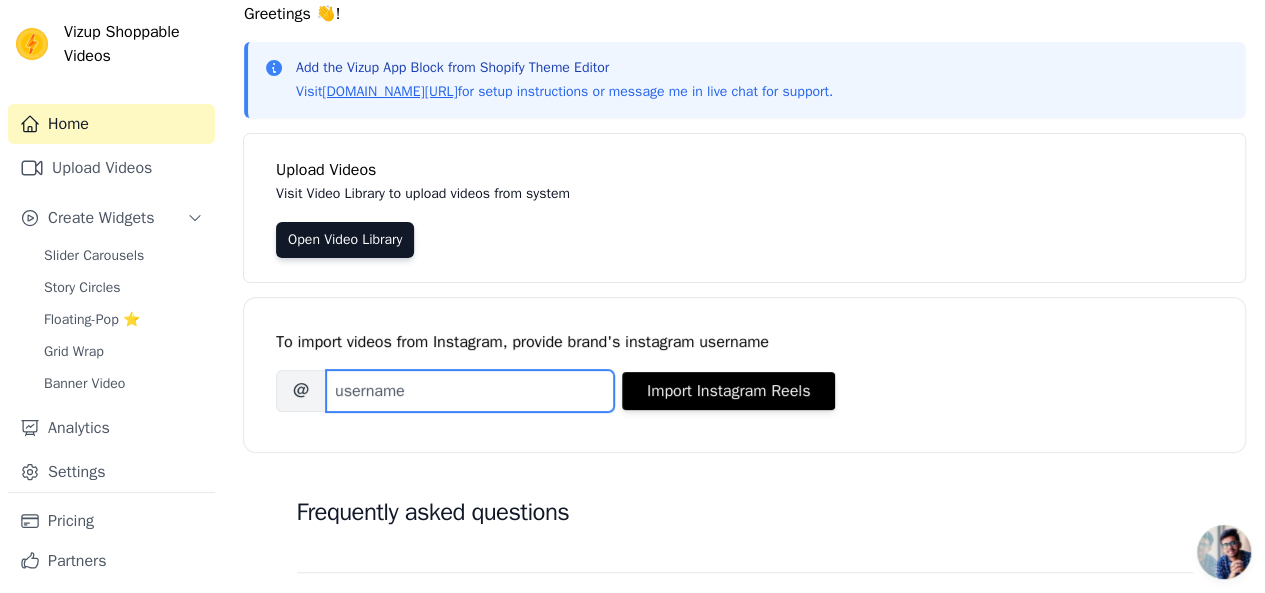 click on "Brand's Instagram Username" at bounding box center [470, 391] 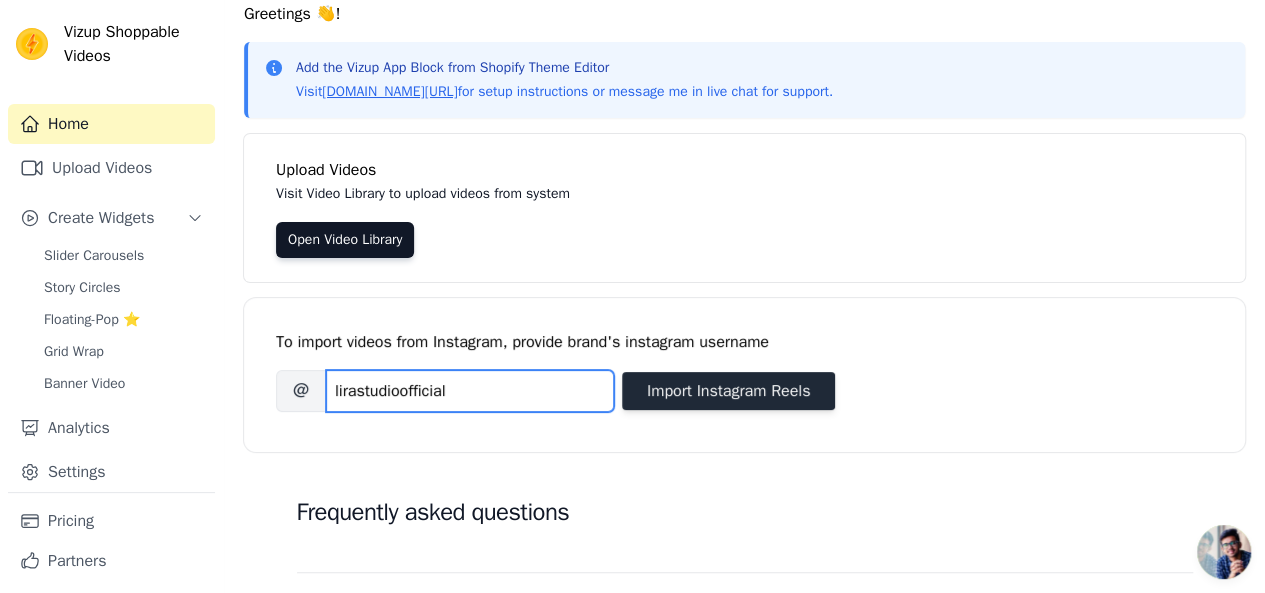 type on "lirastudioofficial" 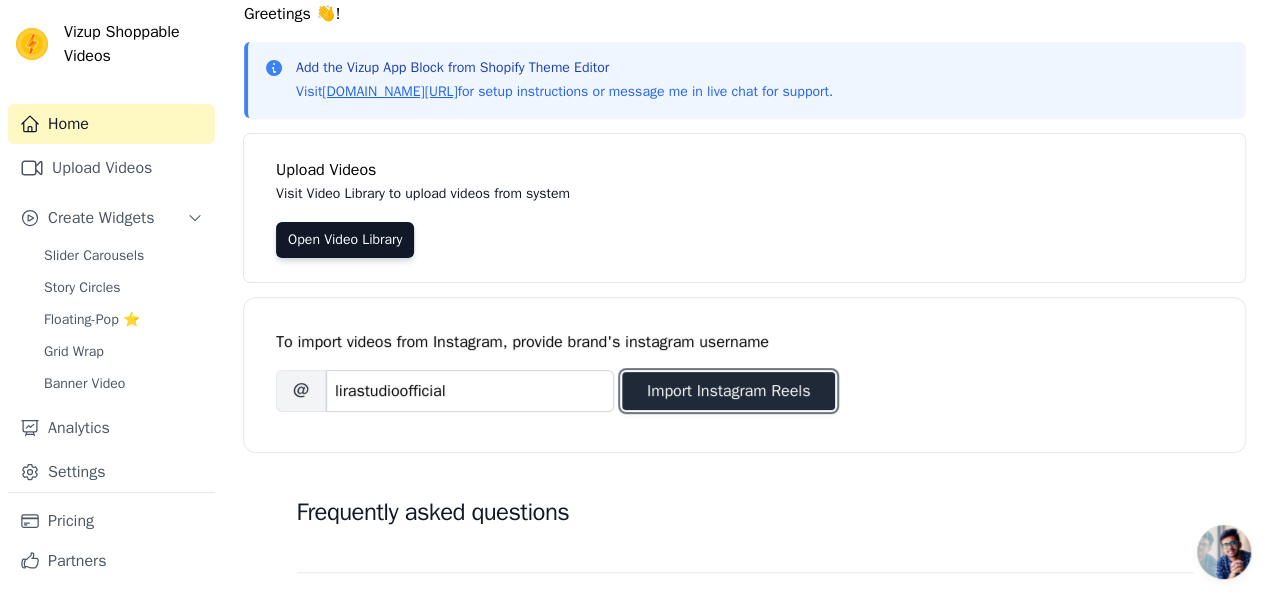 click on "Import Instagram Reels" at bounding box center (728, 391) 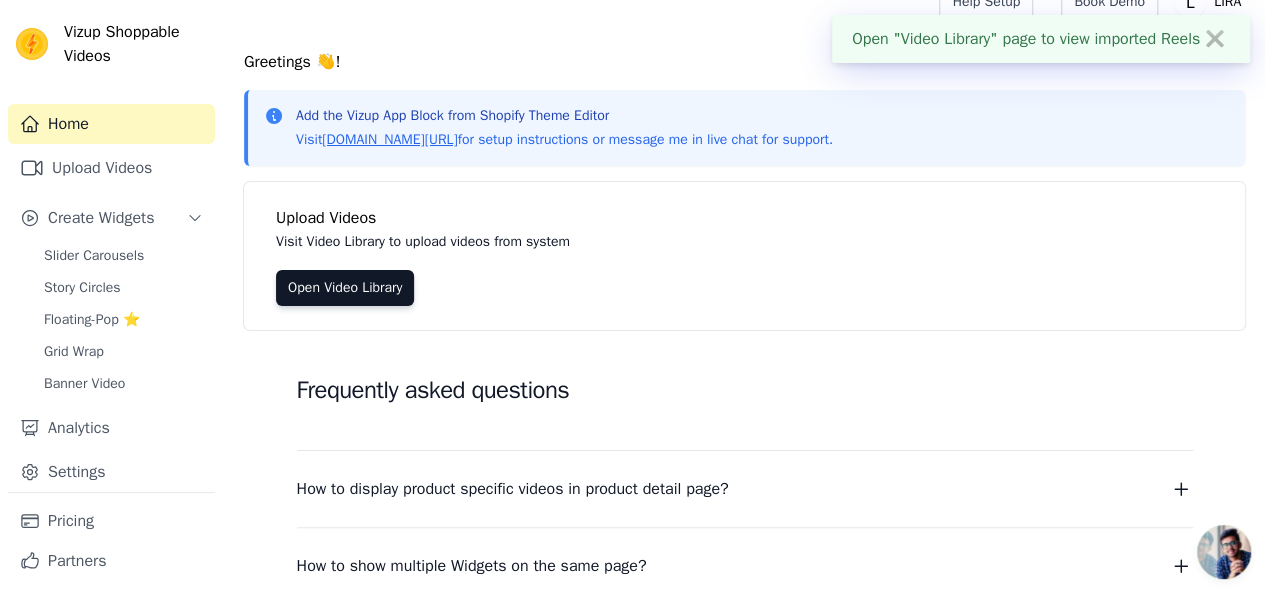 scroll, scrollTop: 0, scrollLeft: 0, axis: both 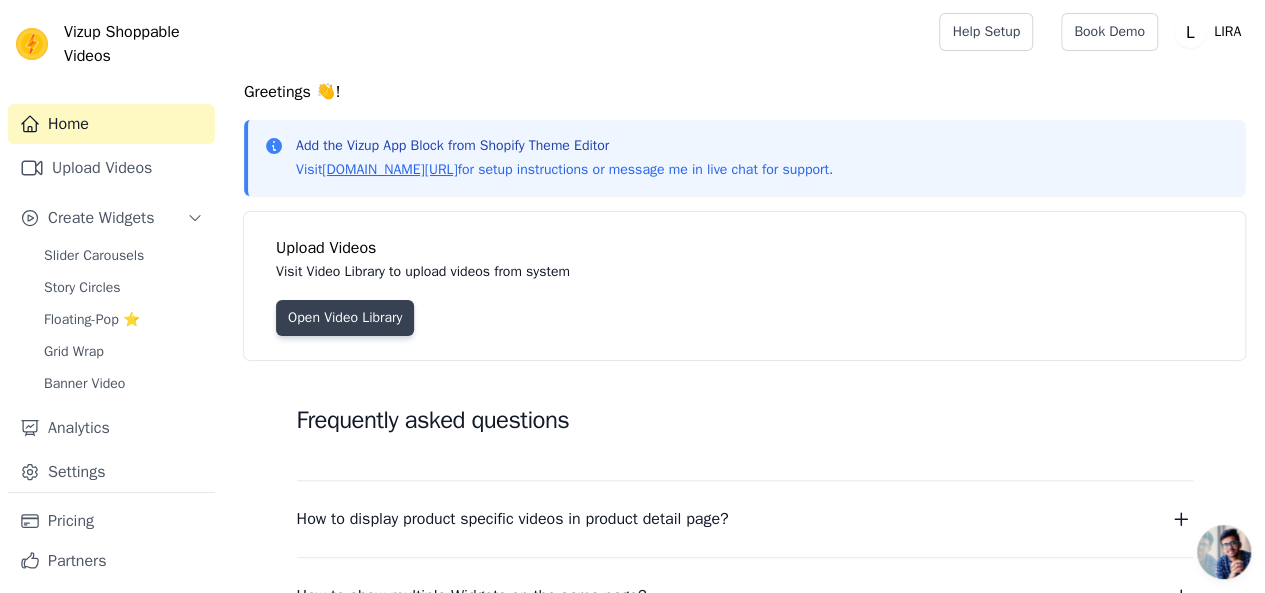 click on "Open Video Library" at bounding box center (345, 318) 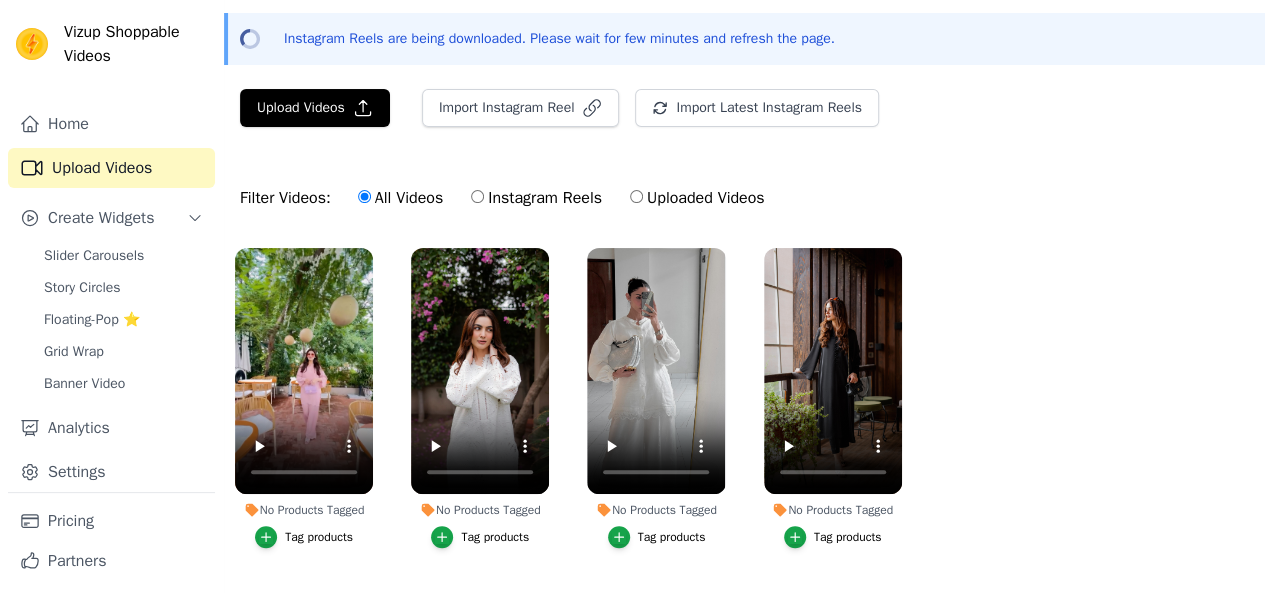 scroll, scrollTop: 117, scrollLeft: 0, axis: vertical 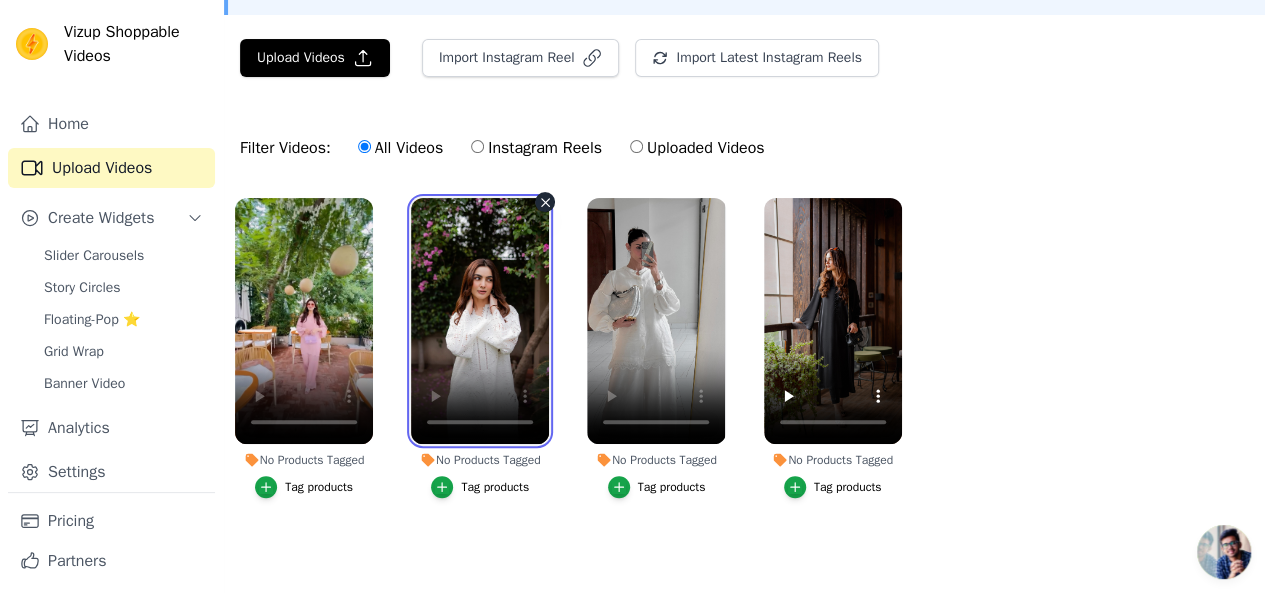 type 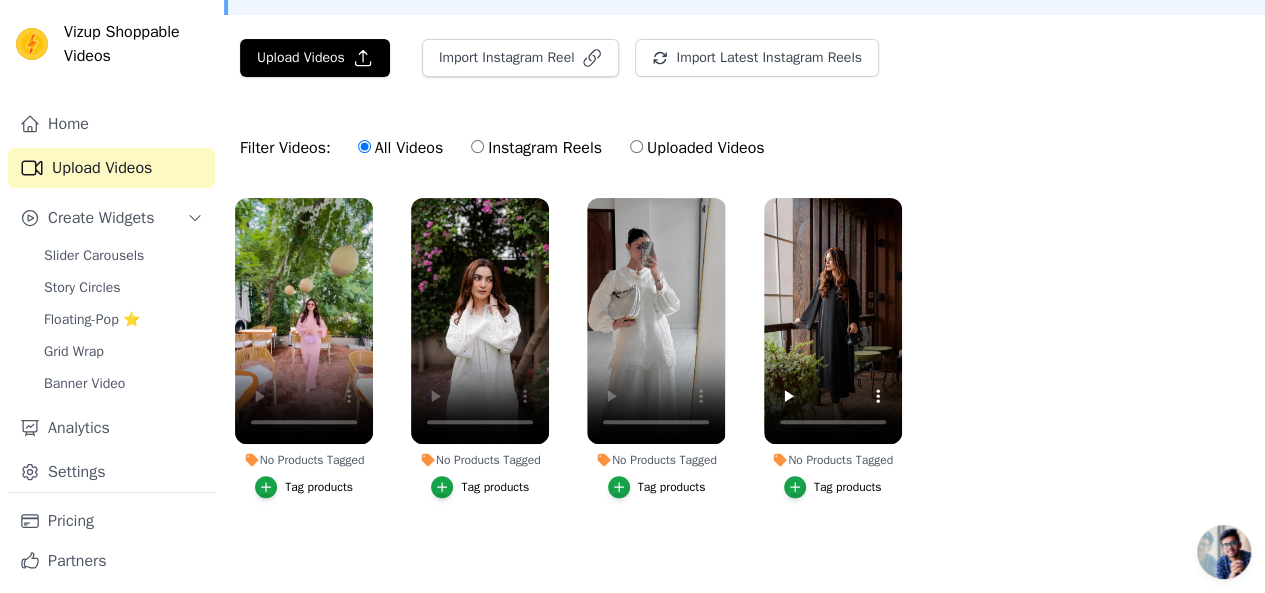 click on "Instagram Reels" at bounding box center (536, 148) 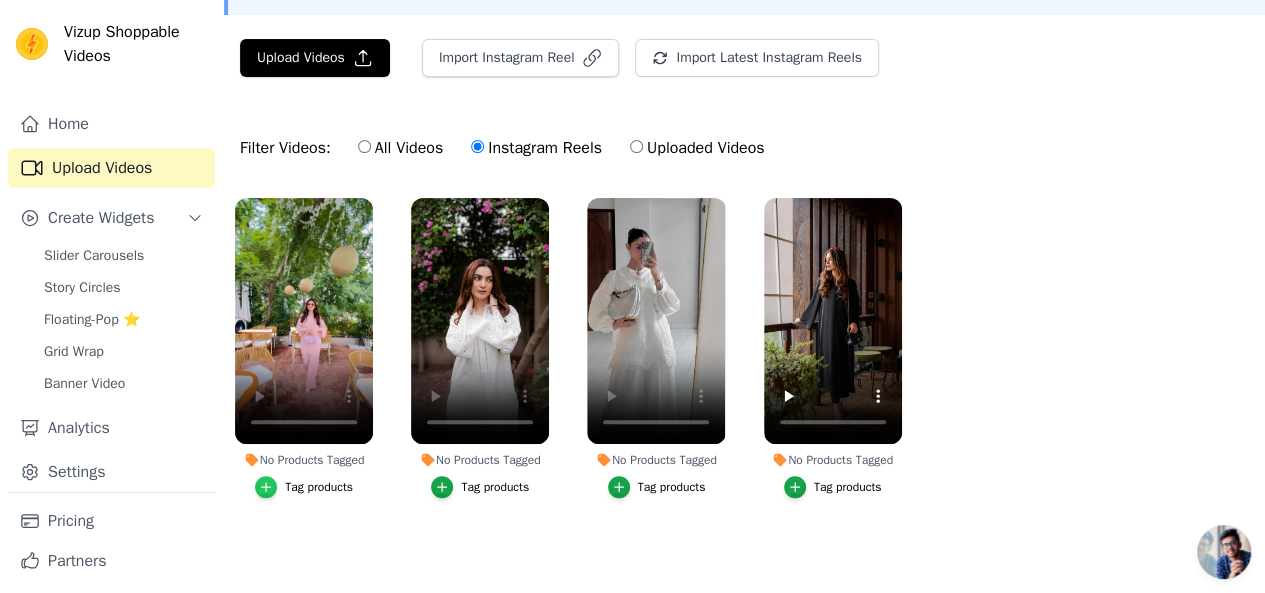 click 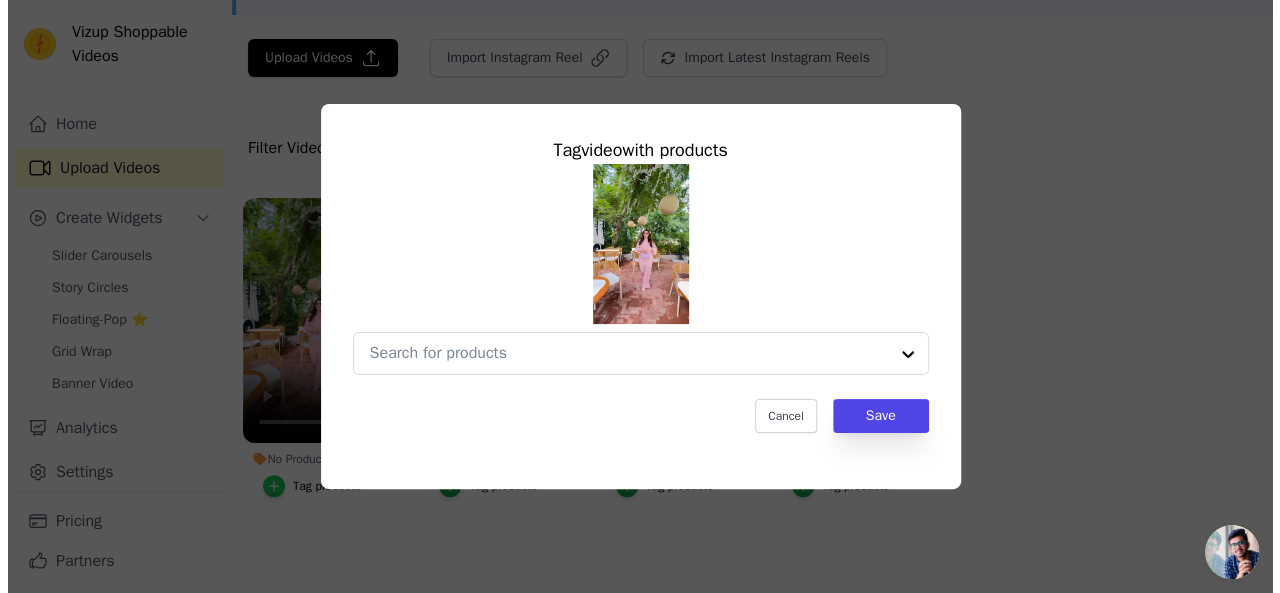 scroll, scrollTop: 0, scrollLeft: 0, axis: both 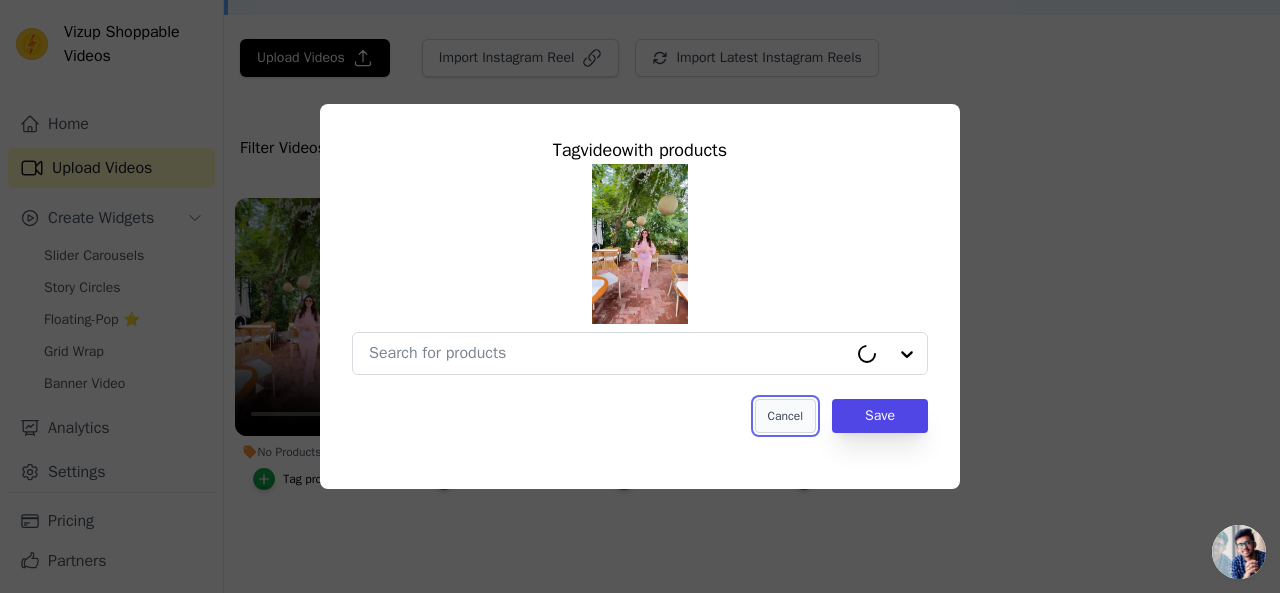 click on "Cancel" at bounding box center (785, 416) 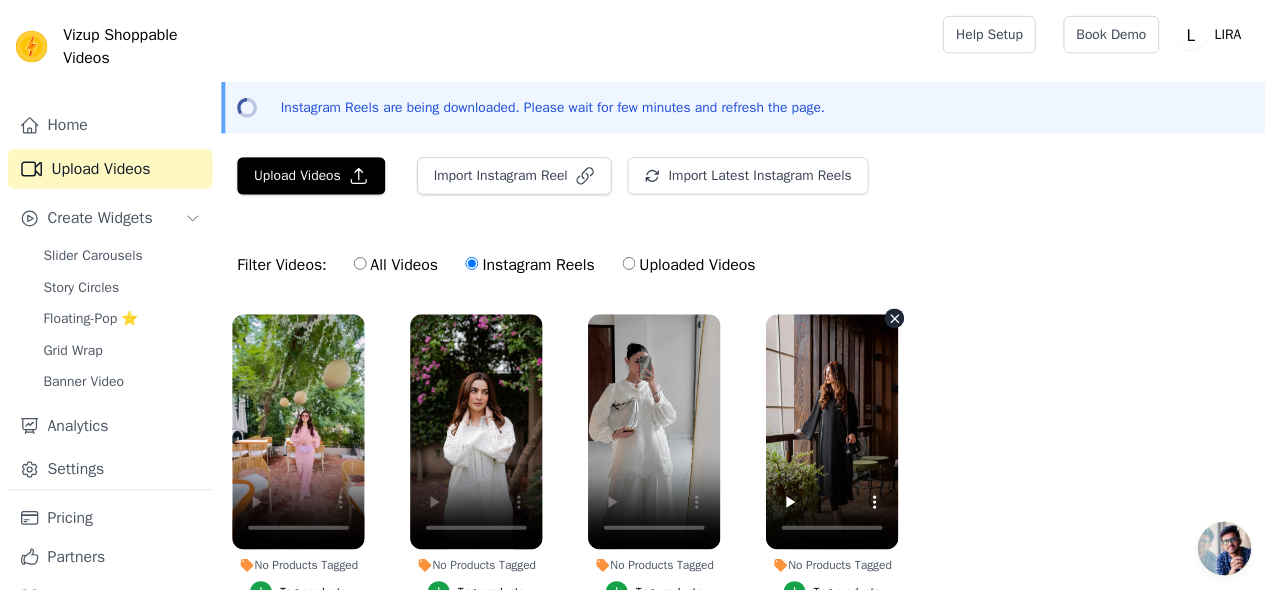 scroll, scrollTop: 117, scrollLeft: 0, axis: vertical 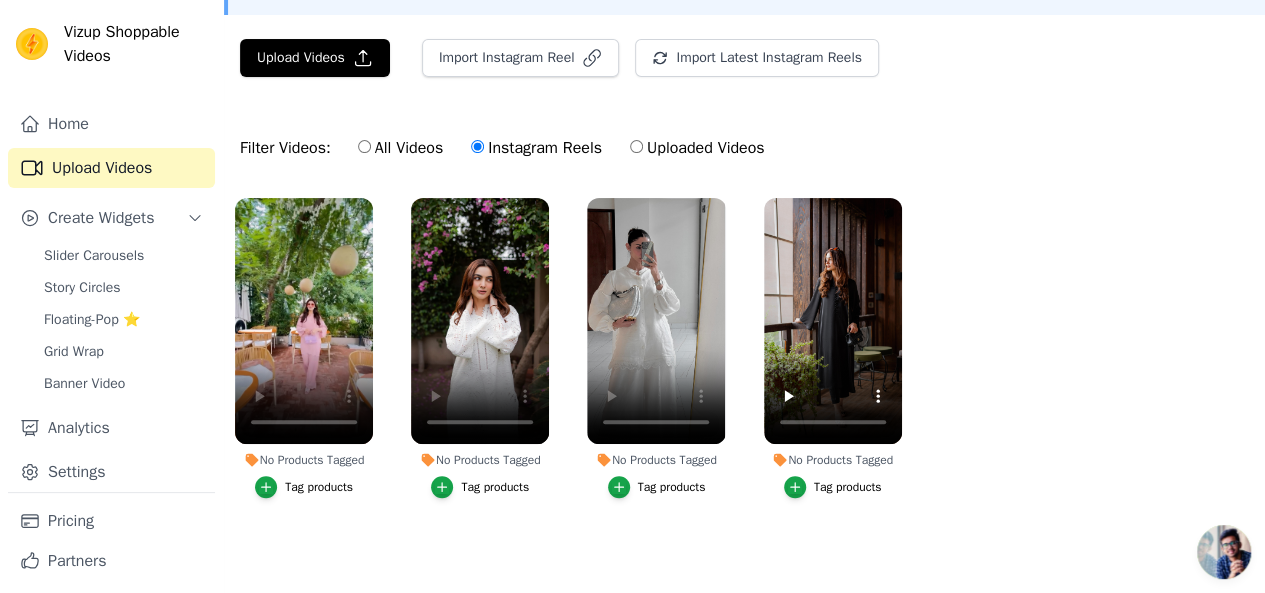 click on "No Products Tagged       Tag products
No Products Tagged       Tag products
No Products Tagged       Tag products
No Products Tagged       Tag products" at bounding box center (744, 368) 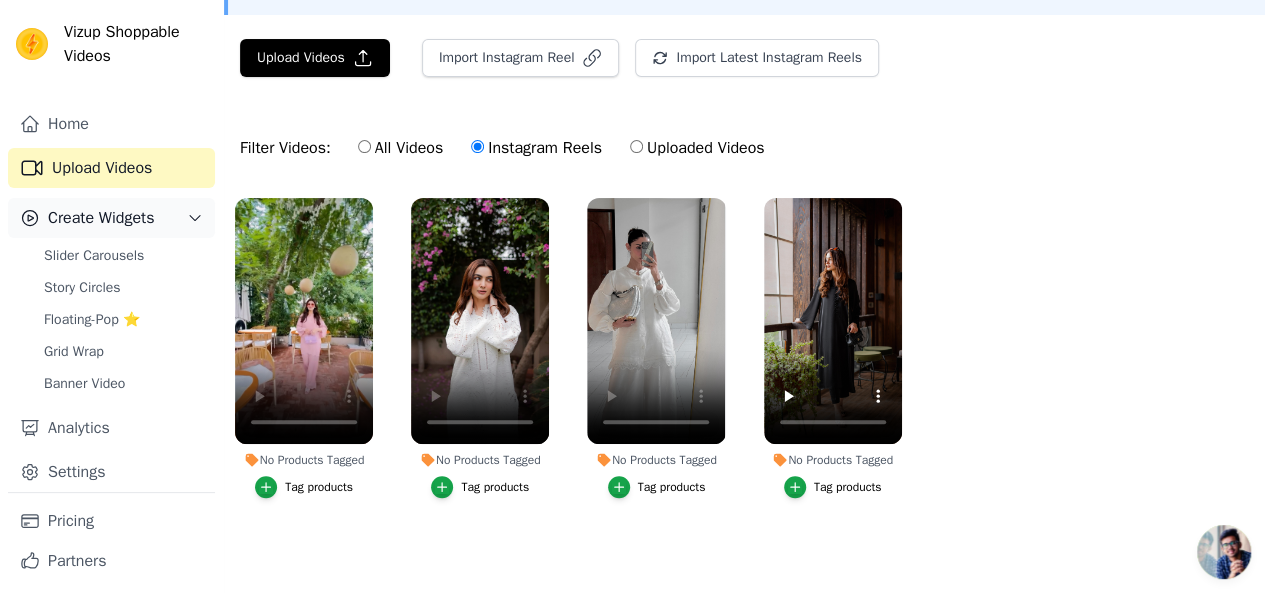 click on "Create Widgets" at bounding box center (101, 218) 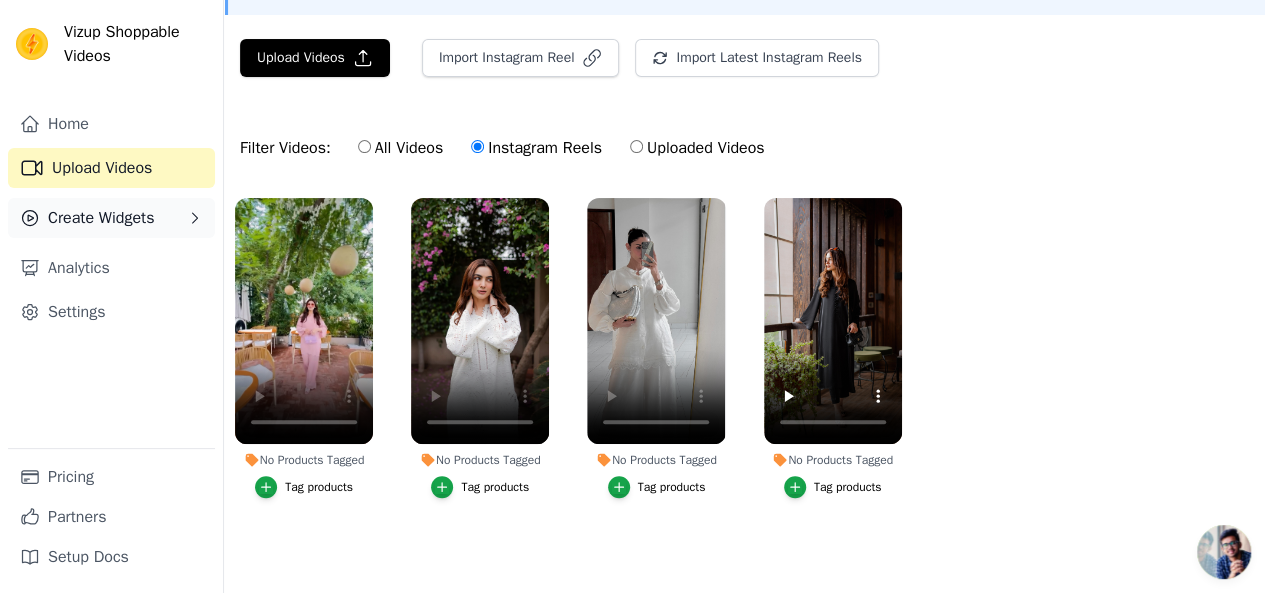click on "Create Widgets" at bounding box center (101, 218) 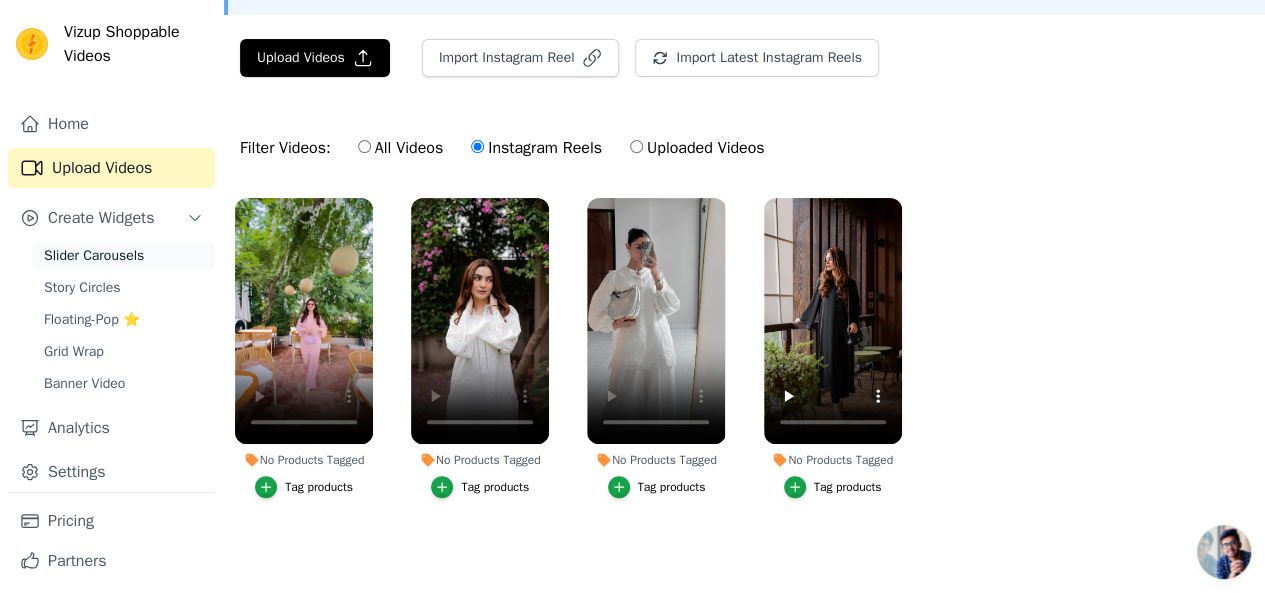 click on "Slider Carousels" at bounding box center [94, 256] 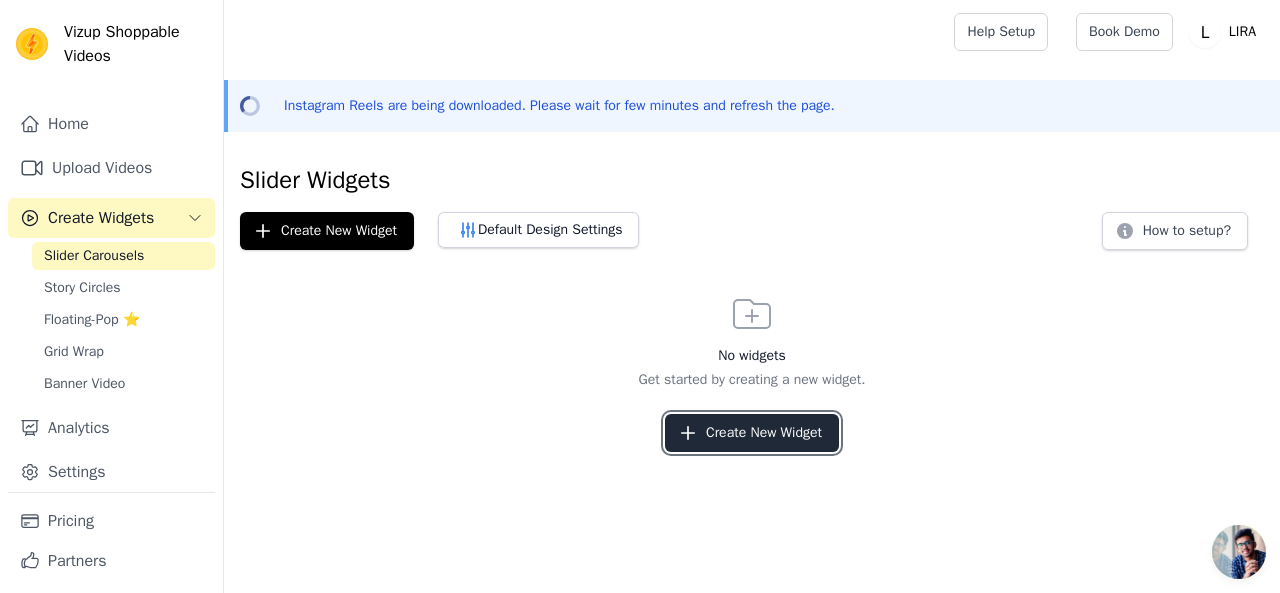 click on "Create New Widget" at bounding box center [752, 433] 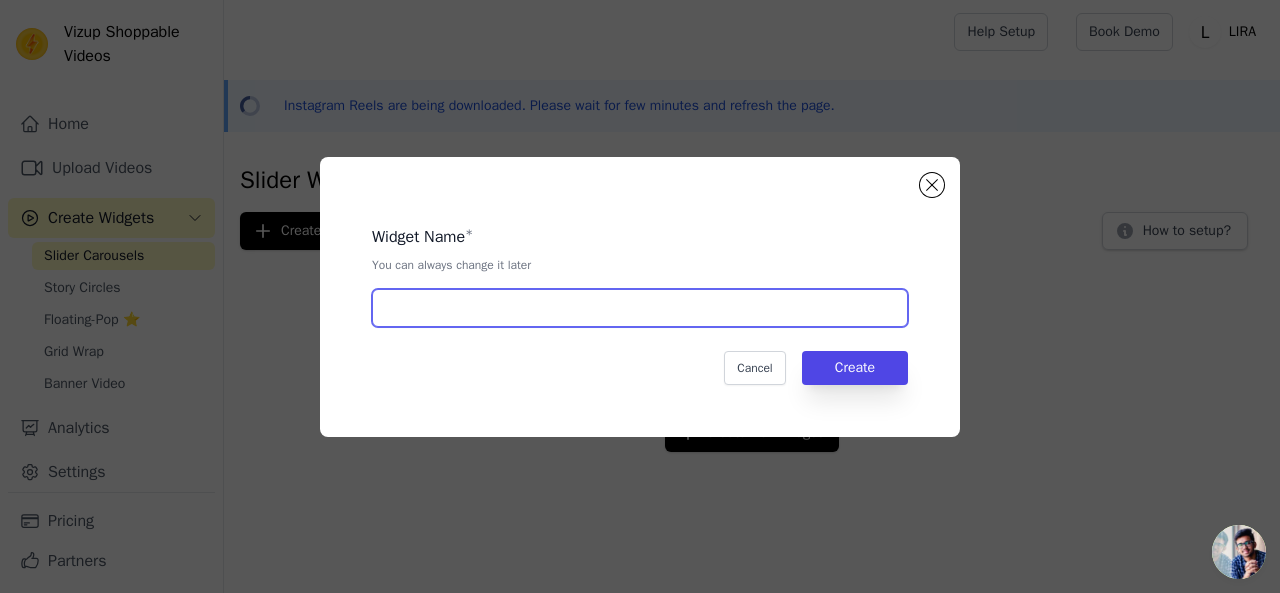 click at bounding box center (640, 308) 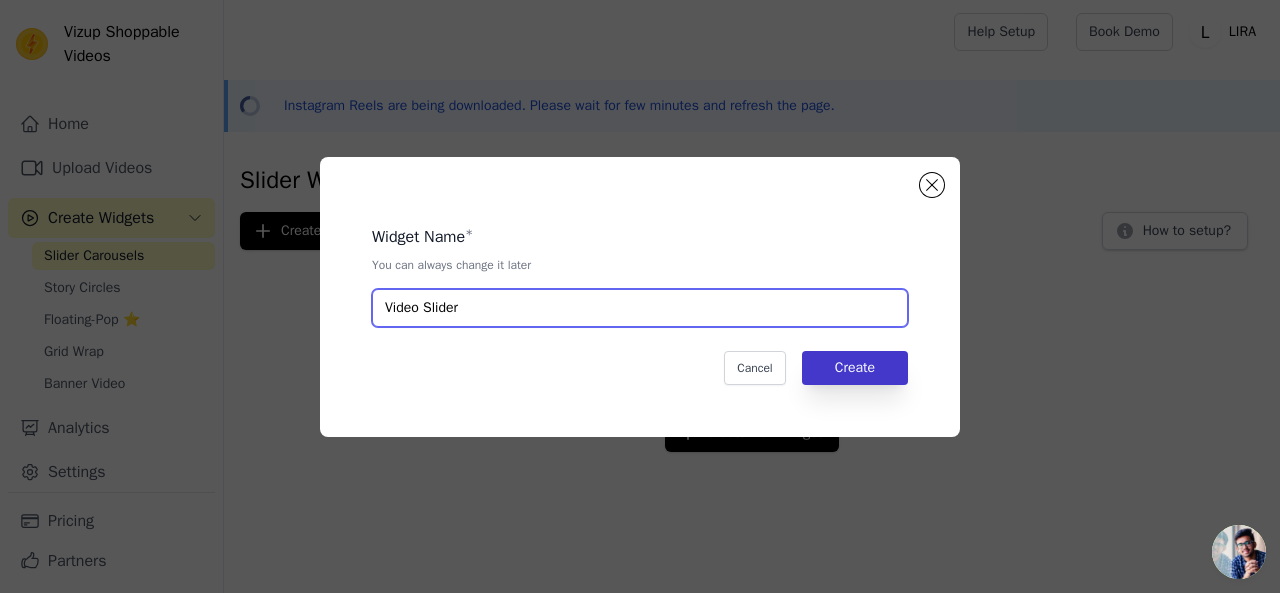 type on "Video Slider" 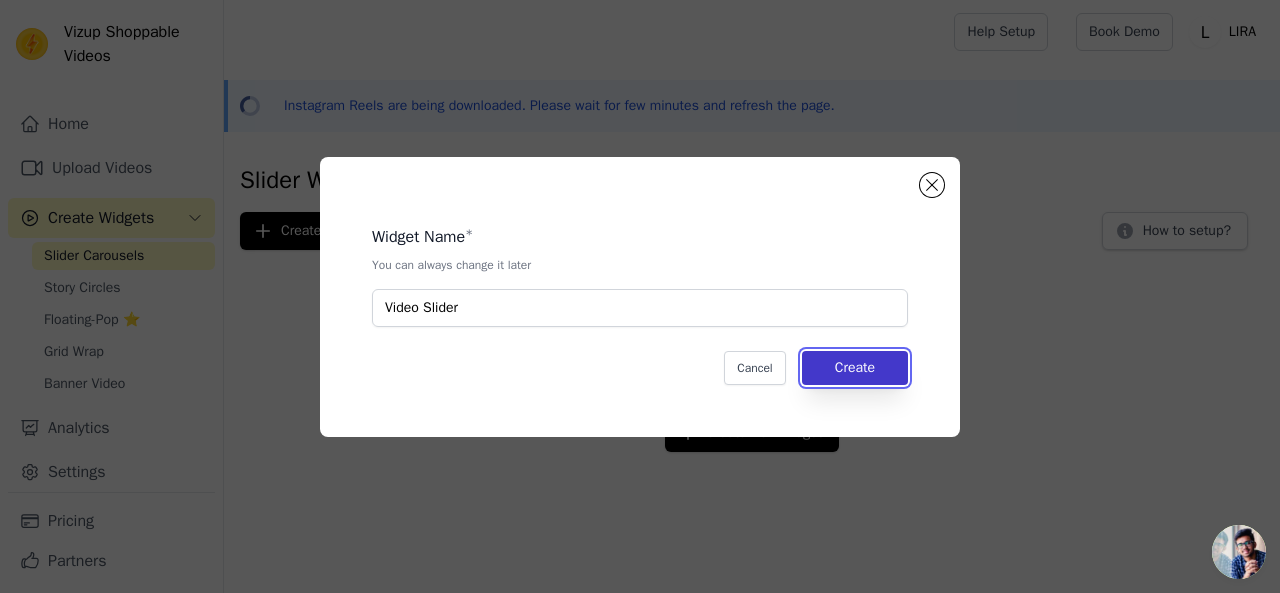 click on "Create" at bounding box center (855, 368) 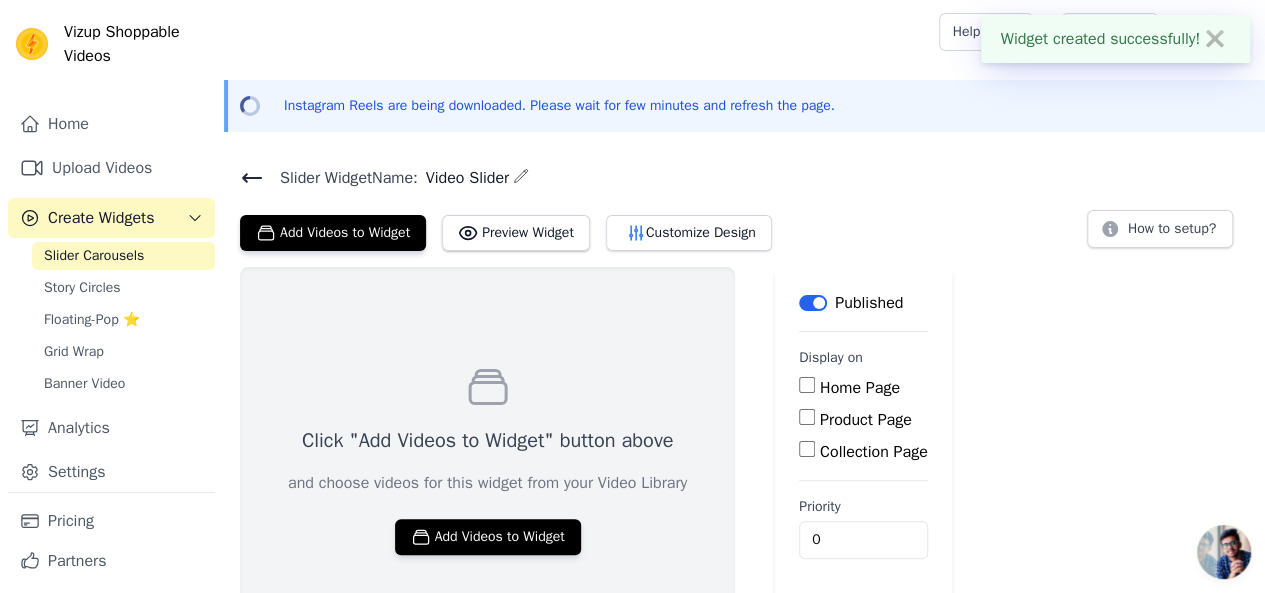 scroll, scrollTop: 56, scrollLeft: 0, axis: vertical 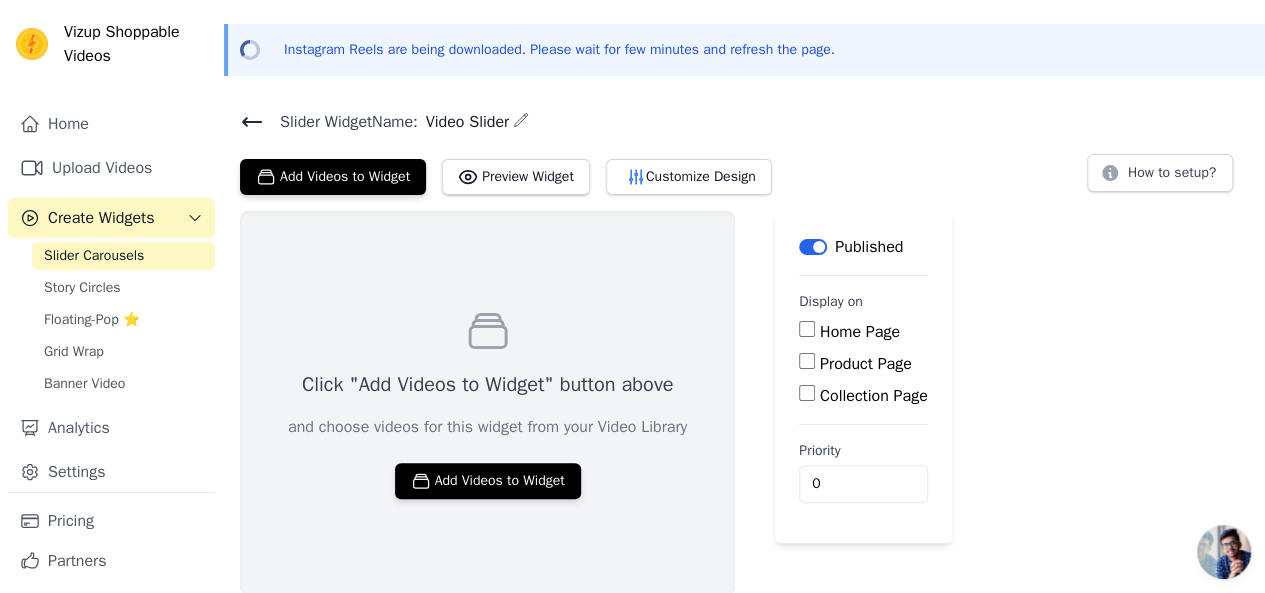 click on "Home Page" at bounding box center (860, 332) 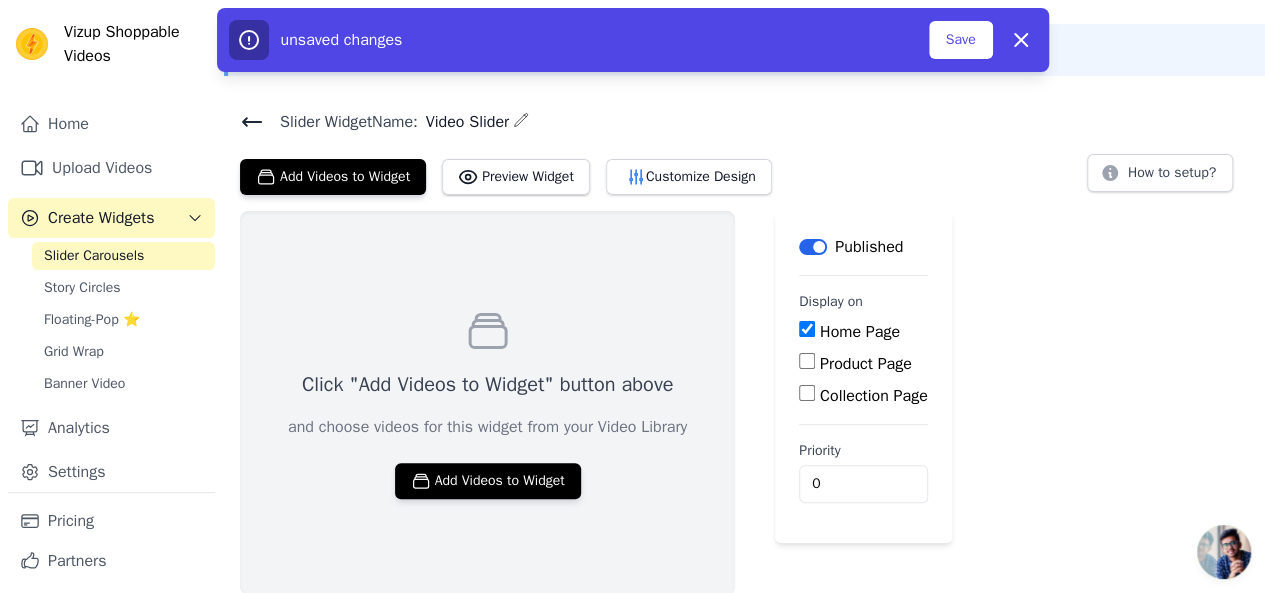 click on "Click "Add Videos to Widget" button above   and choose videos for this widget from your Video Library
Add Videos to Widget   Label     Published     Display on     Home Page     Product Page       Collection Page       Priority   0     unsaved changes   Save   Dismiss" at bounding box center (744, 403) 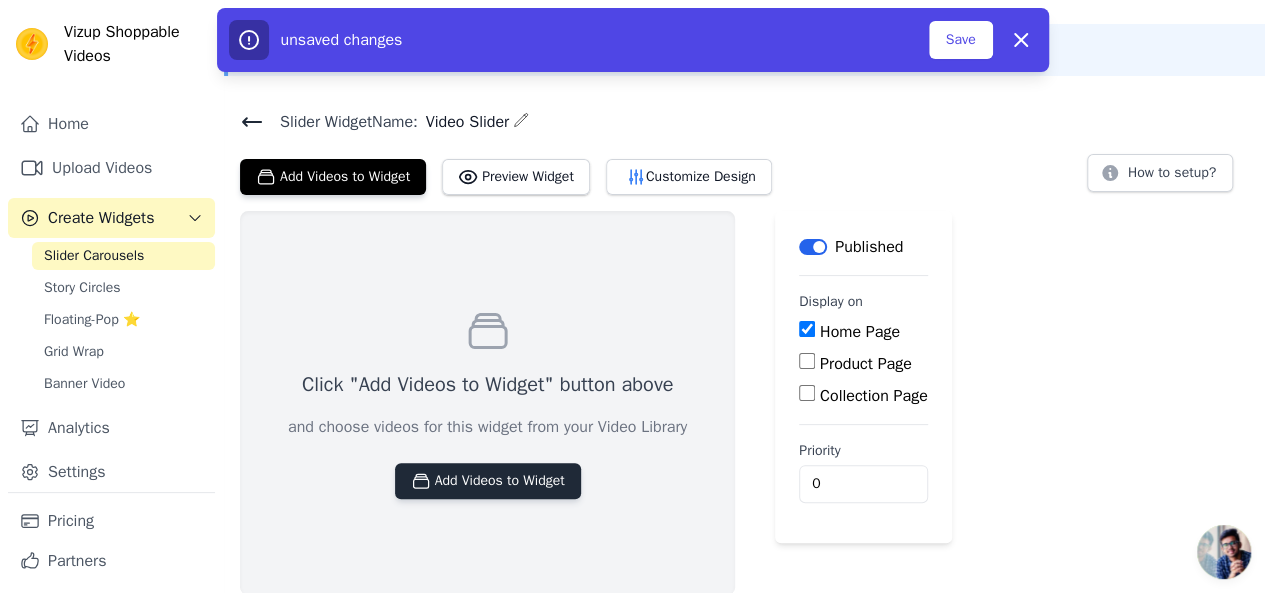 click on "Add Videos to Widget" at bounding box center [488, 481] 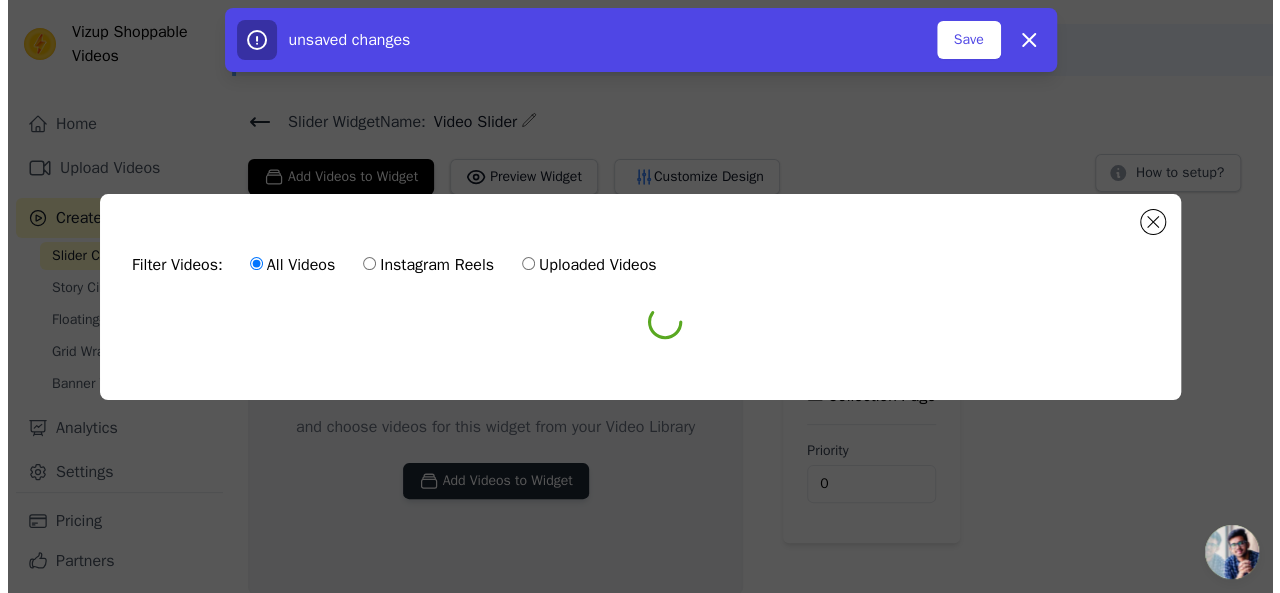 scroll, scrollTop: 0, scrollLeft: 0, axis: both 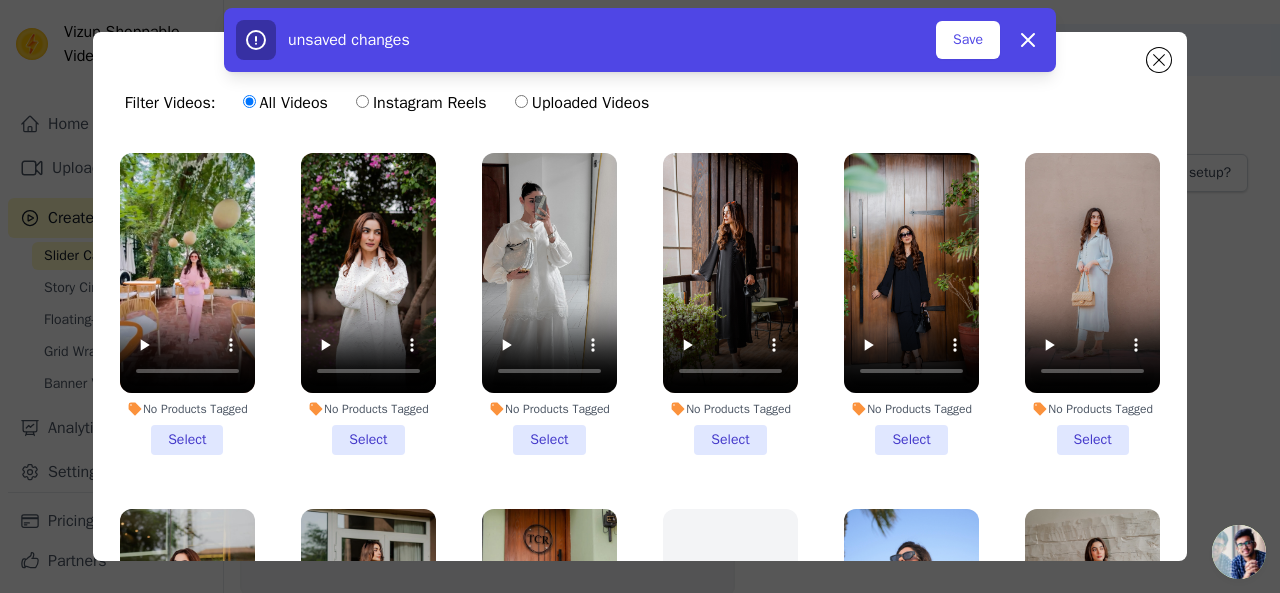 click on "No Products Tagged     Select" at bounding box center (549, 304) 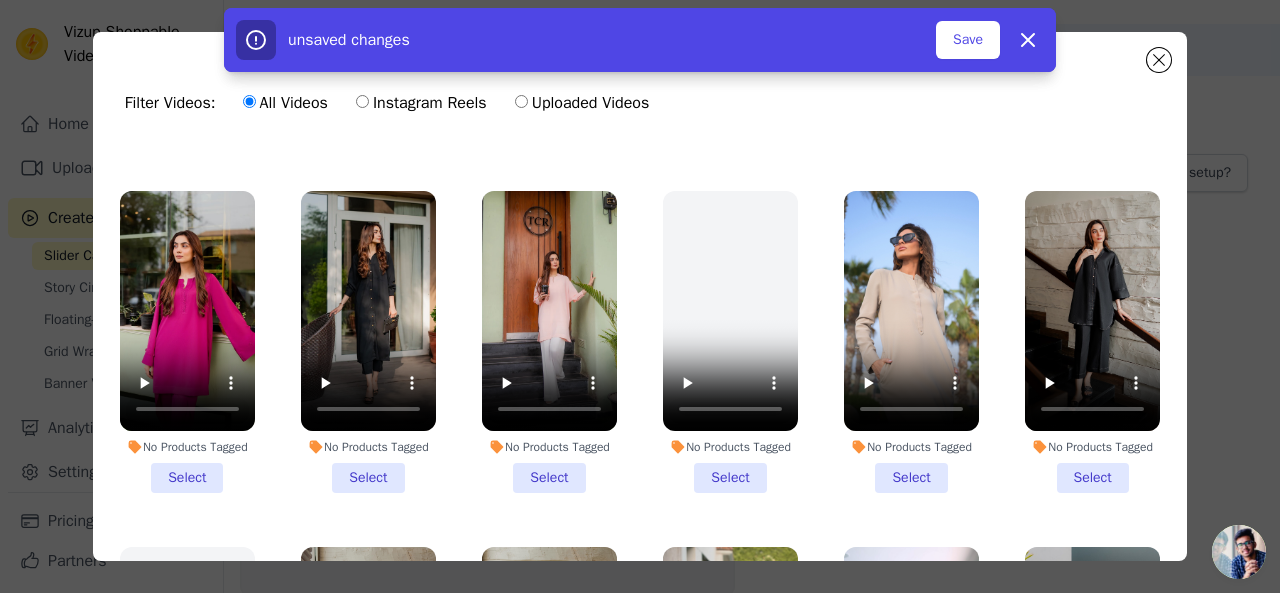 scroll, scrollTop: 319, scrollLeft: 0, axis: vertical 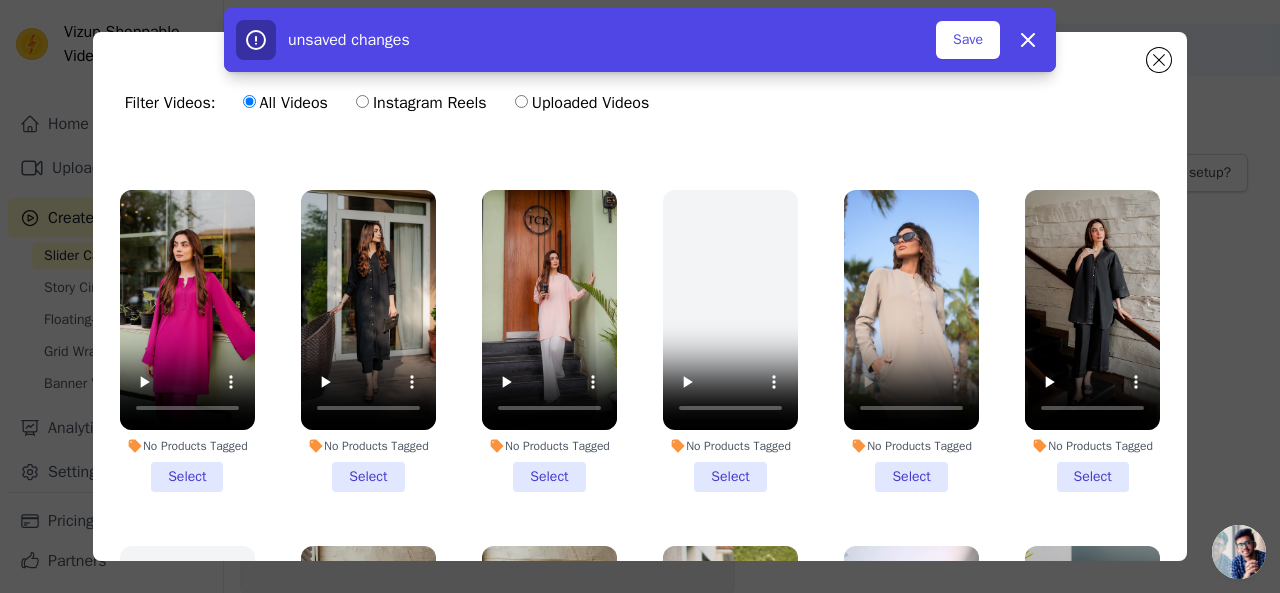 click on "No Products Tagged     Select" at bounding box center [911, 341] 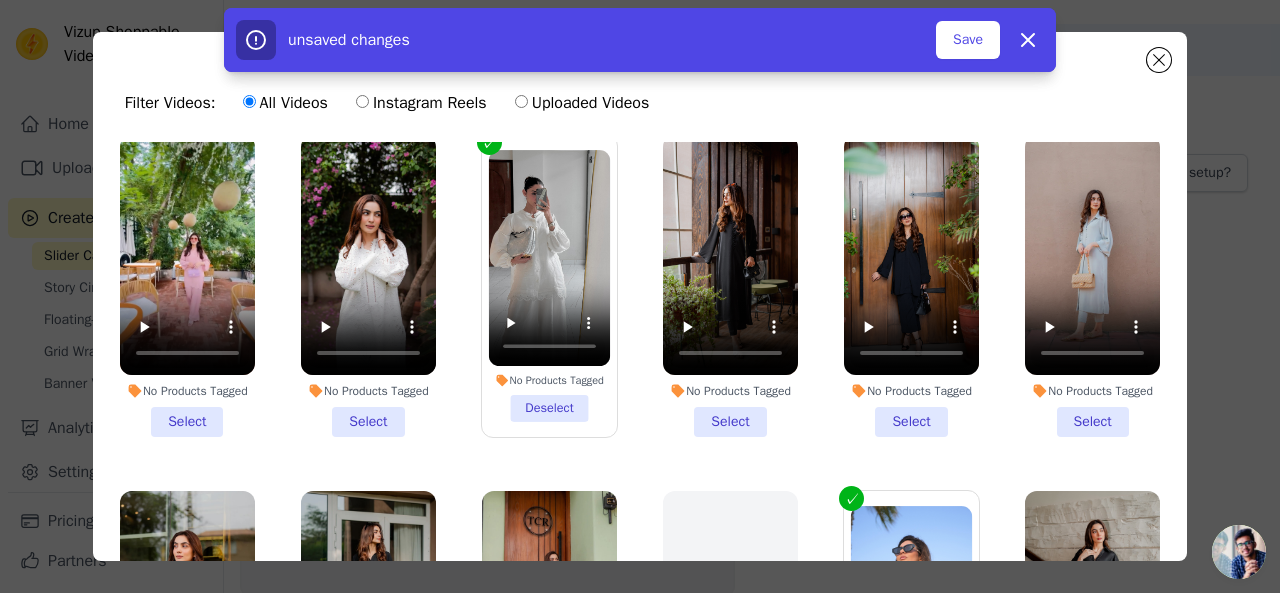 scroll, scrollTop: 0, scrollLeft: 0, axis: both 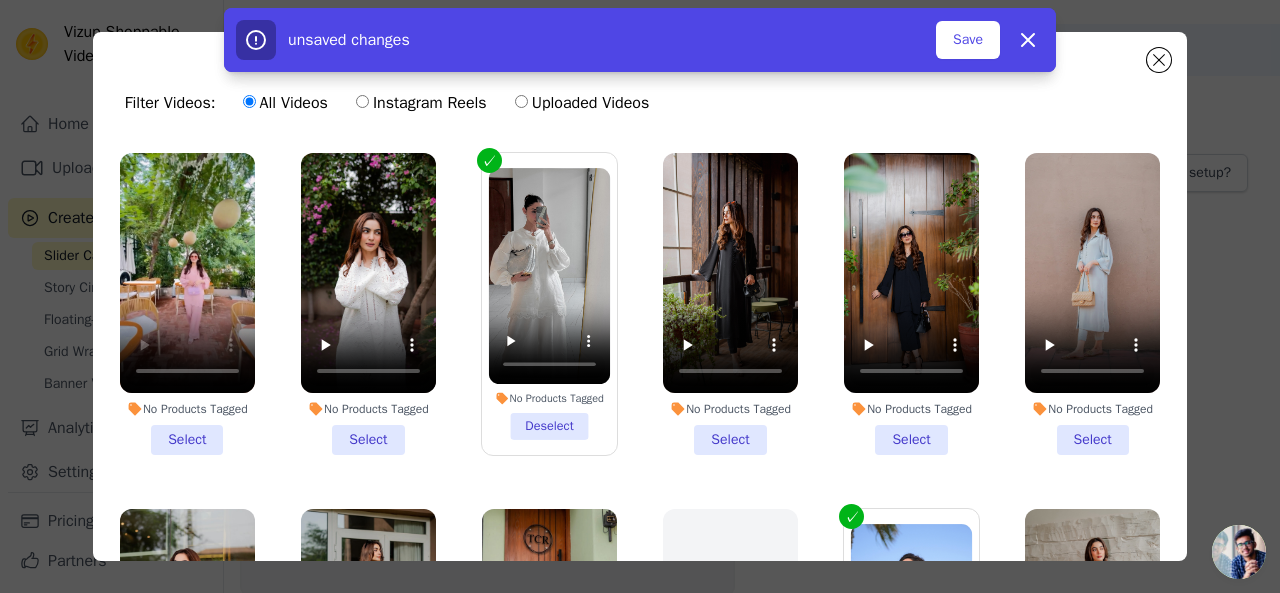 click on "No Products Tagged     Select" at bounding box center [187, 304] 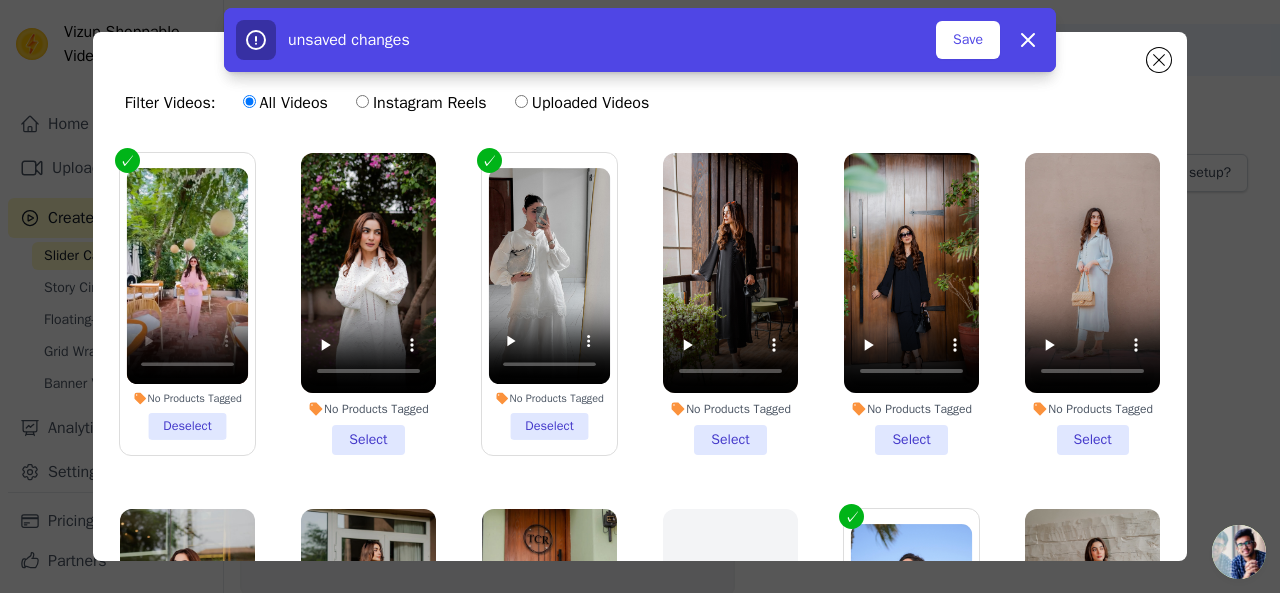 click on "No Products Tagged     Select" at bounding box center (368, 304) 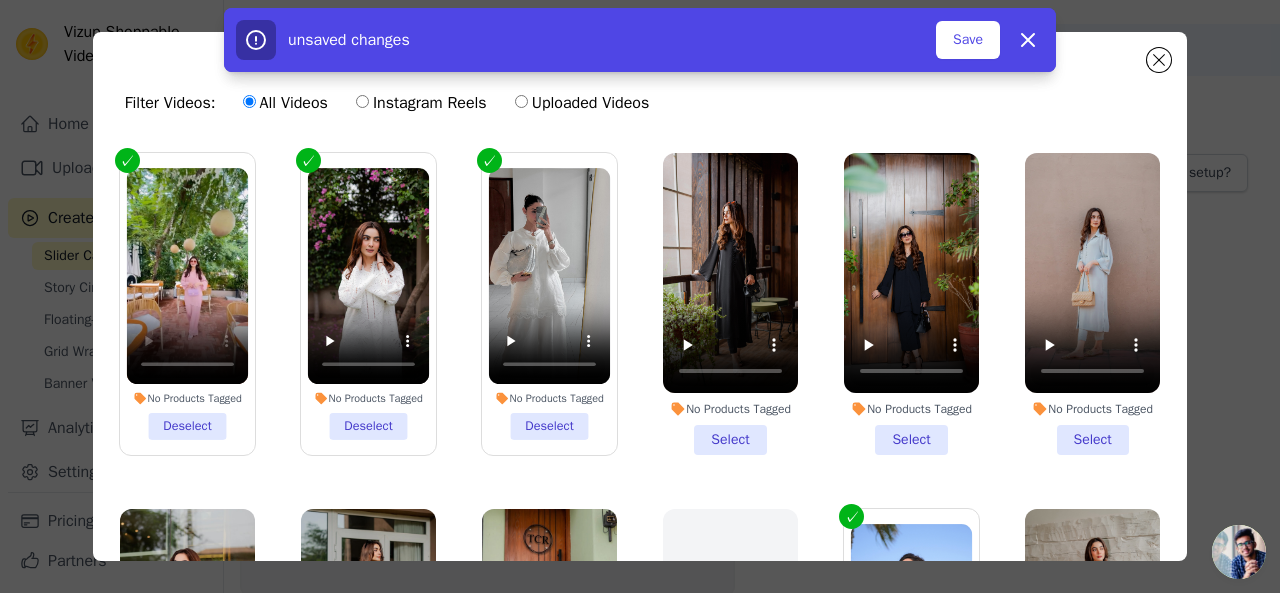 click on "No Products Tagged     Select" at bounding box center (730, 304) 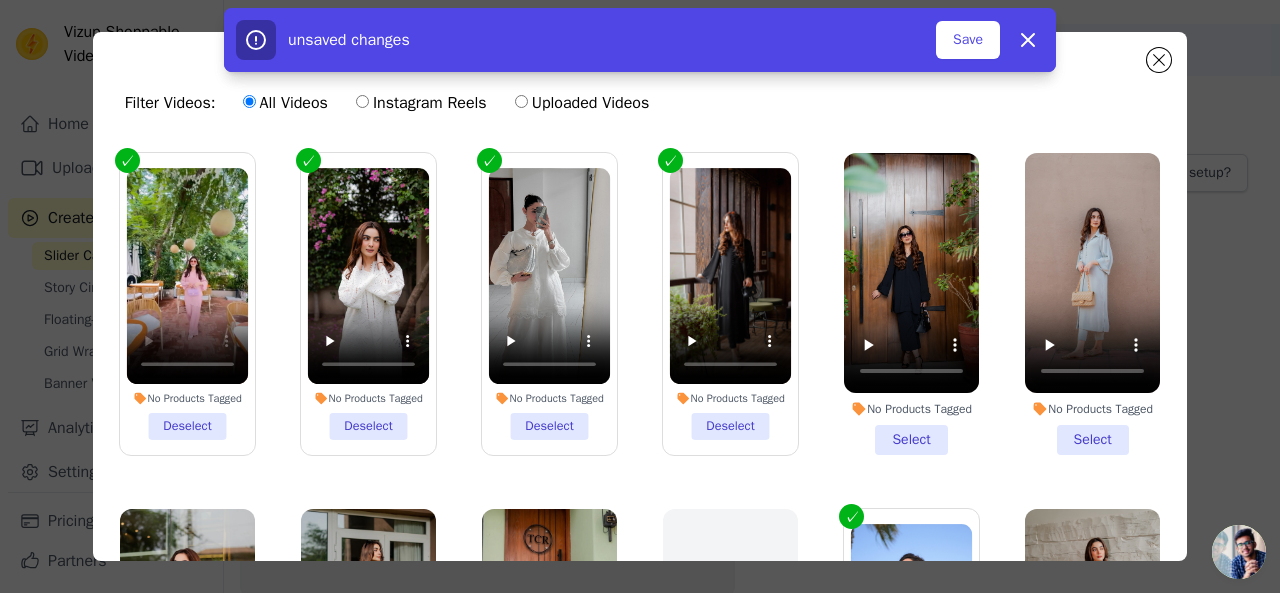 click on "No Products Tagged     Select" at bounding box center (911, 304) 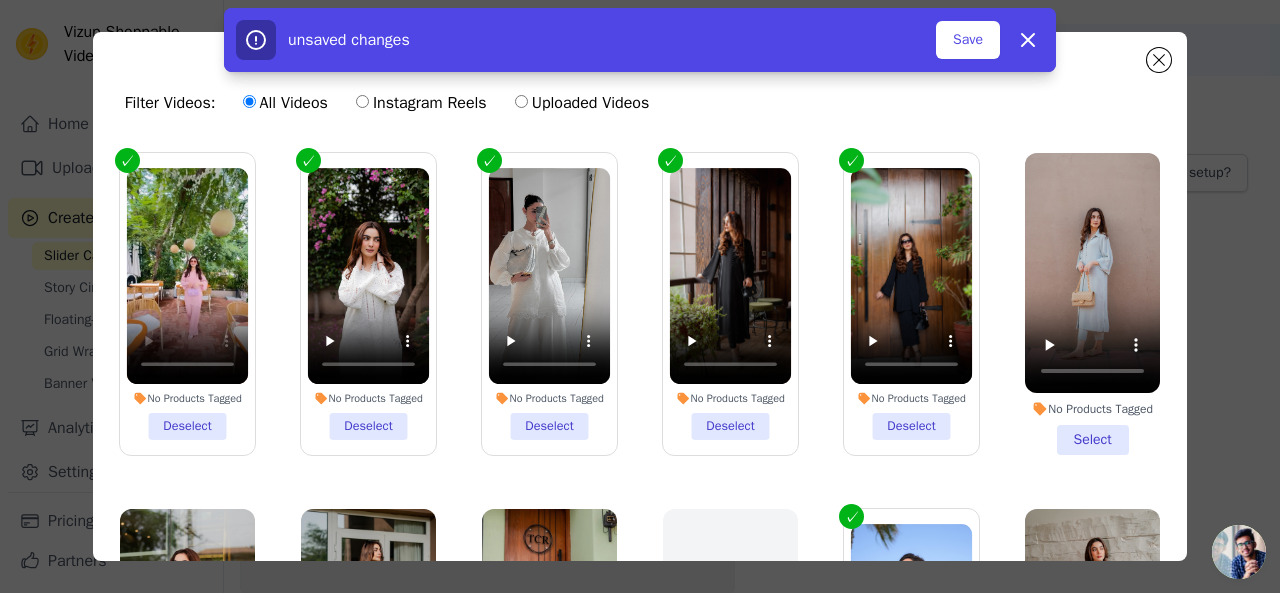 click on "No Products Tagged     Select" at bounding box center [1092, 304] 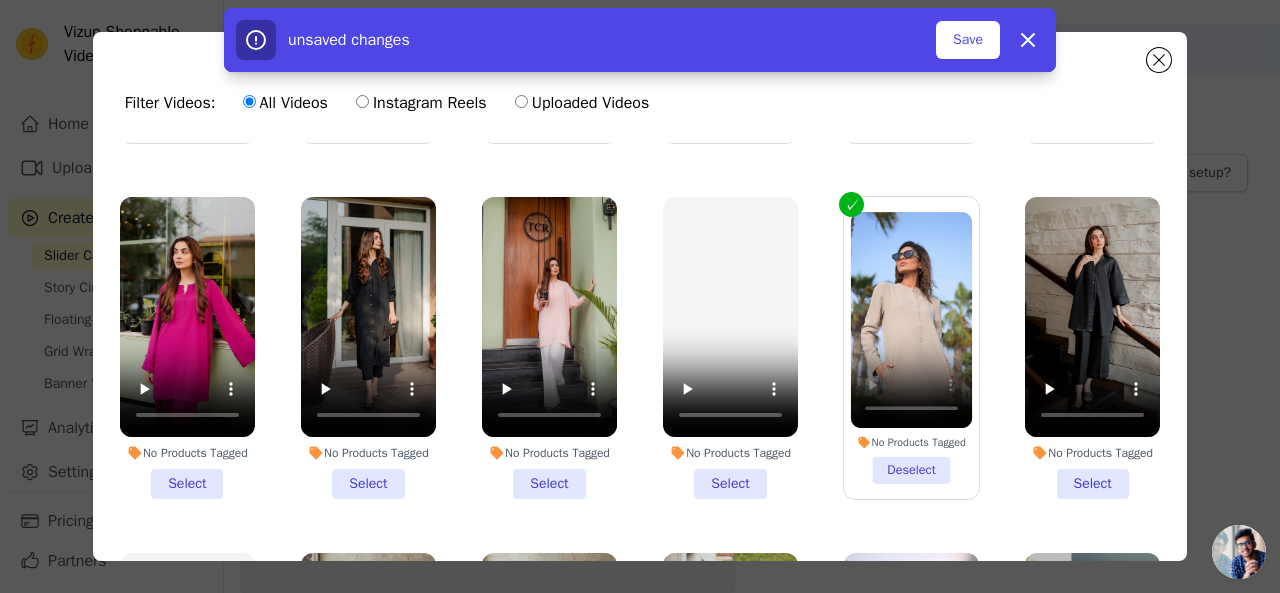 scroll, scrollTop: 317, scrollLeft: 0, axis: vertical 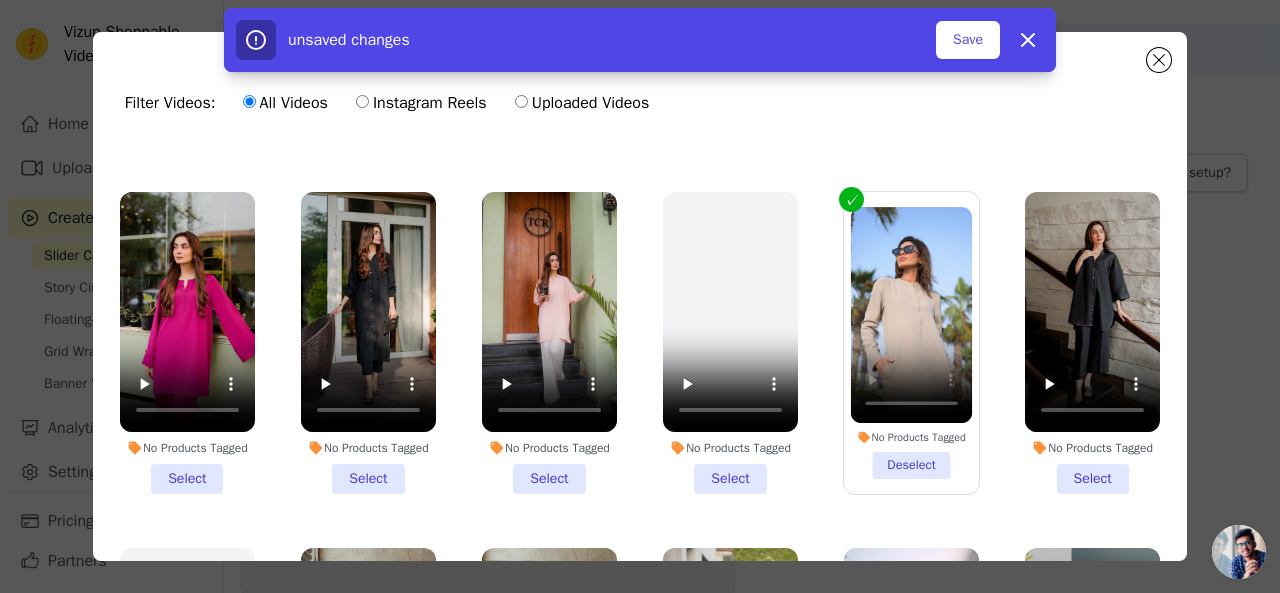 click on "No Products Tagged     Select" at bounding box center (187, 343) 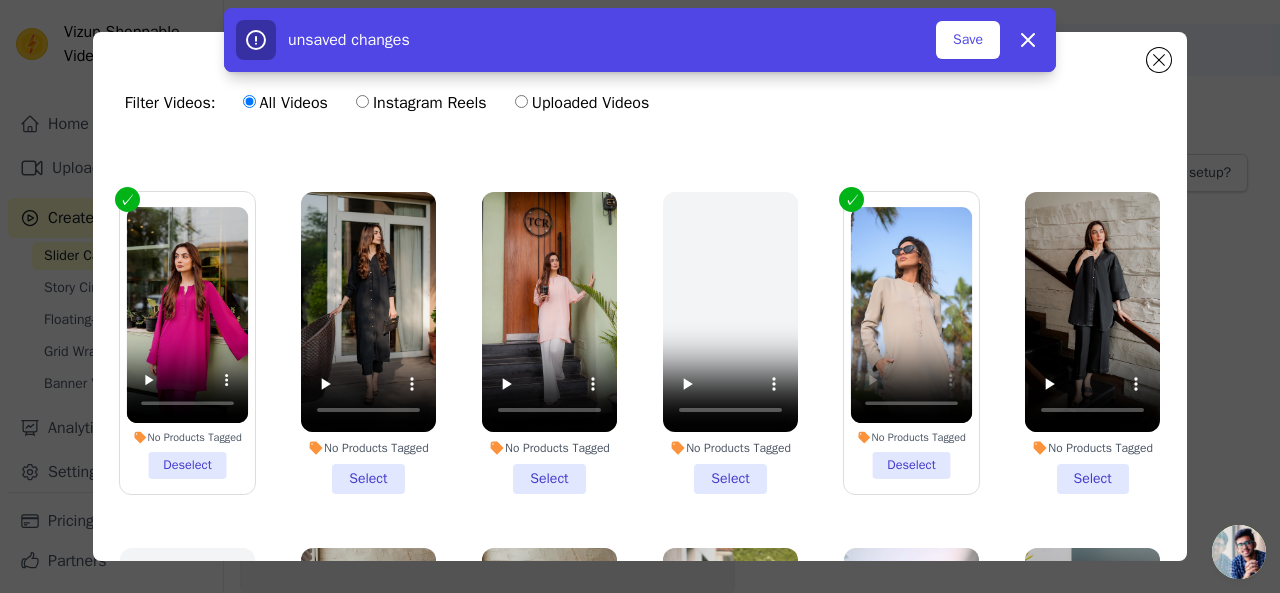 click on "No Products Tagged     Select" at bounding box center [368, 343] 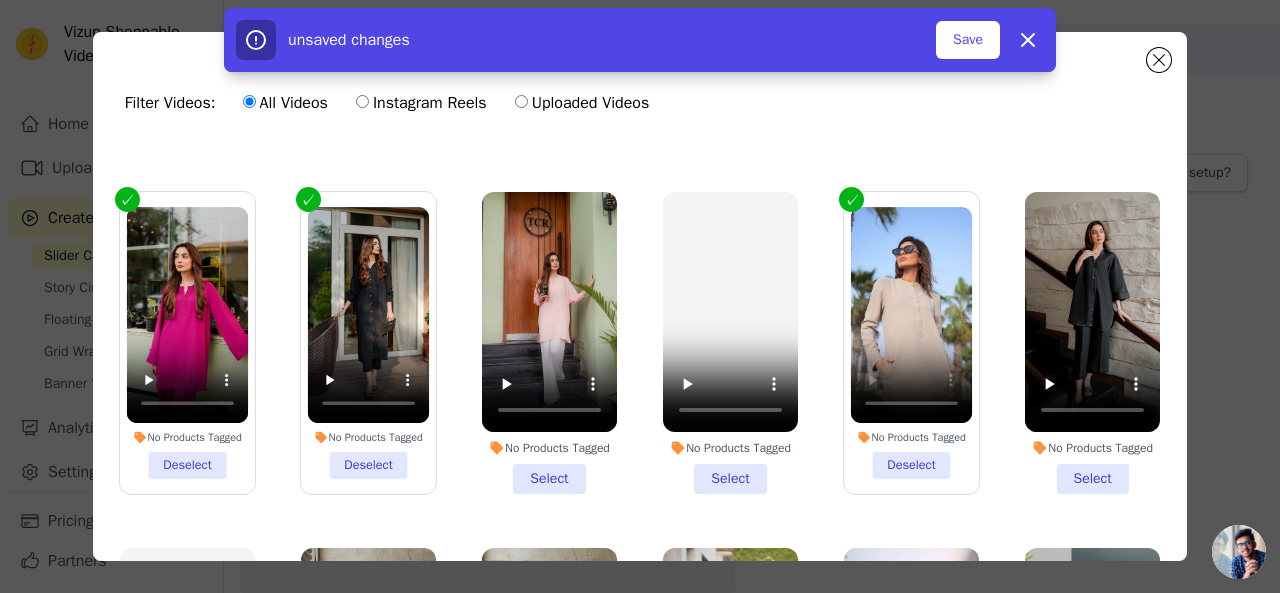 click on "No Products Tagged     Select" at bounding box center (549, 343) 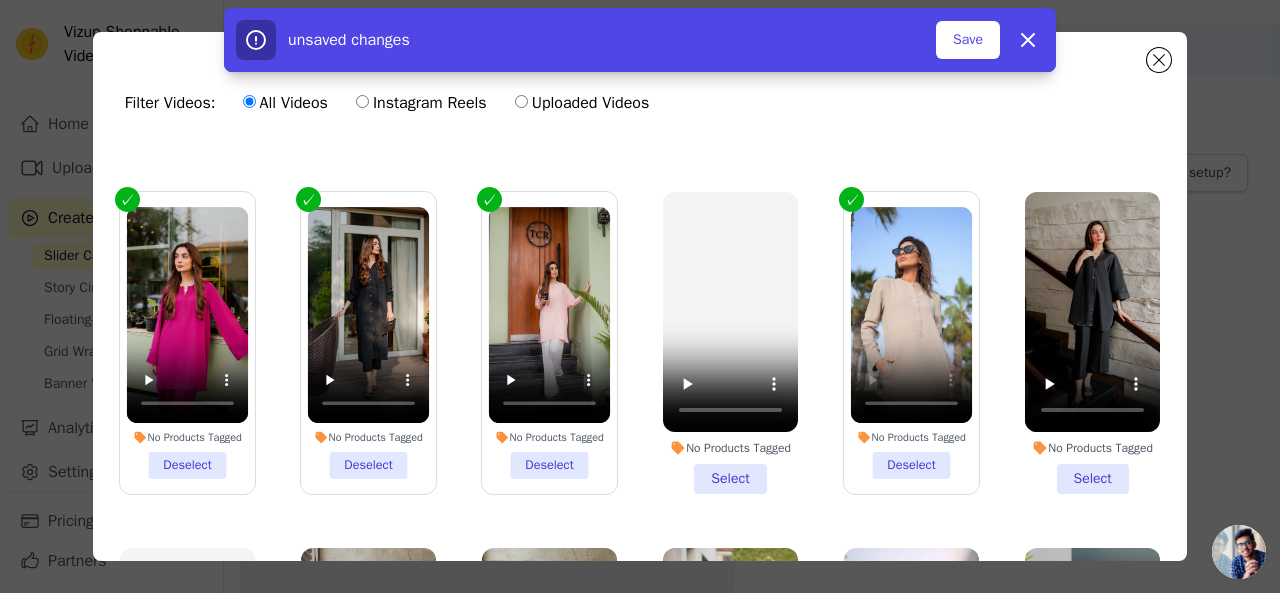 click on "No Products Tagged     Select" at bounding box center (1092, 343) 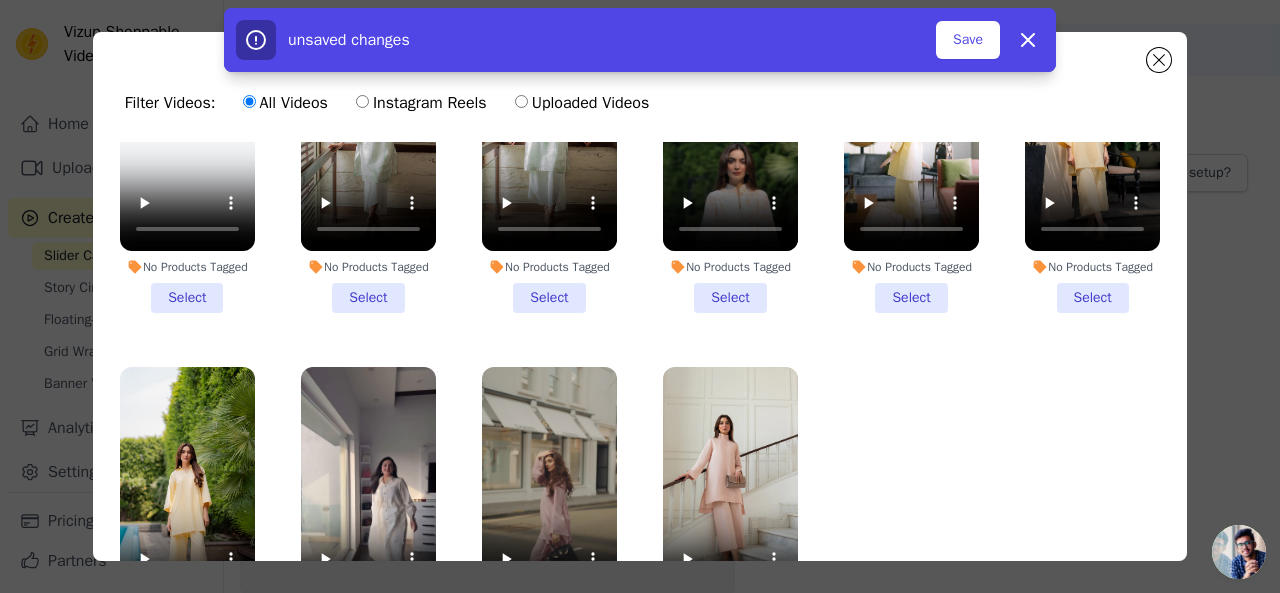 scroll, scrollTop: 874, scrollLeft: 0, axis: vertical 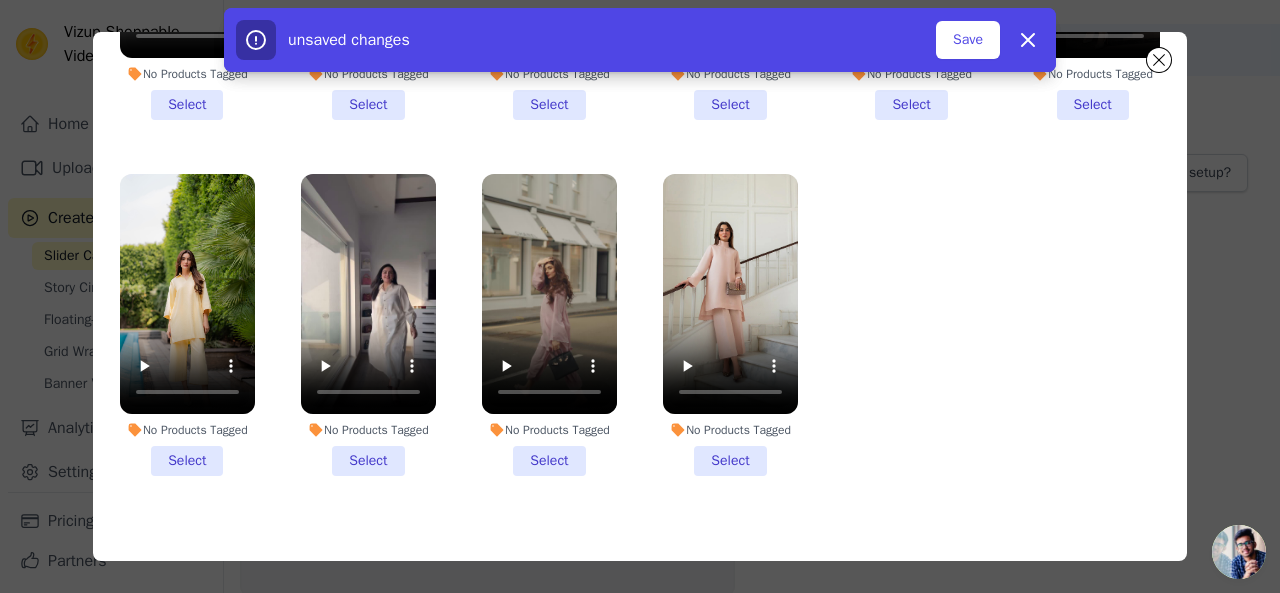 click on "No Products Tagged     Select" at bounding box center [187, 325] 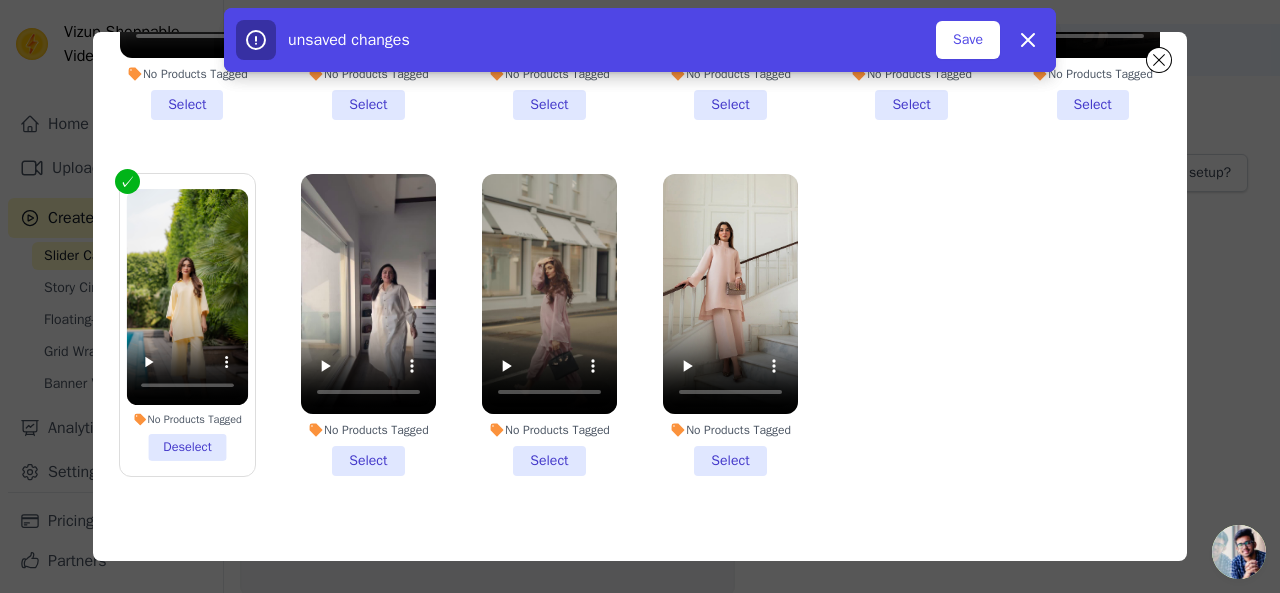 click on "No Products Tagged     Select" at bounding box center [368, 325] 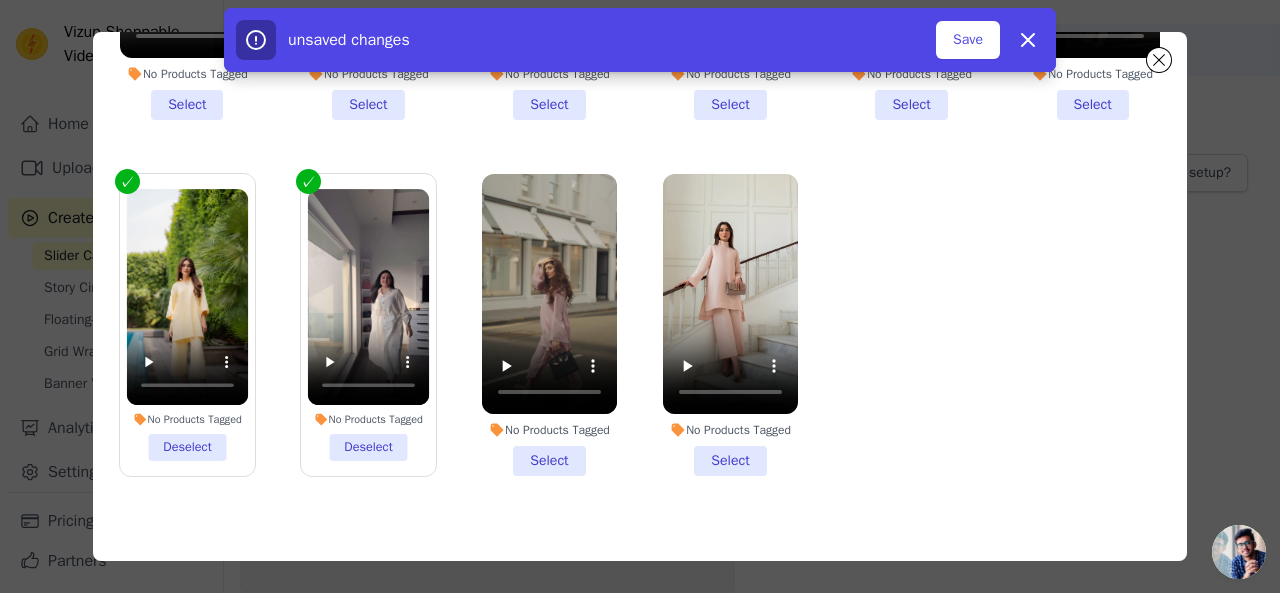 click on "No Products Tagged     Select" at bounding box center [549, 325] 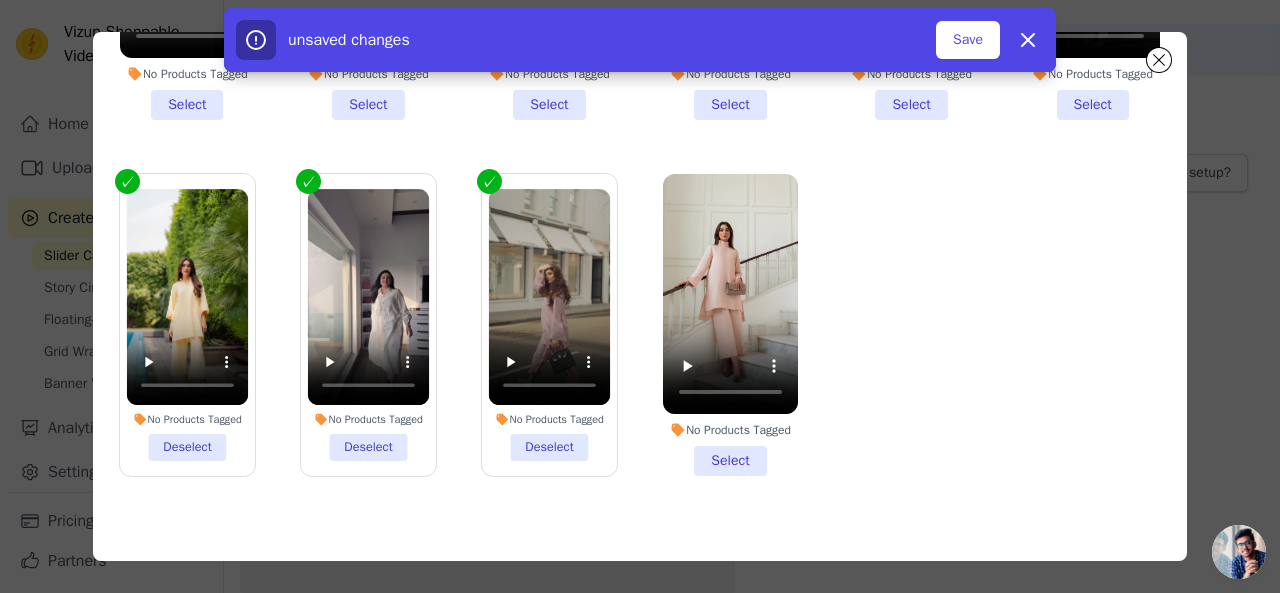 click on "No Products Tagged     Select" at bounding box center [730, 325] 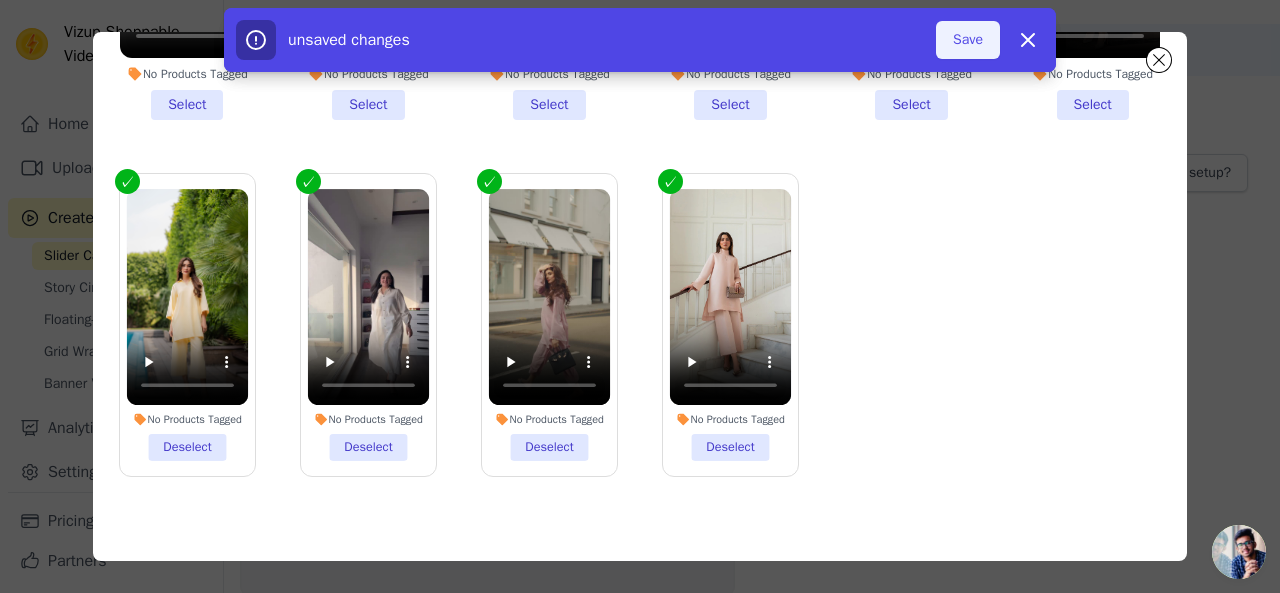 click on "Save" at bounding box center (968, 40) 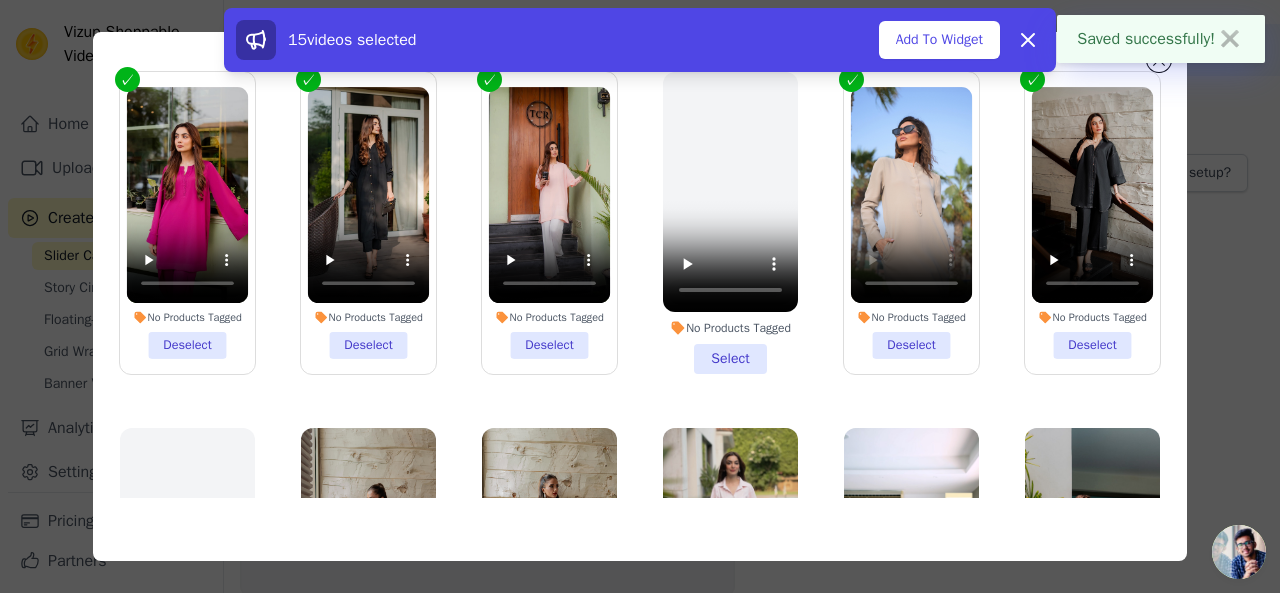 scroll, scrollTop: 0, scrollLeft: 0, axis: both 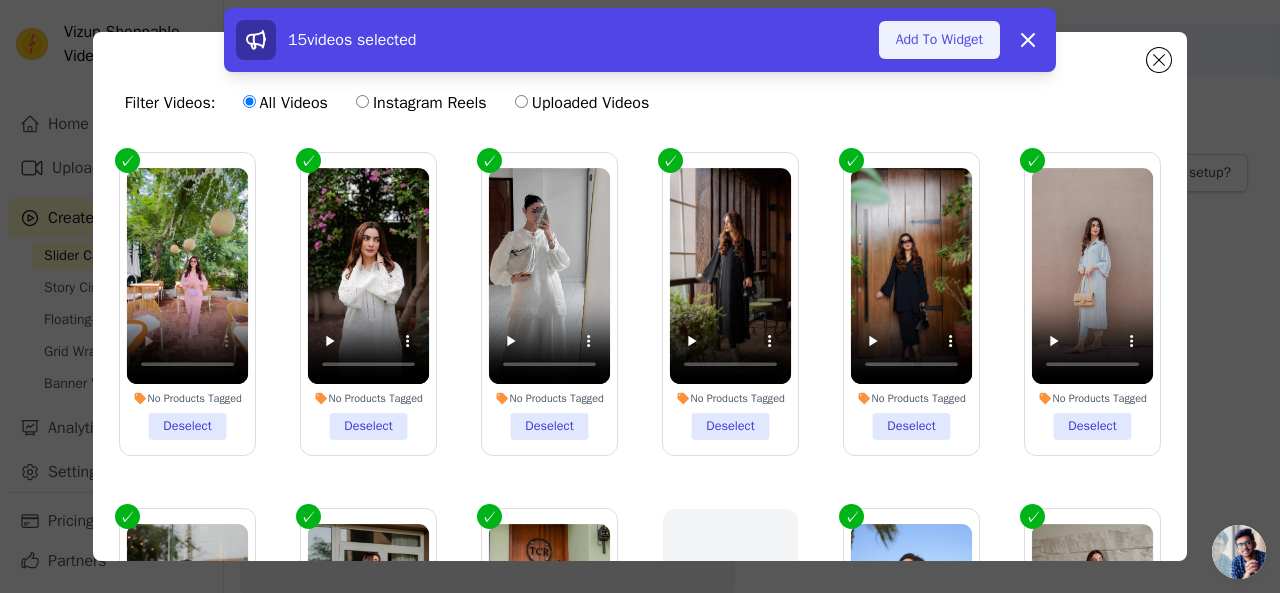 click on "Add To Widget" at bounding box center [939, 40] 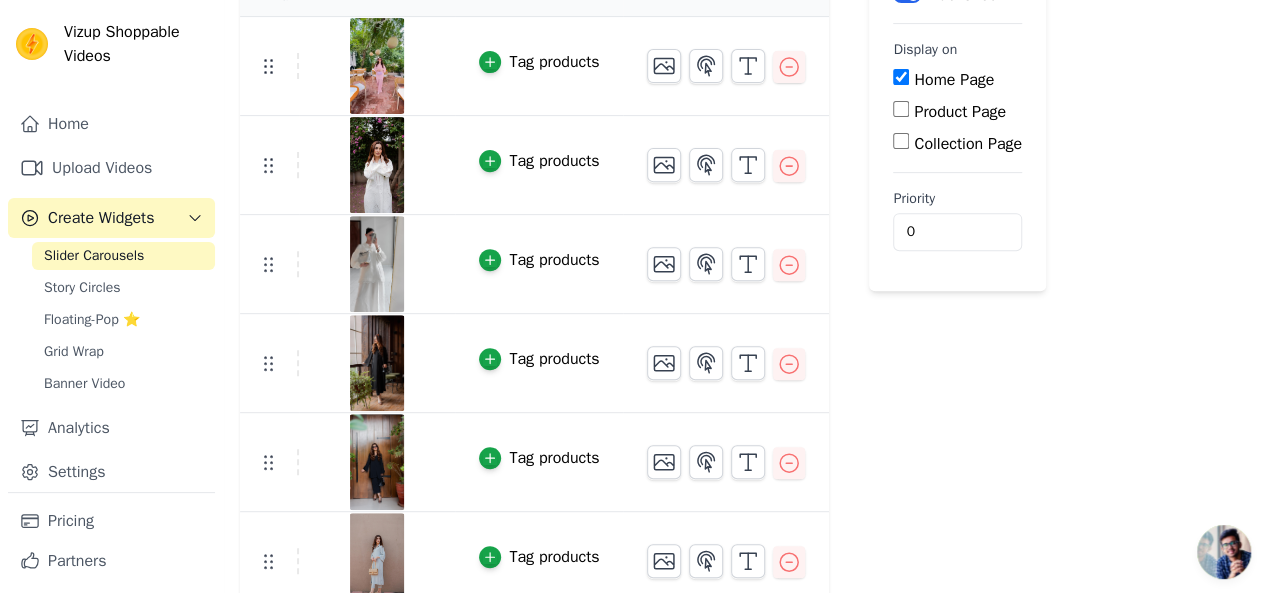 scroll, scrollTop: 307, scrollLeft: 0, axis: vertical 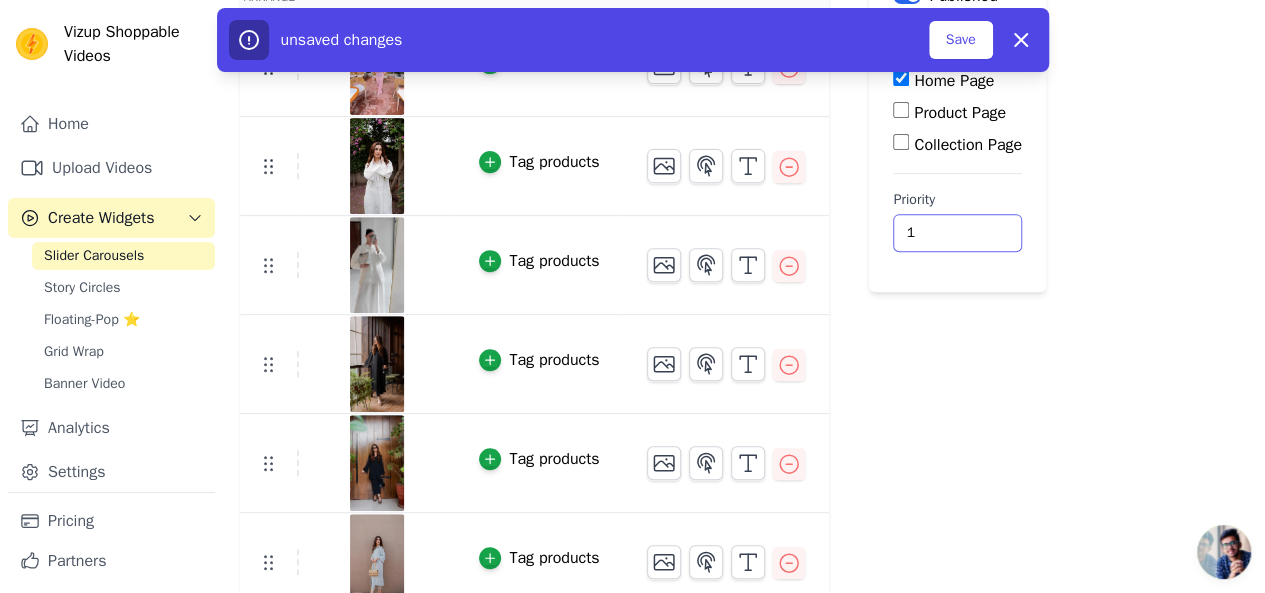 click on "1" at bounding box center [957, 233] 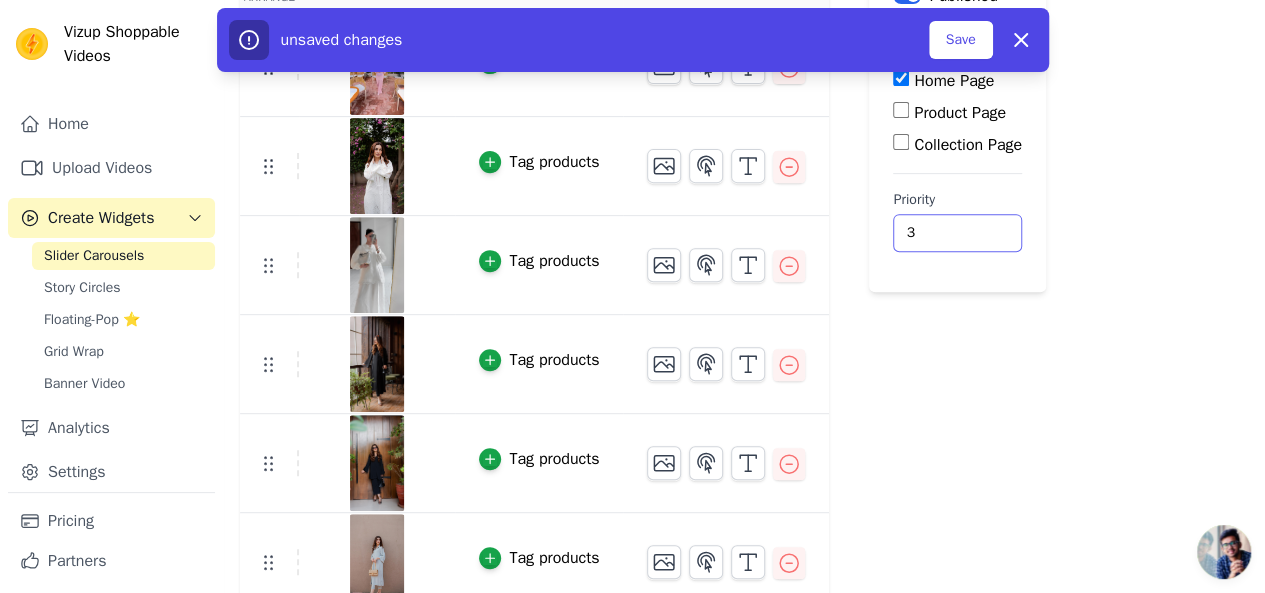 click on "3" at bounding box center (957, 233) 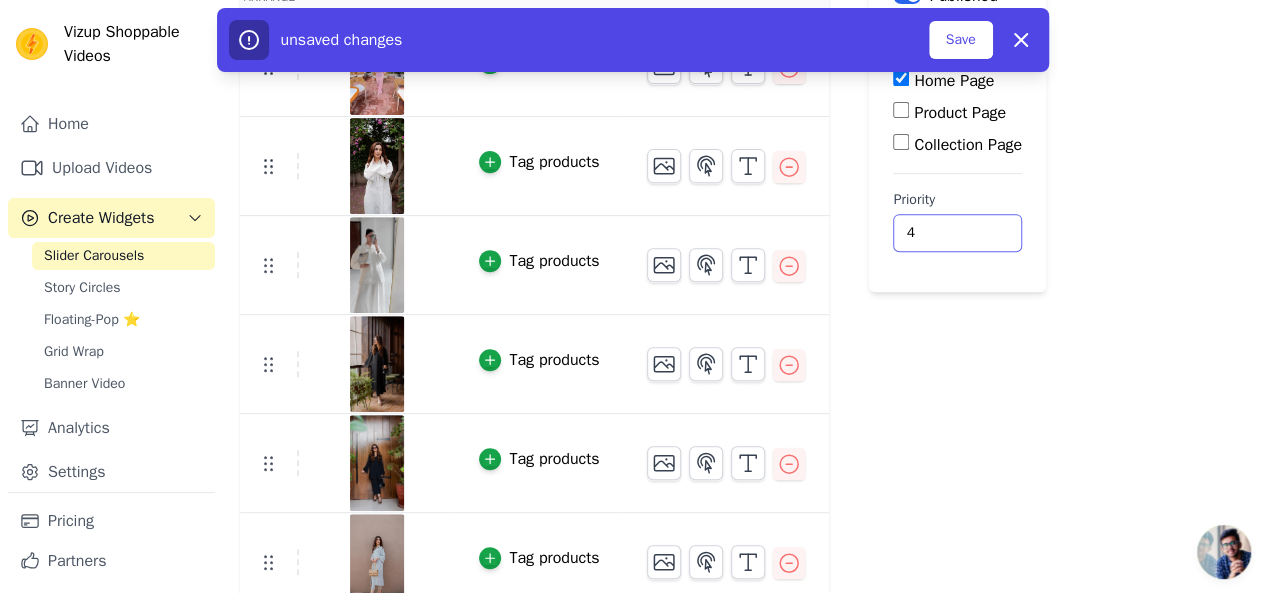 click on "4" at bounding box center (957, 233) 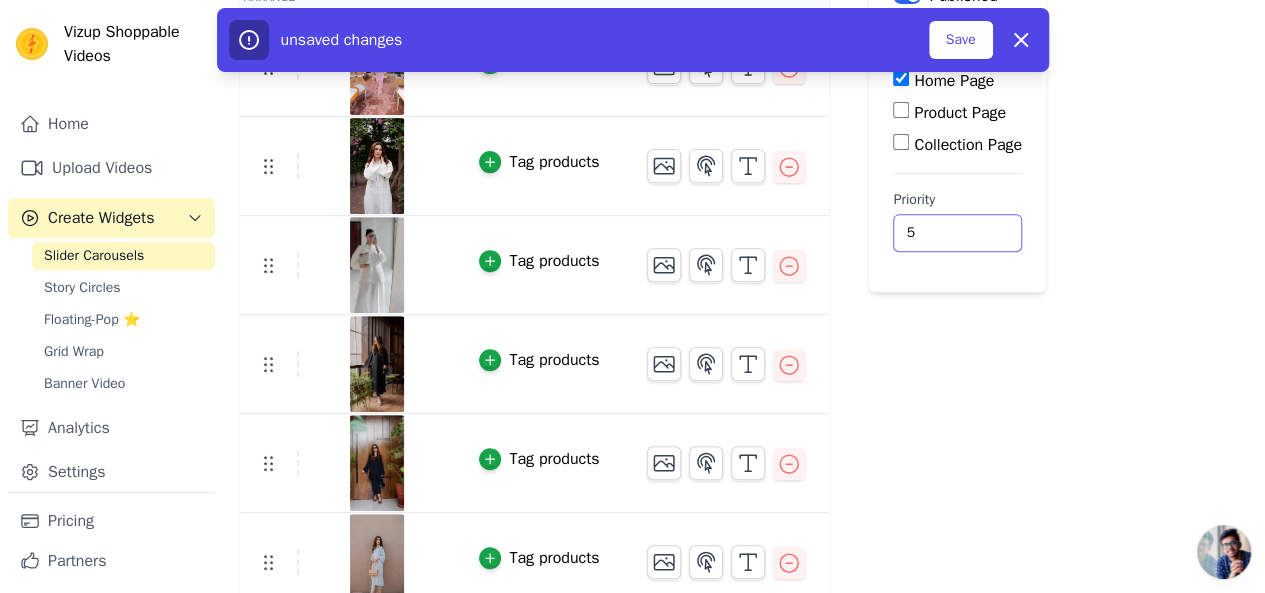 click on "5" at bounding box center [957, 233] 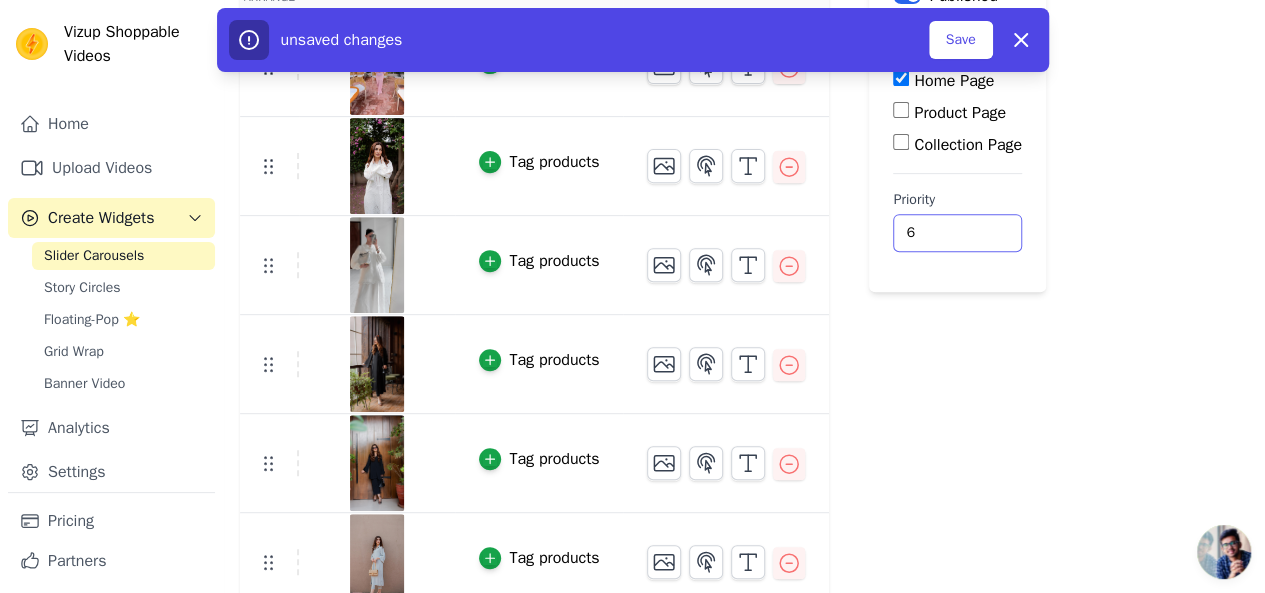 click on "6" at bounding box center (957, 233) 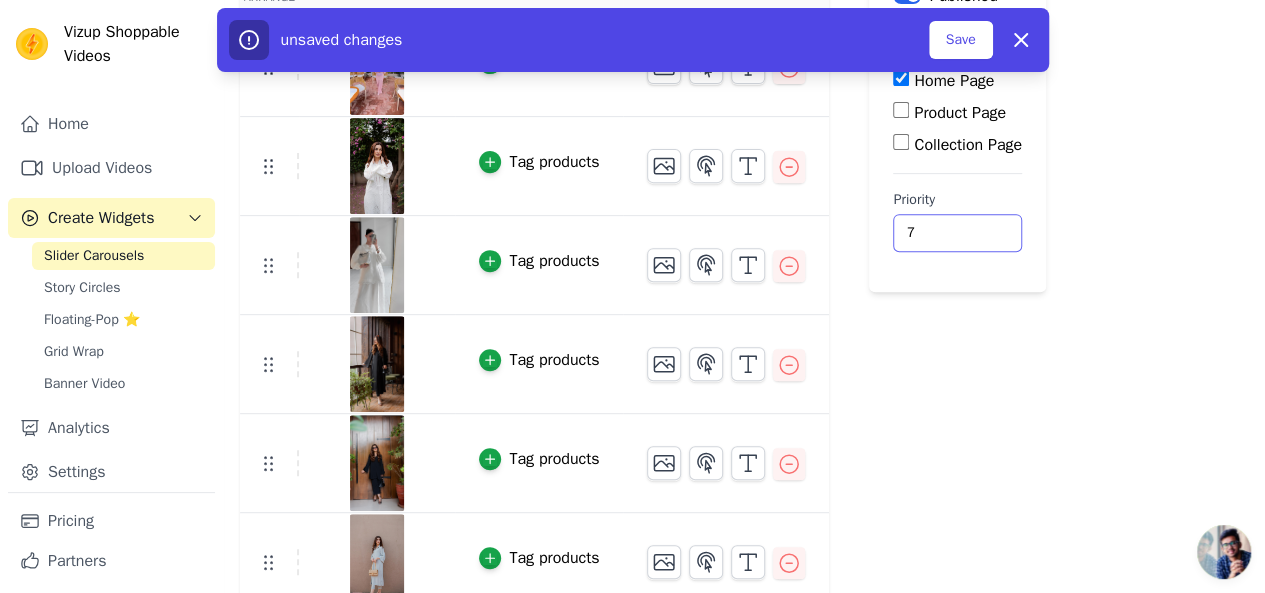 click on "7" at bounding box center [957, 233] 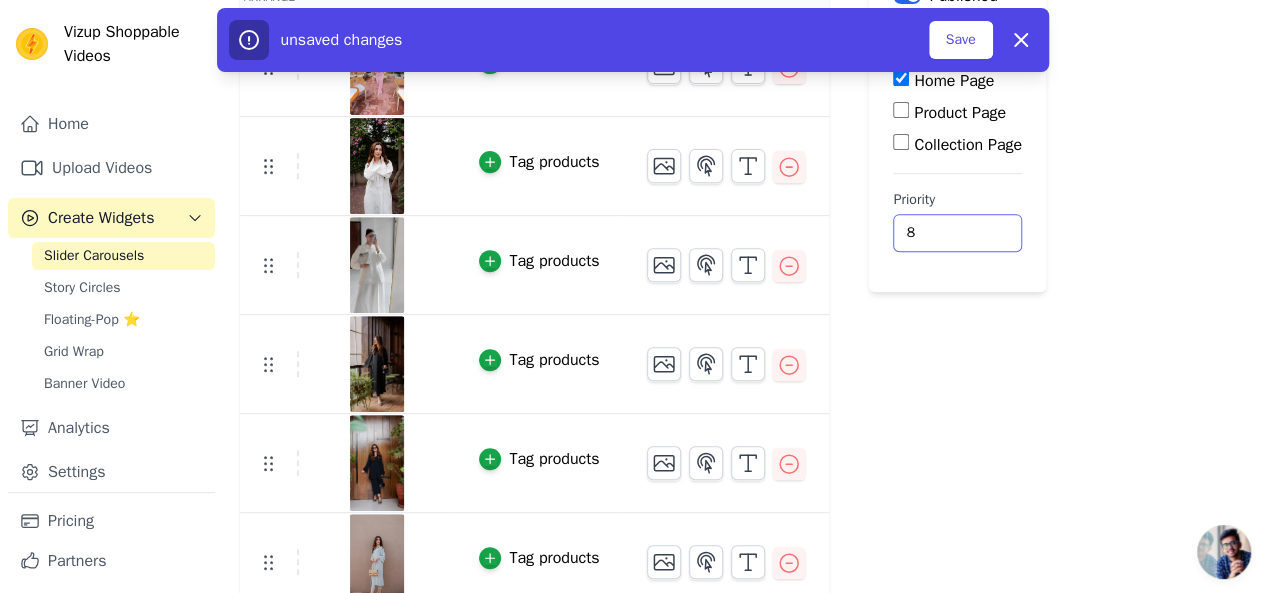 click on "8" at bounding box center [957, 233] 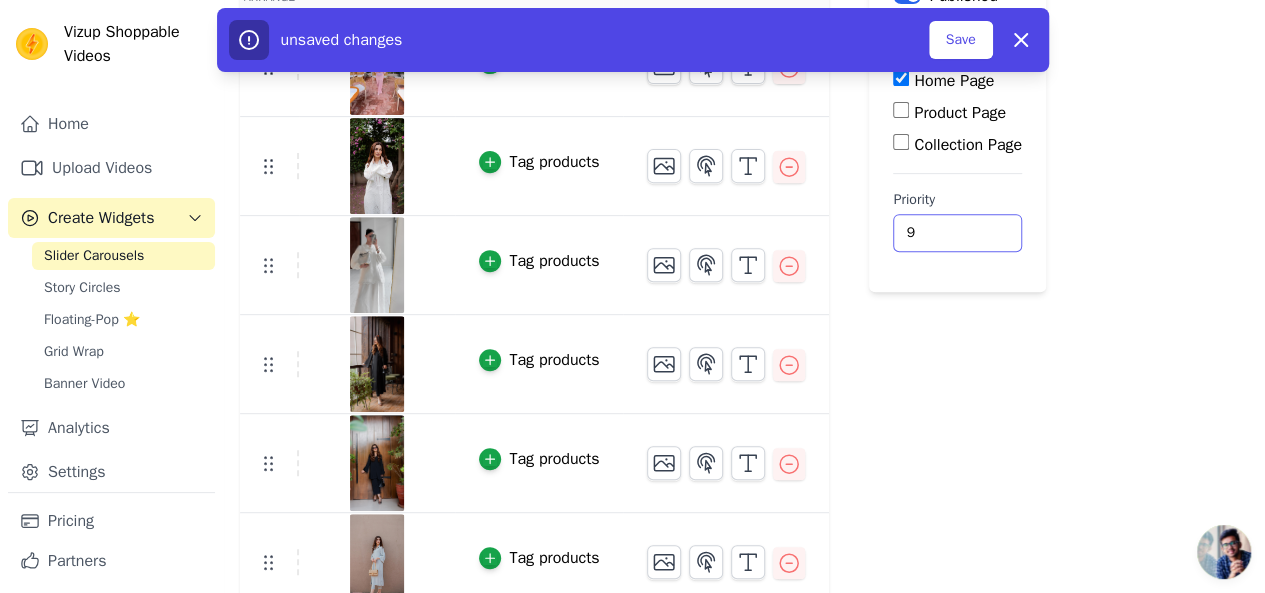 click on "9" at bounding box center (957, 233) 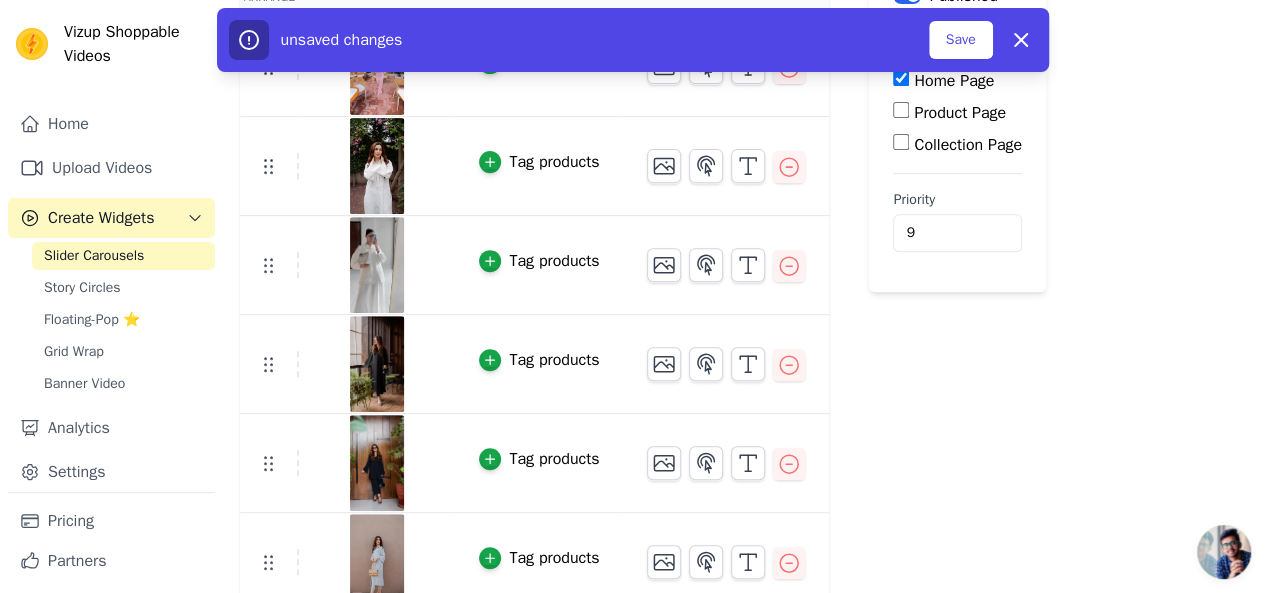 click on "Label     Published     Display on     Home Page     Product Page       Collection Page       Priority   9     unsaved changes   Save   Dismiss" at bounding box center [957, 731] 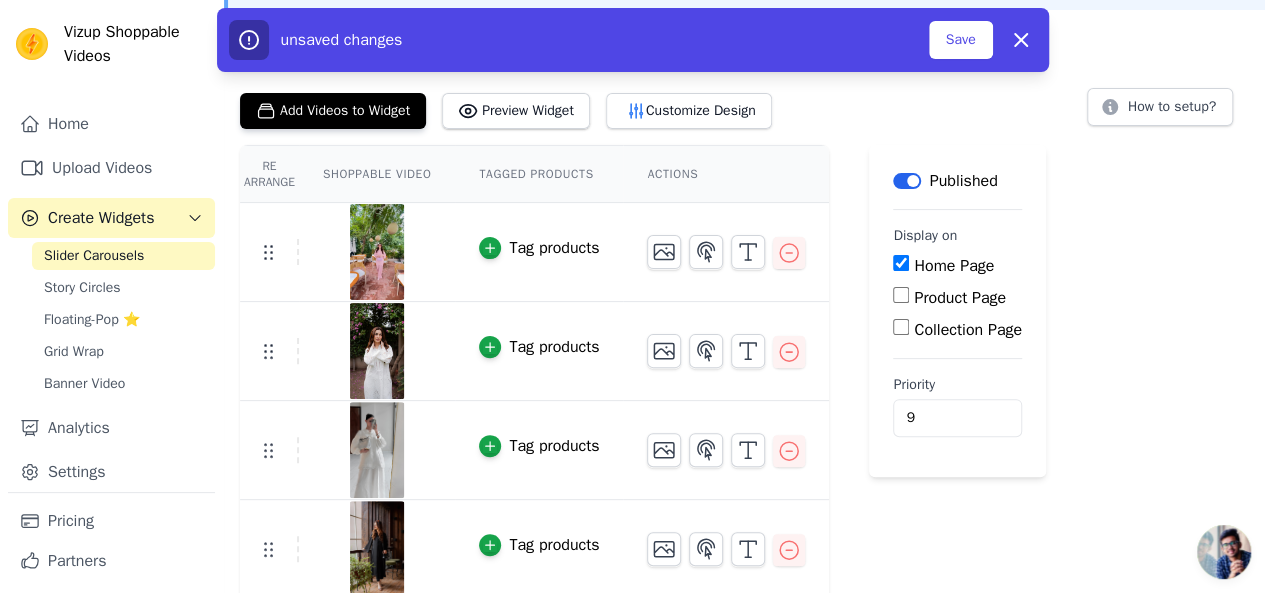 scroll, scrollTop: 0, scrollLeft: 0, axis: both 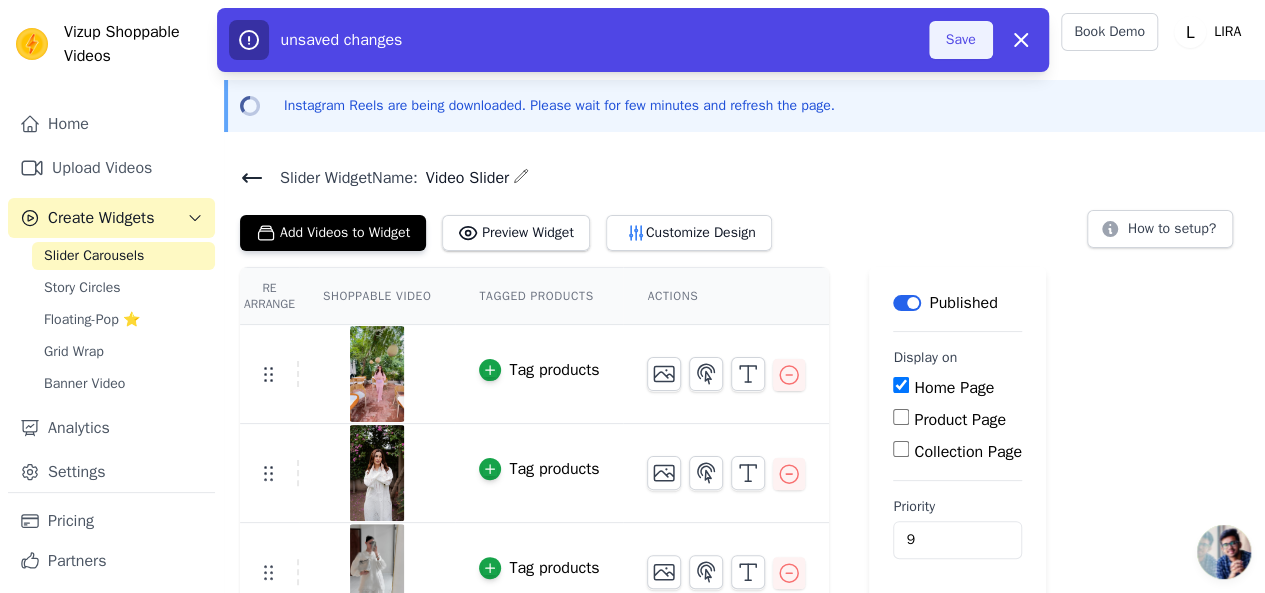 click on "Save" at bounding box center (961, 40) 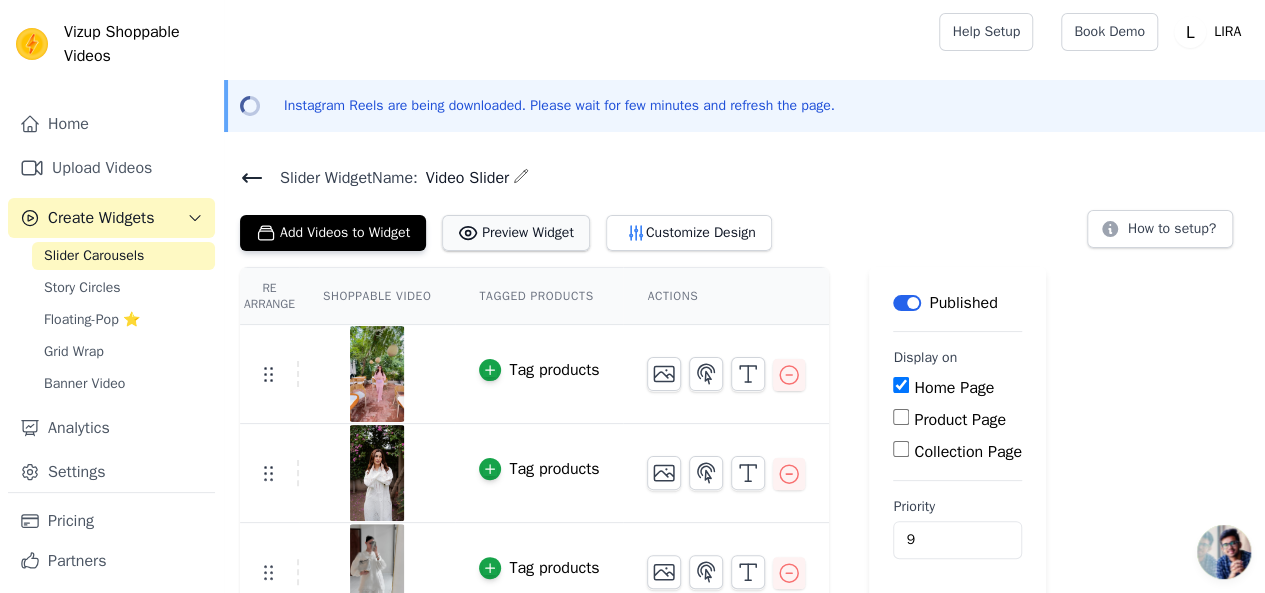 click on "Preview Widget" at bounding box center [516, 233] 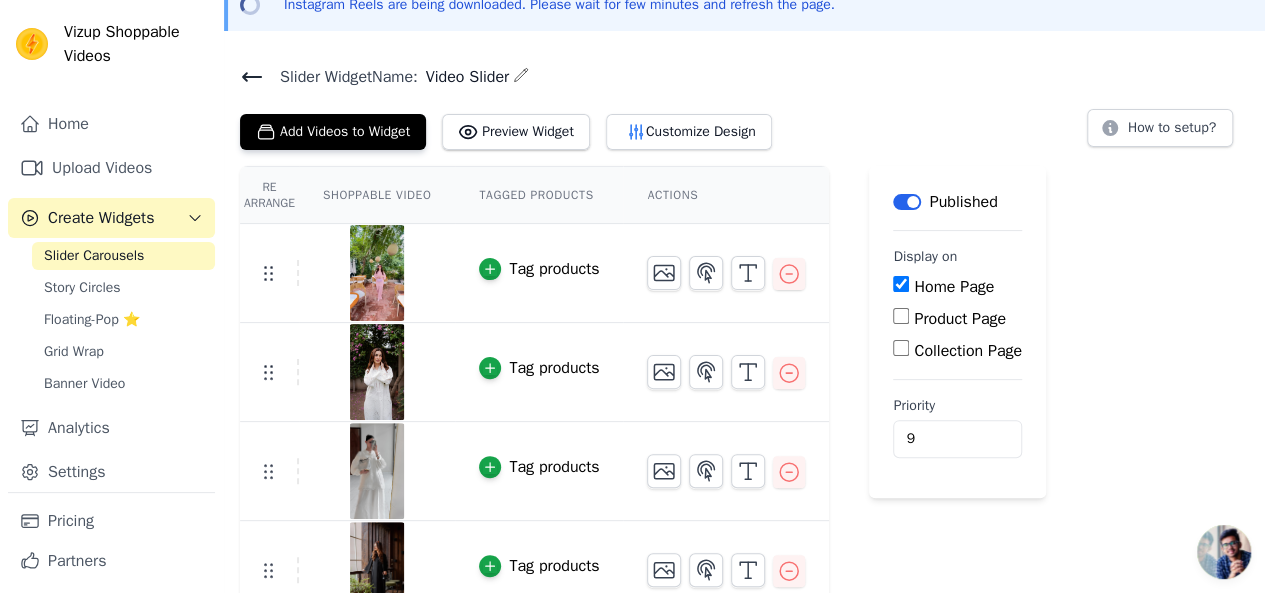 scroll, scrollTop: 0, scrollLeft: 0, axis: both 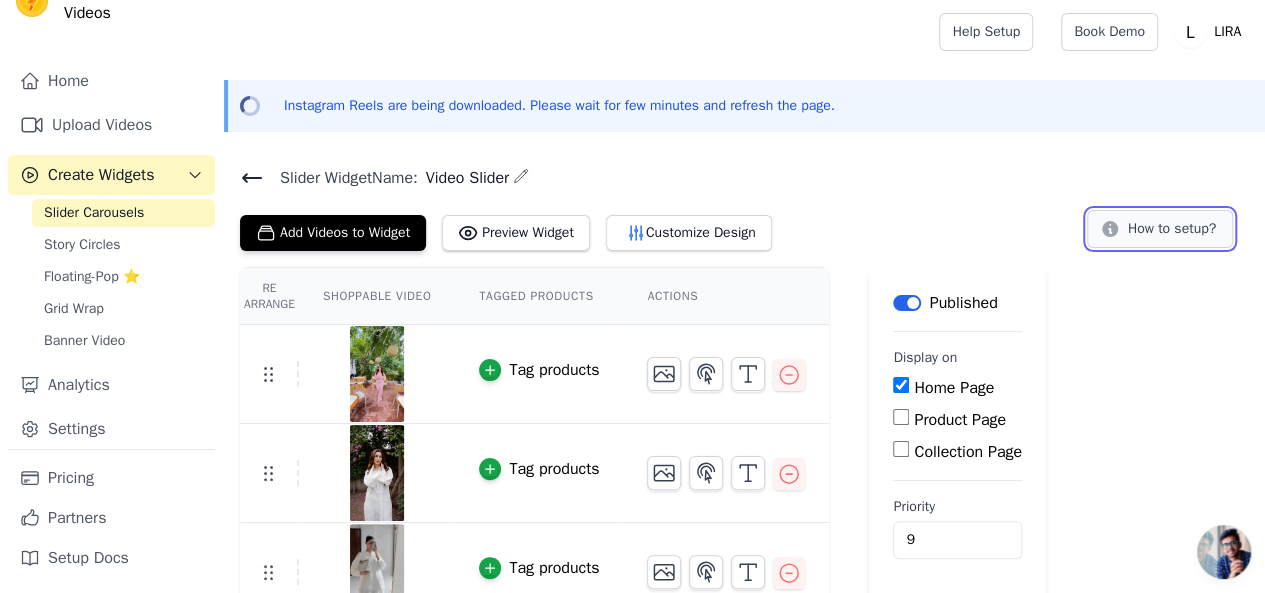 click on "How to setup?" at bounding box center (1160, 229) 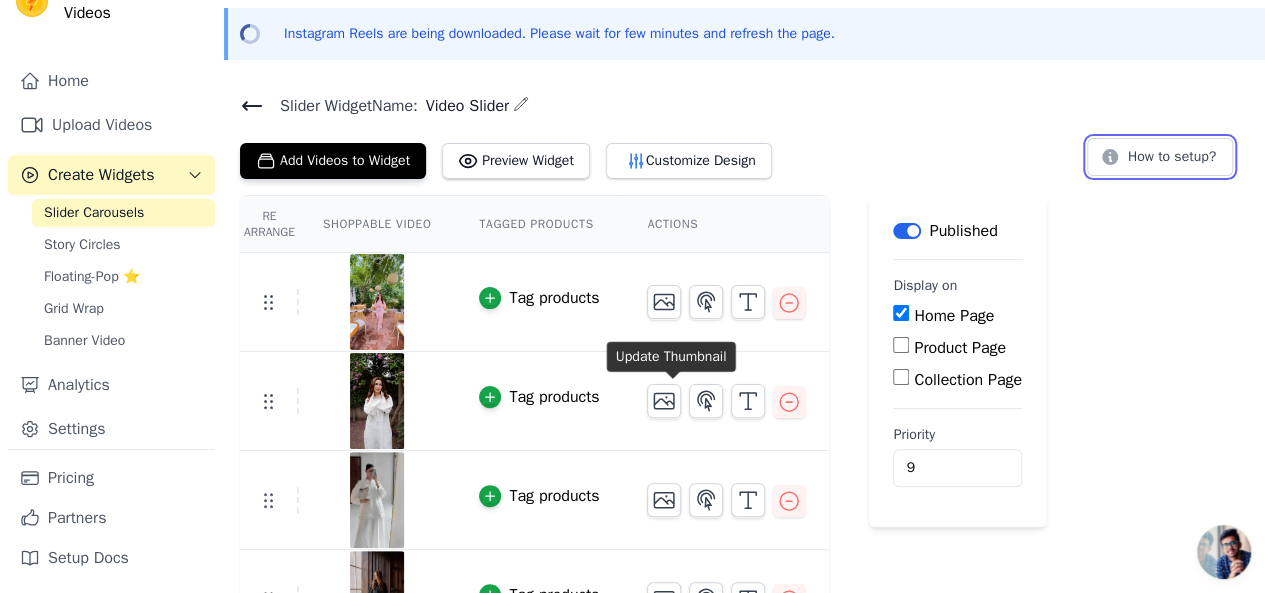 scroll, scrollTop: 0, scrollLeft: 0, axis: both 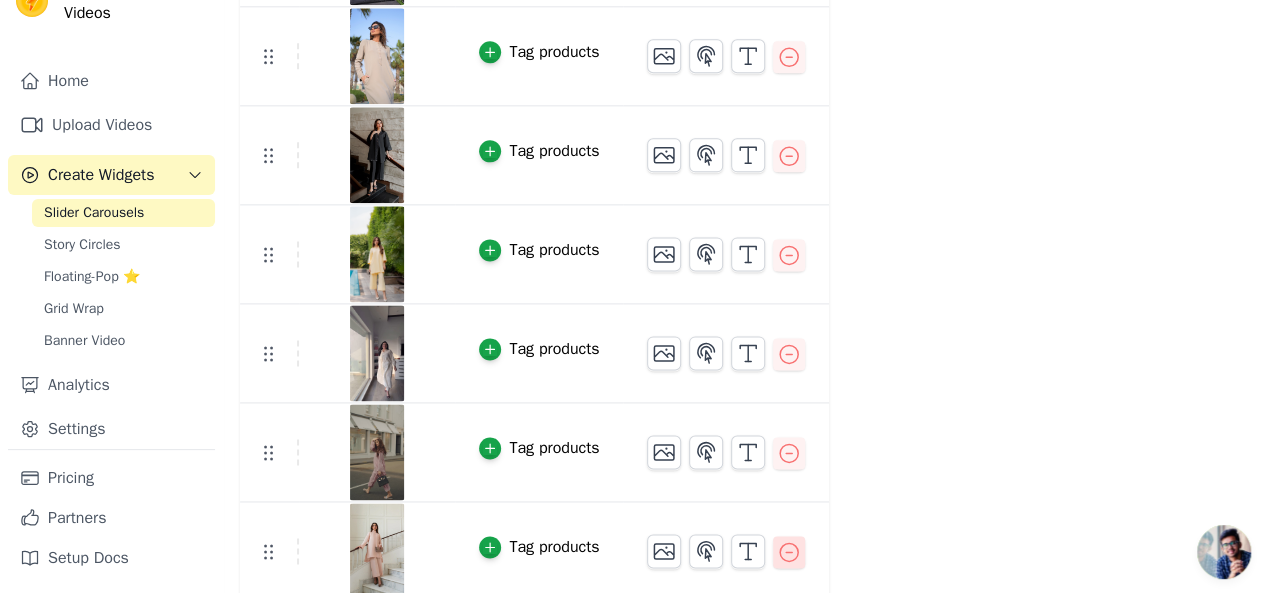 click 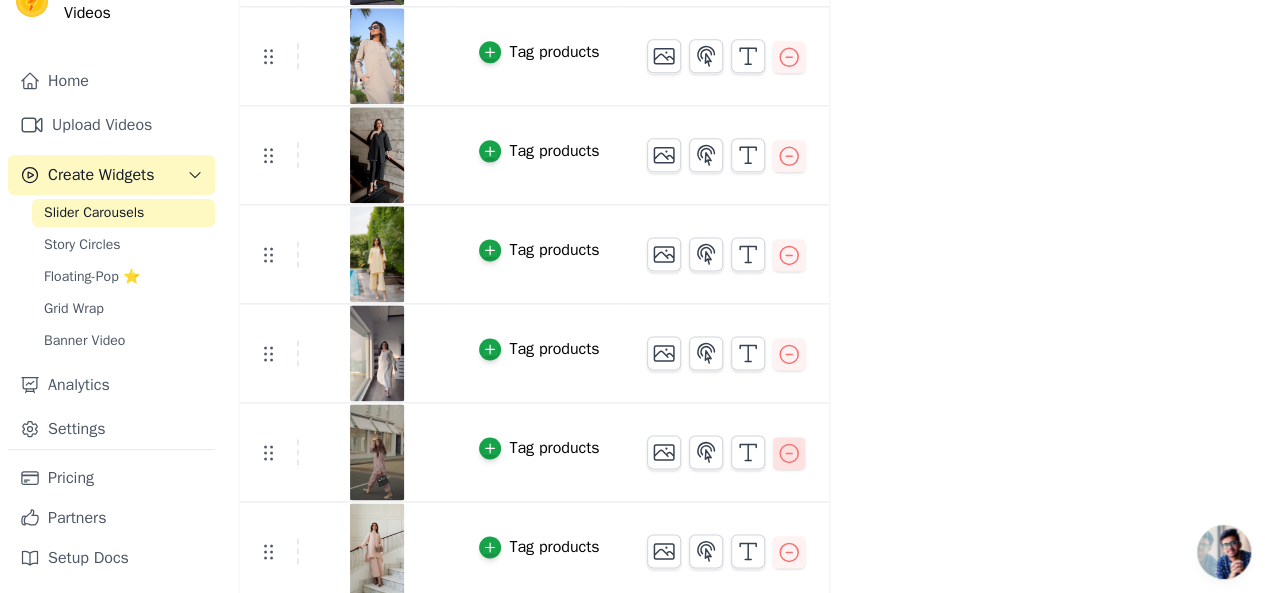 click 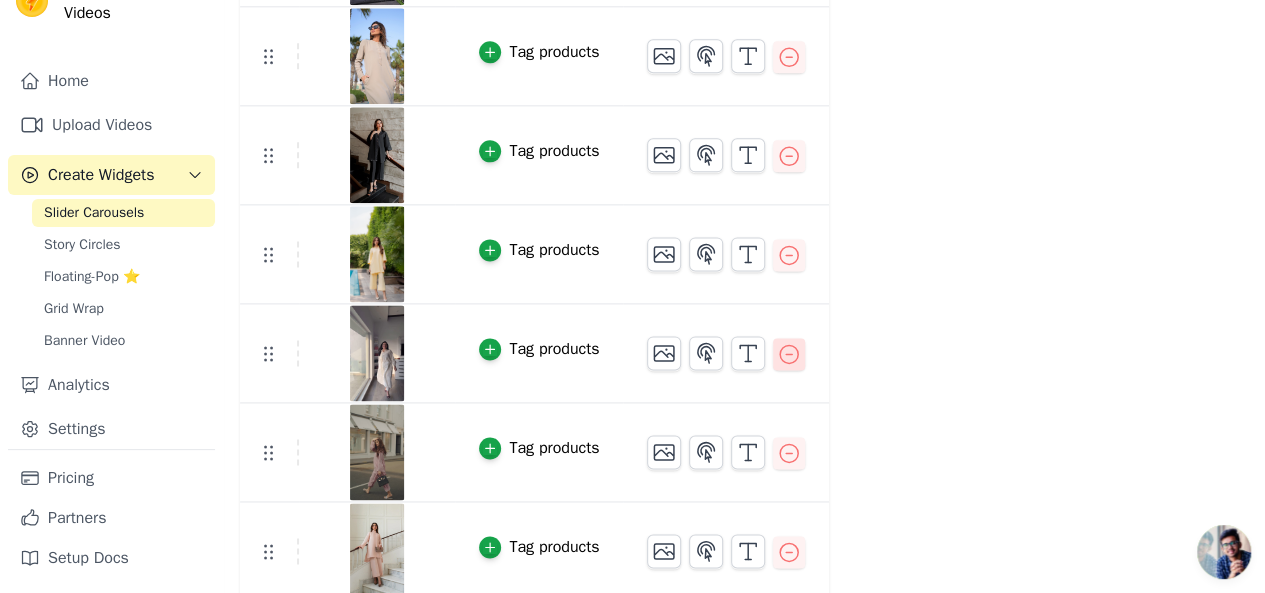 click 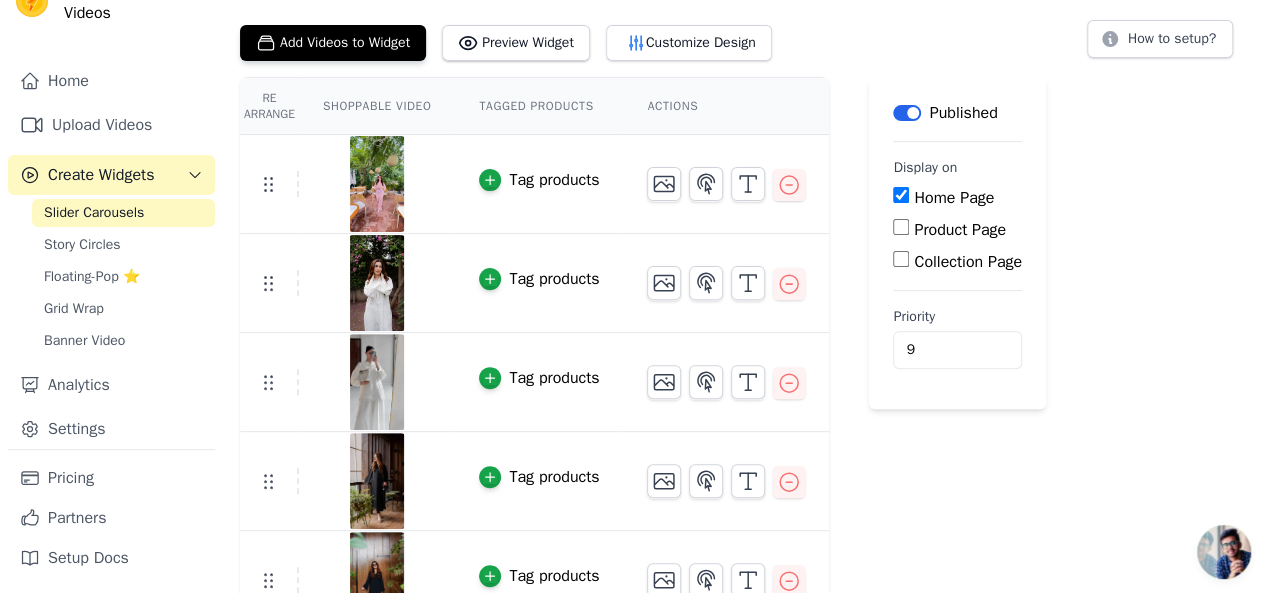 scroll, scrollTop: 186, scrollLeft: 0, axis: vertical 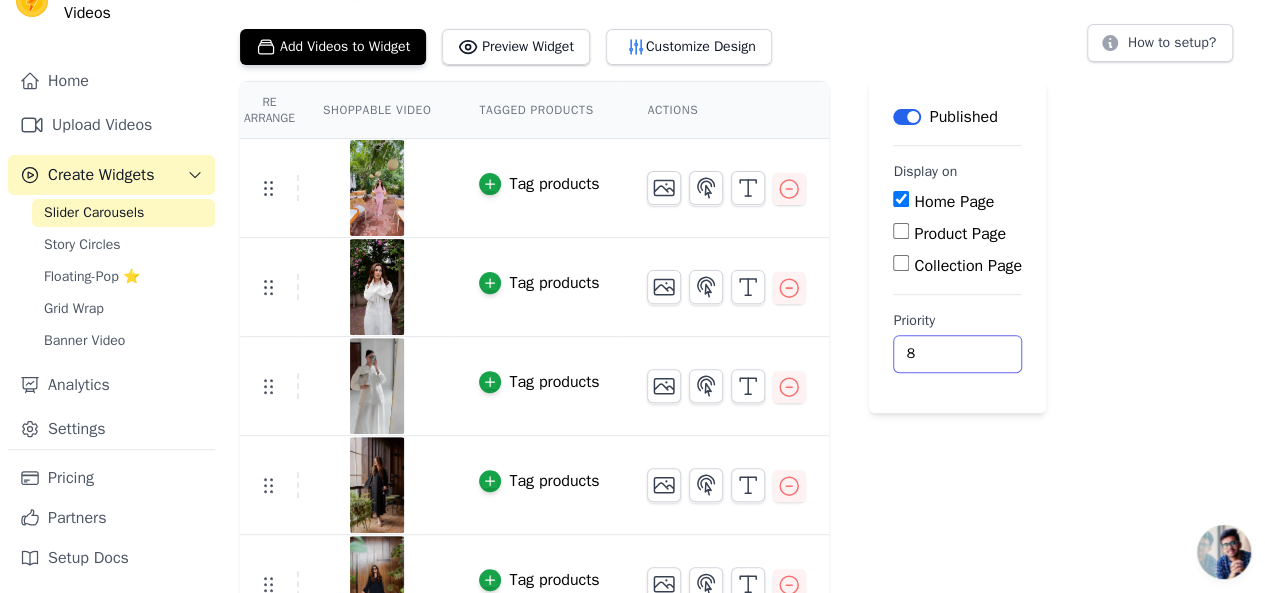 click on "8" at bounding box center (957, 354) 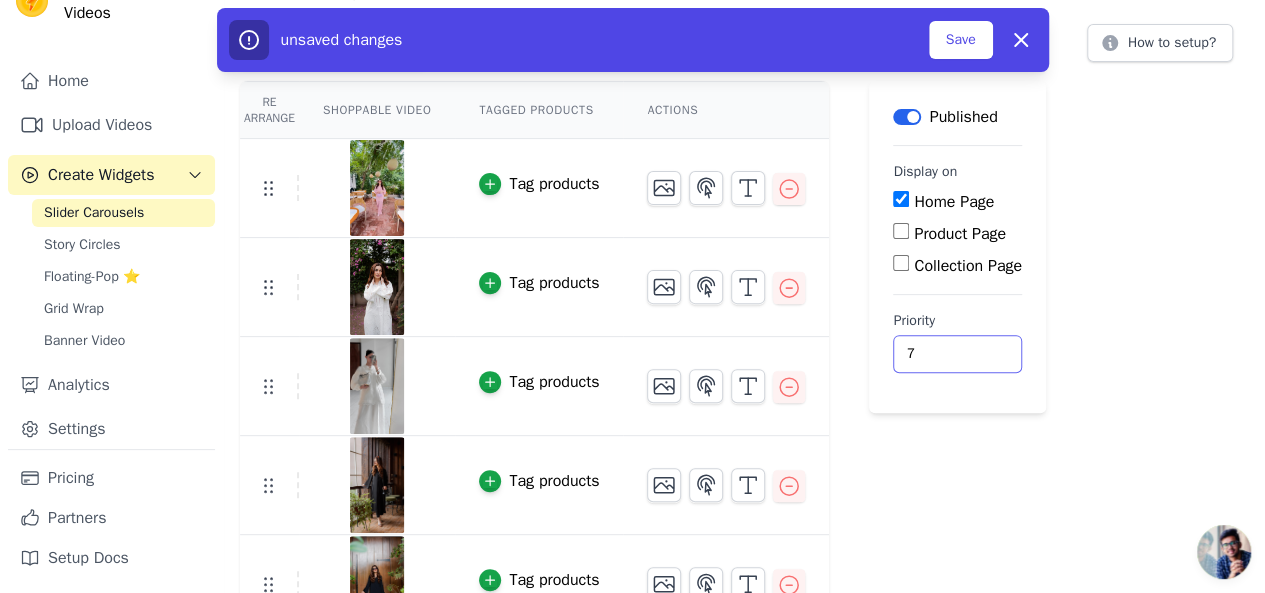 click on "7" at bounding box center (957, 354) 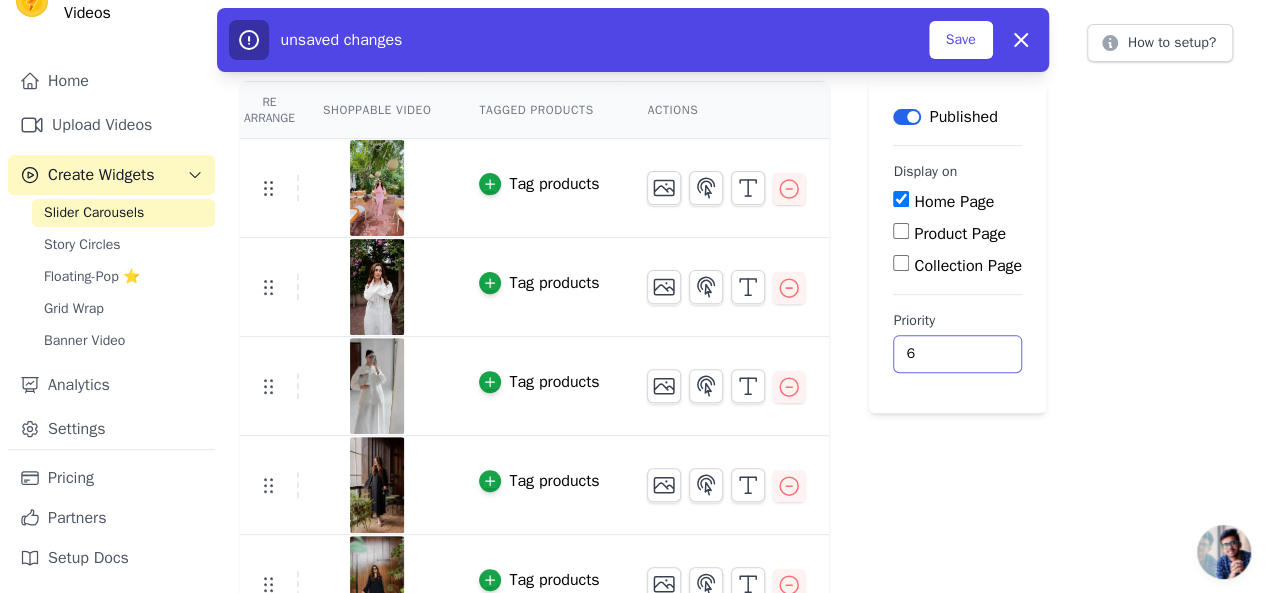 type on "6" 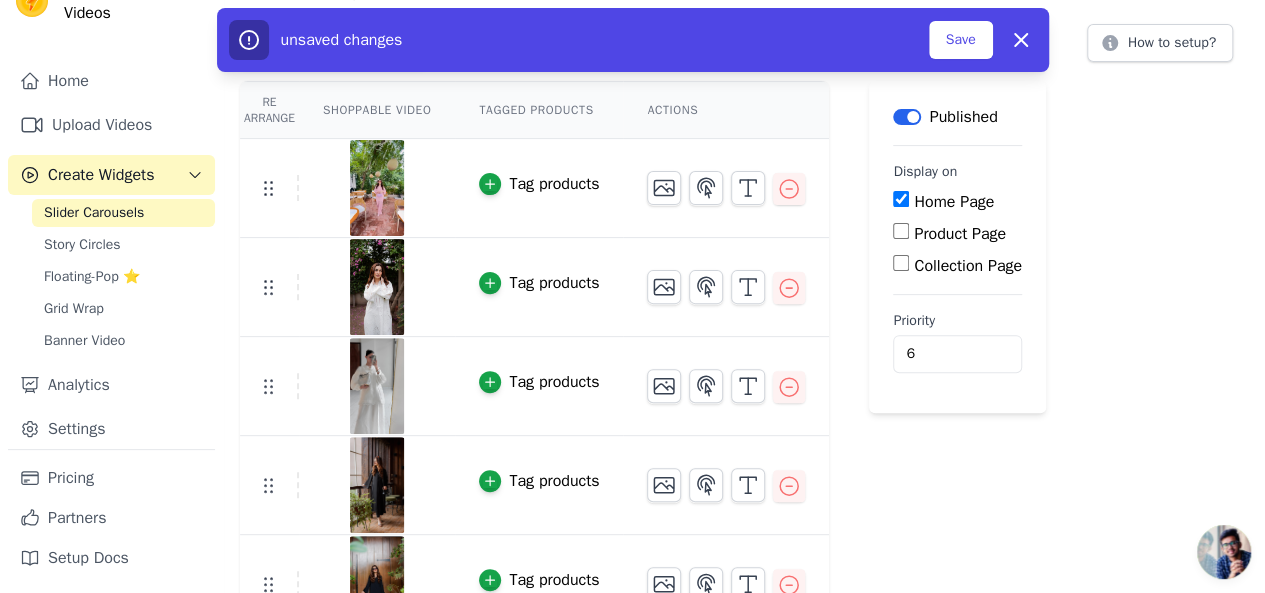 click on "Label     Published     Display on     Home Page     Product Page       Collection Page       Priority   6     unsaved changes   Save   Dismiss" at bounding box center (957, 654) 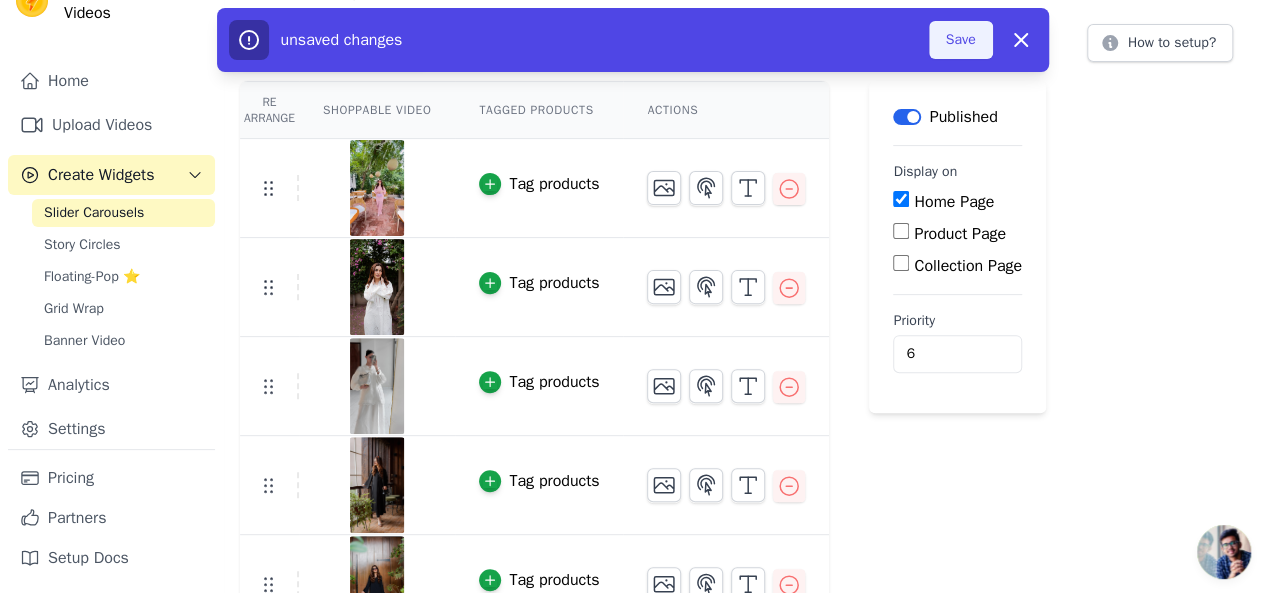 click on "Save" at bounding box center (961, 40) 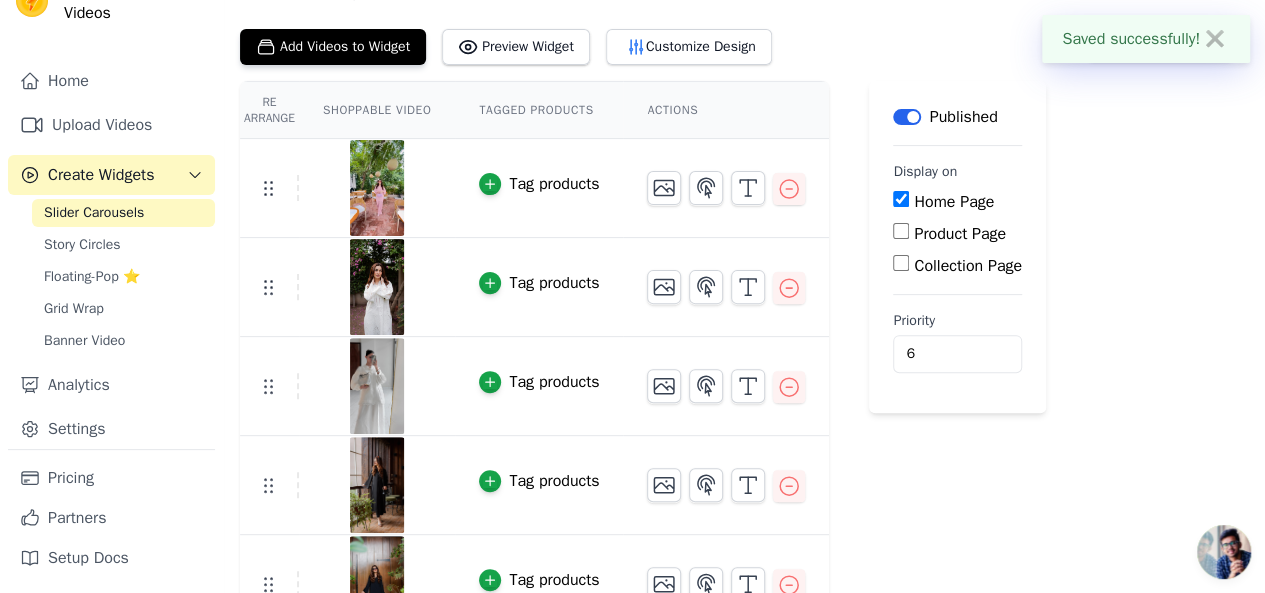 click on "Re Arrange   Shoppable Video   Tagged Products   Actions             Tag products                             Tag products                             Tag products                             Tag products                             Tag products                             Tag products                             Tag products                             Tag products                             Tag products                             Tag products                             Tag products                       Save Videos In This New Order   Save   Dismiss     Label     Published     Display on     Home Page     Product Page       Collection Page       Priority   6" at bounding box center [744, 654] 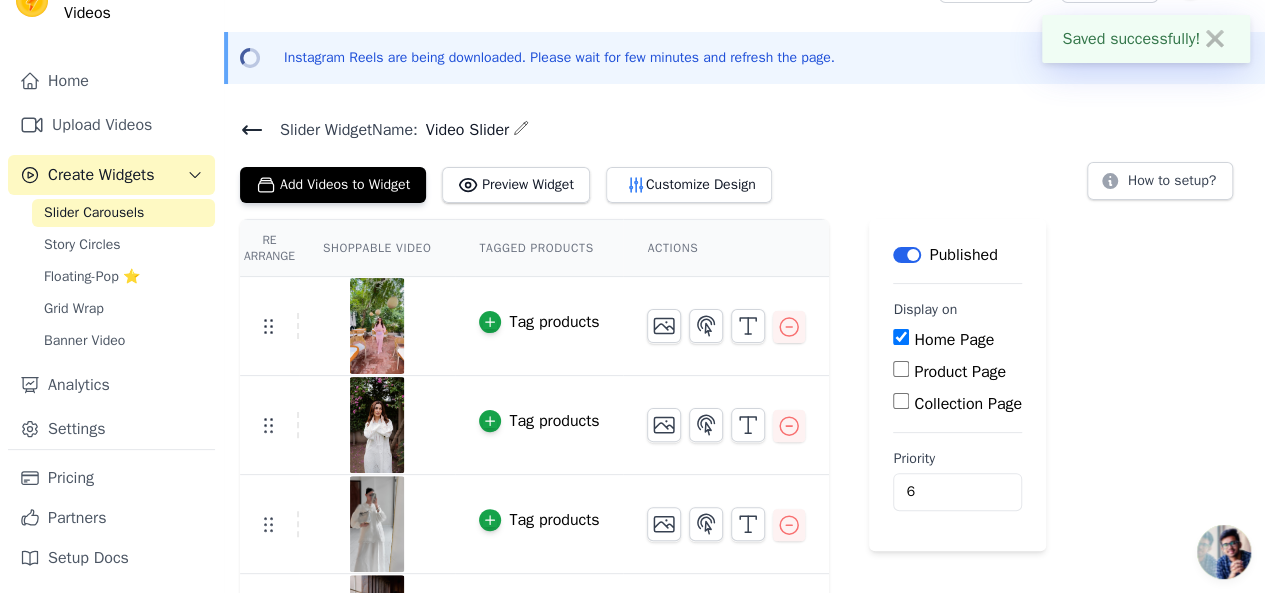 scroll, scrollTop: 48, scrollLeft: 0, axis: vertical 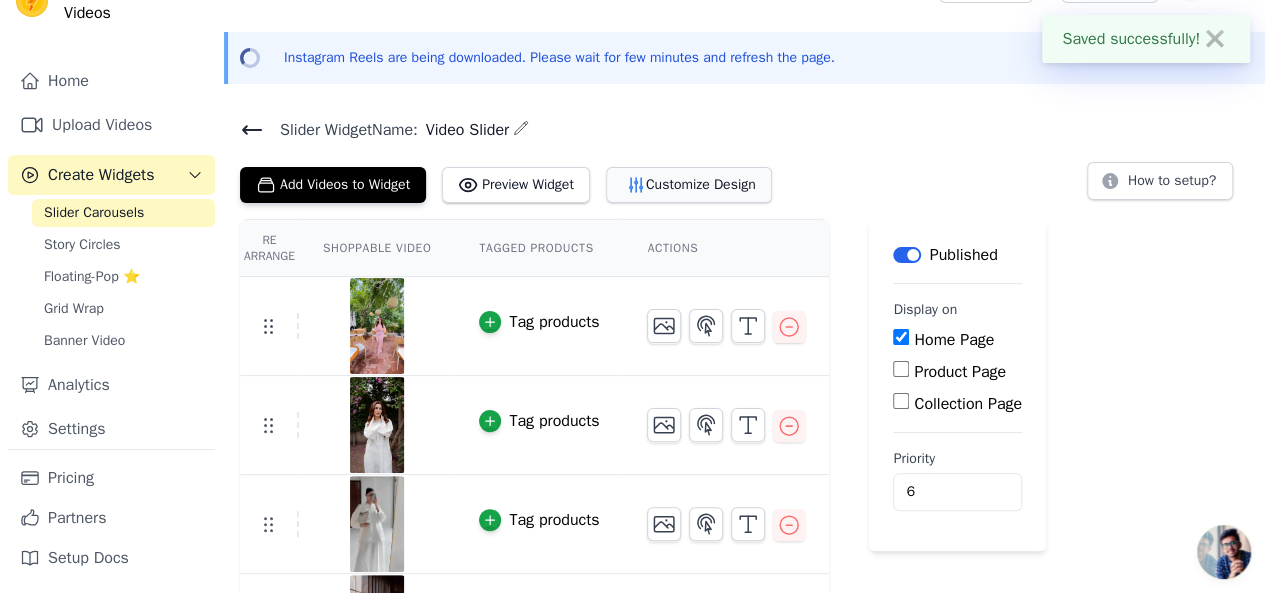 click on "Customize Design" at bounding box center [689, 185] 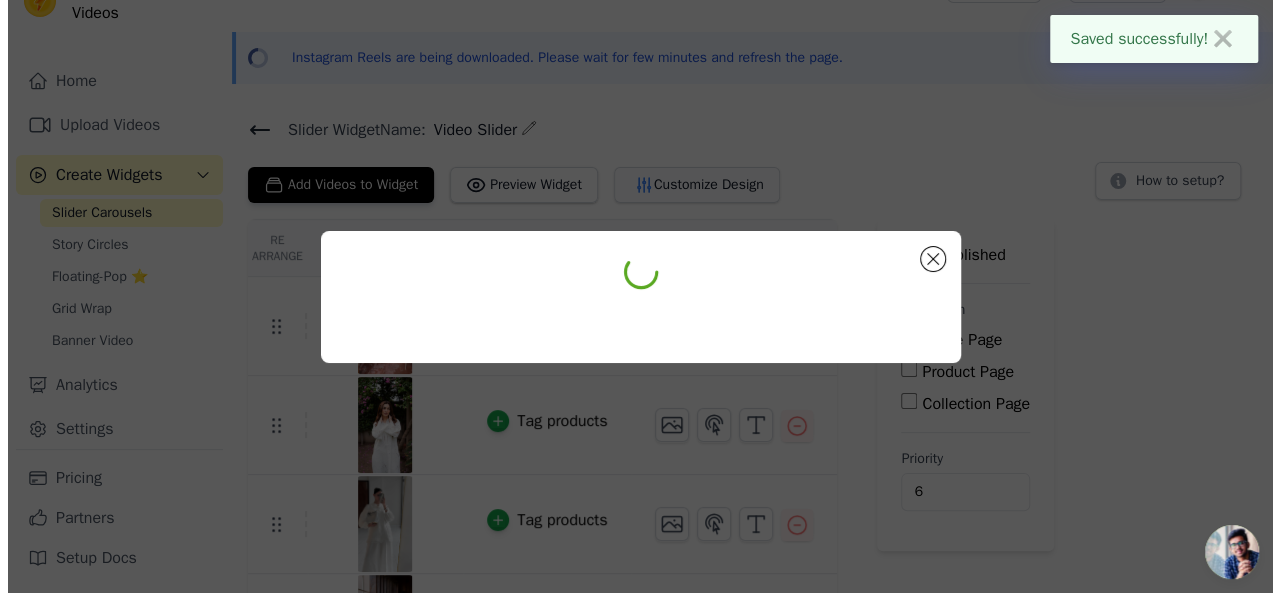 scroll, scrollTop: 0, scrollLeft: 0, axis: both 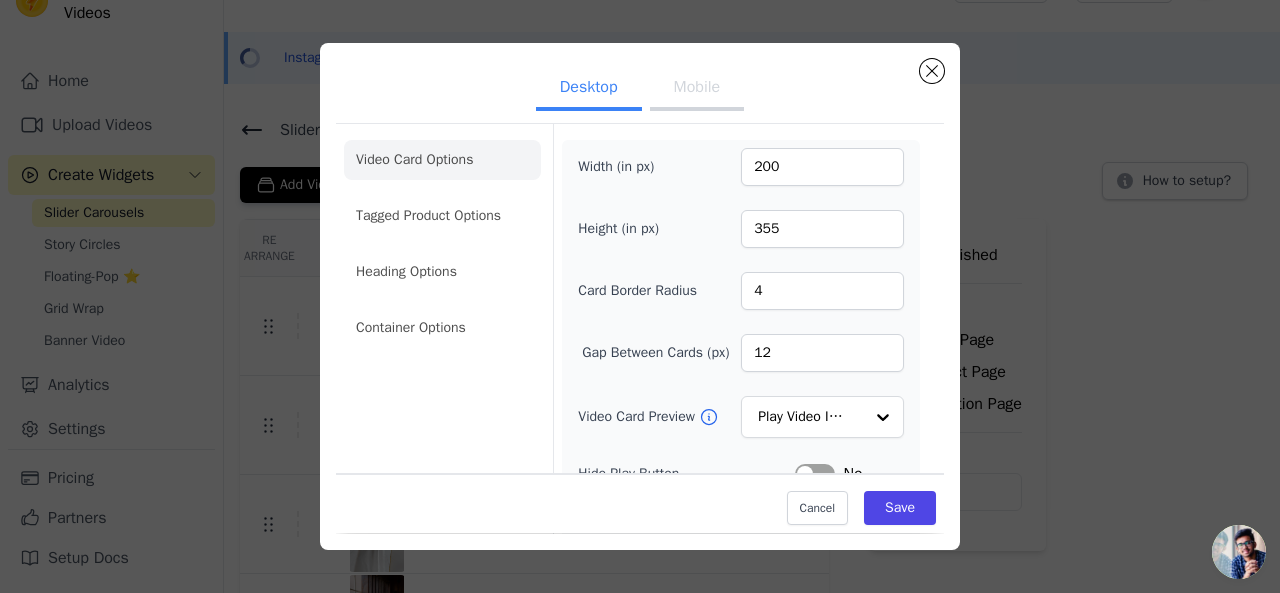 click on "Mobile" at bounding box center (697, 89) 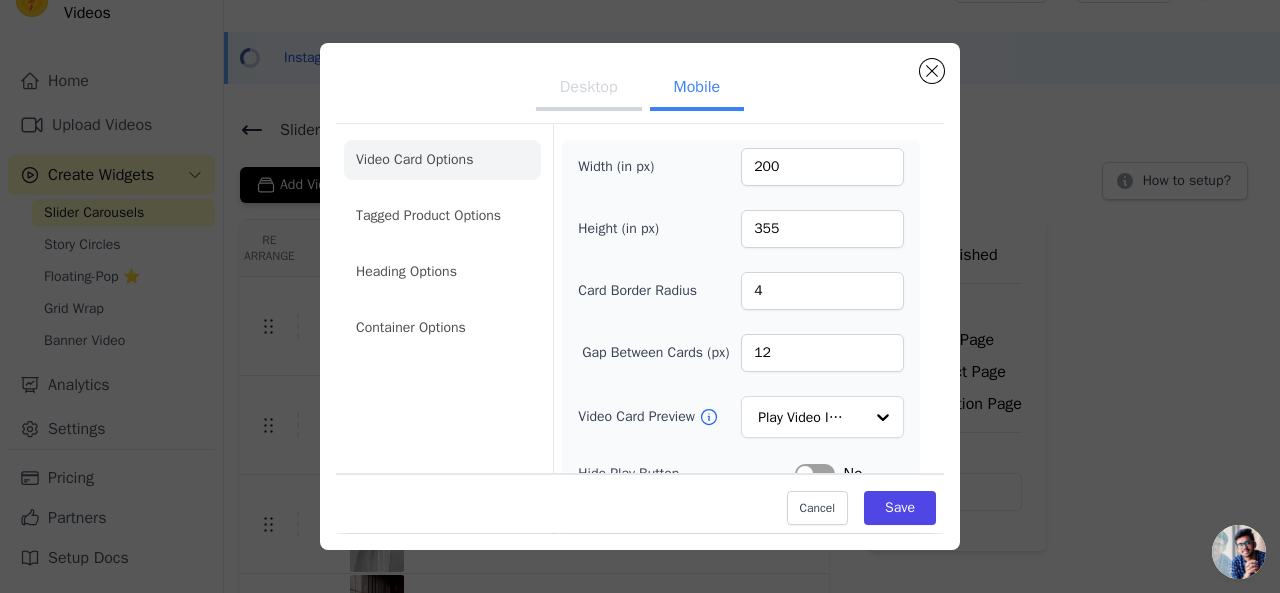 click on "Desktop" at bounding box center [589, 89] 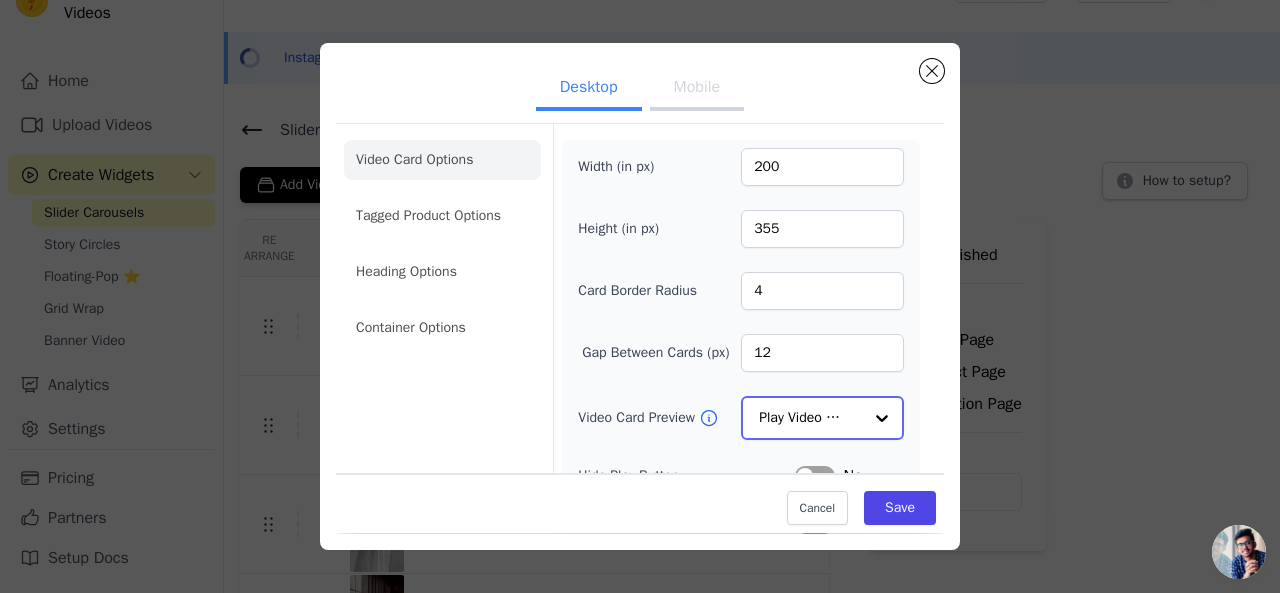 click on "Video Card Preview" 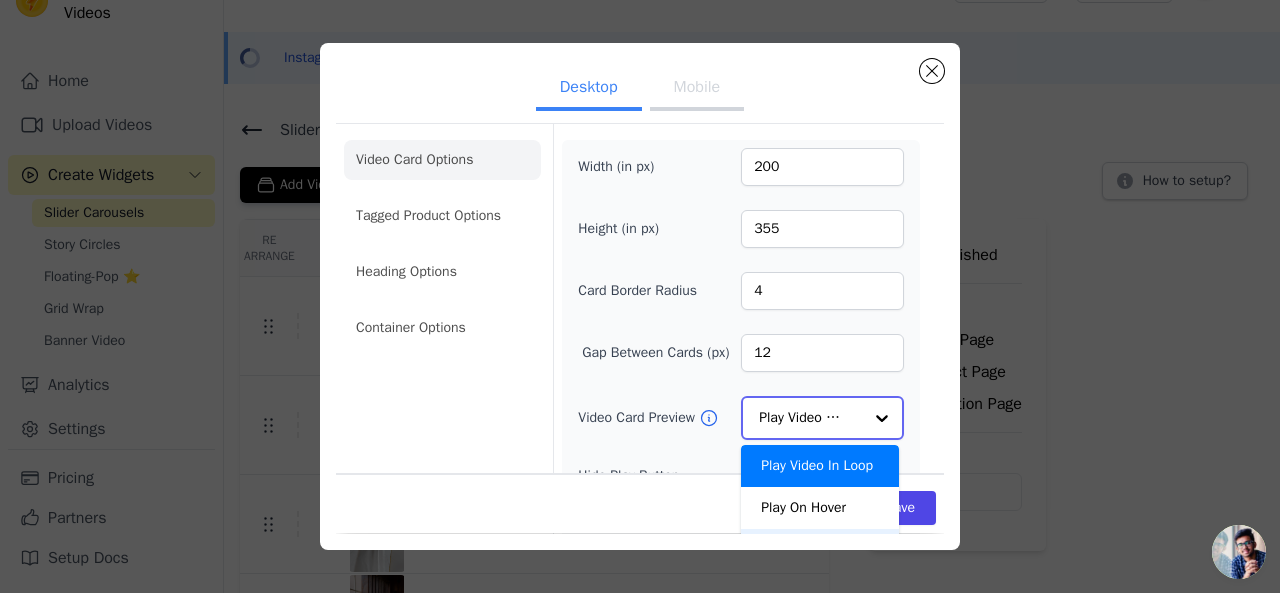 scroll, scrollTop: 266, scrollLeft: 0, axis: vertical 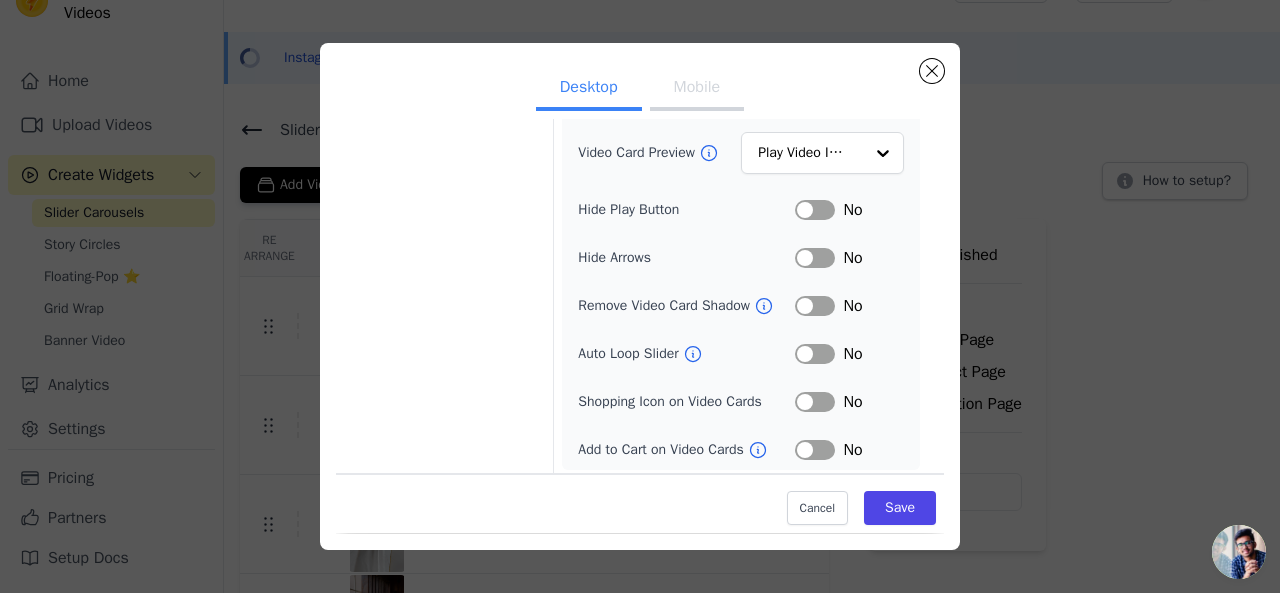 click on "Video Card Options Tagged Product Options Heading Options Container Options" at bounding box center [442, 169] 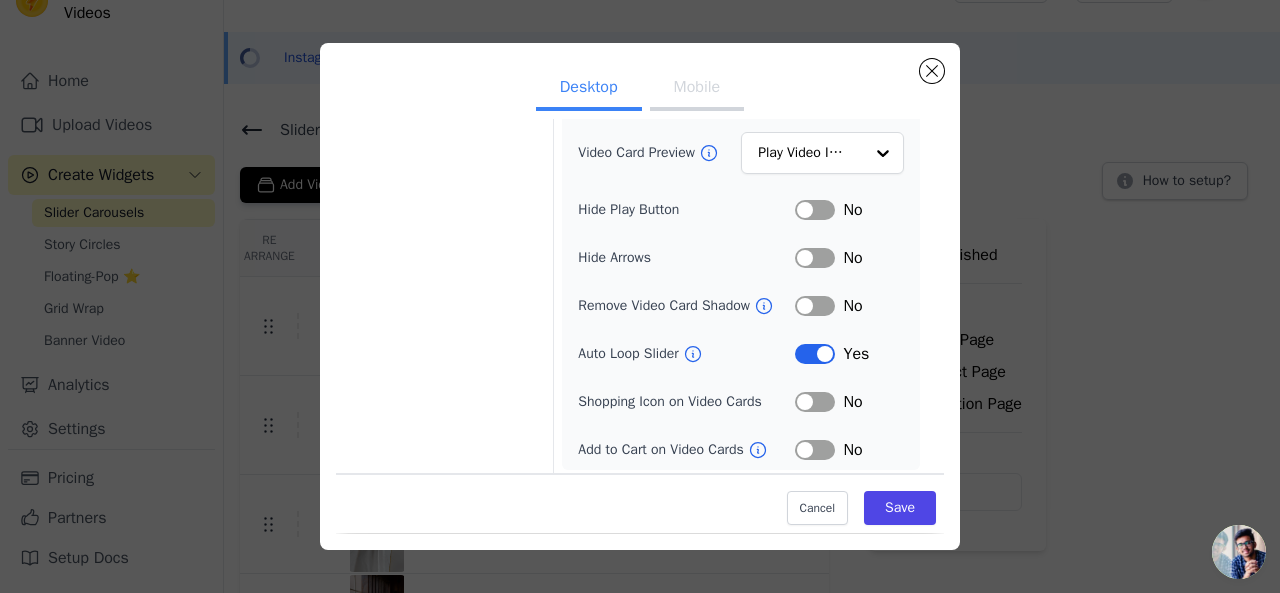 click on "Label" at bounding box center (815, 402) 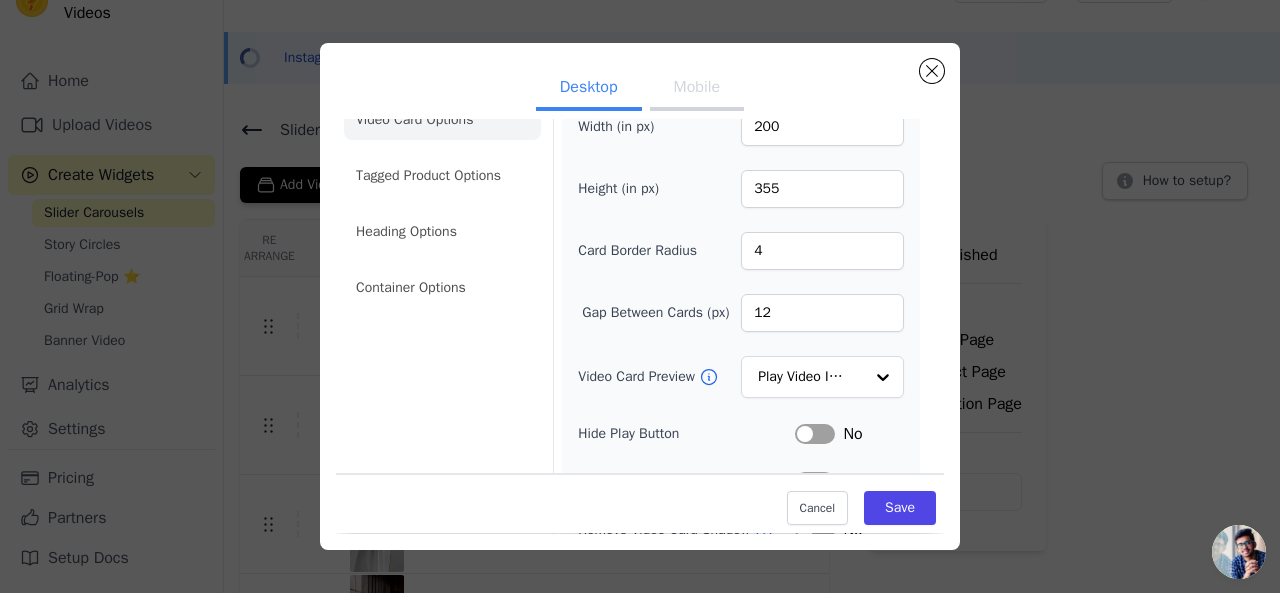 scroll, scrollTop: 0, scrollLeft: 0, axis: both 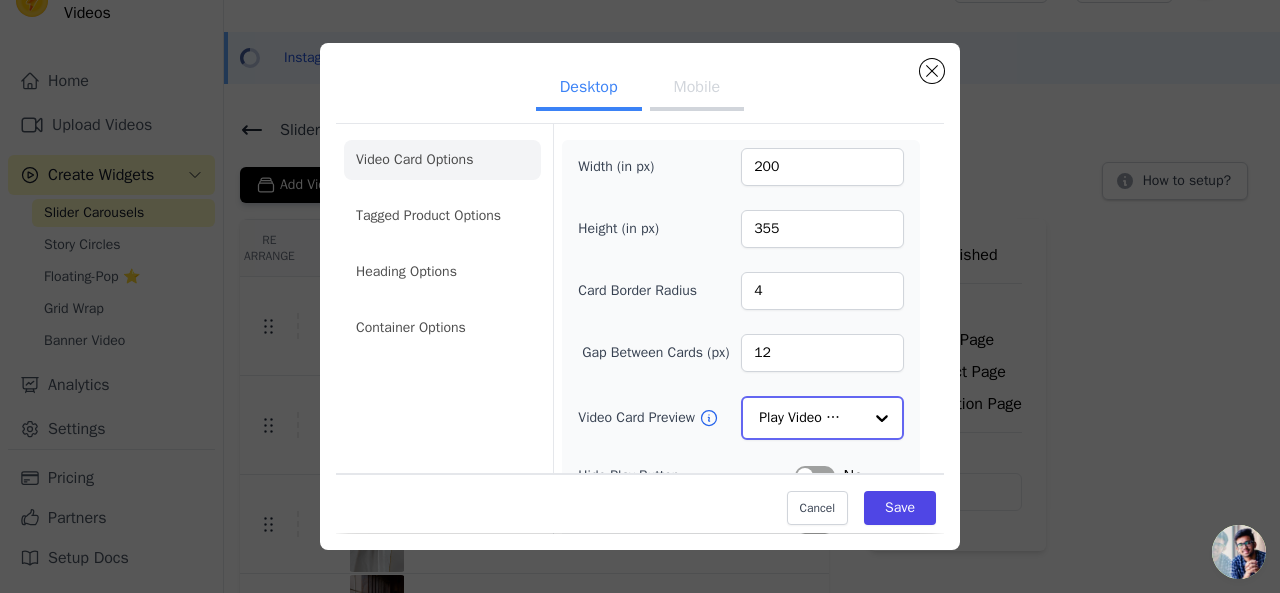 click on "Video Card Preview" 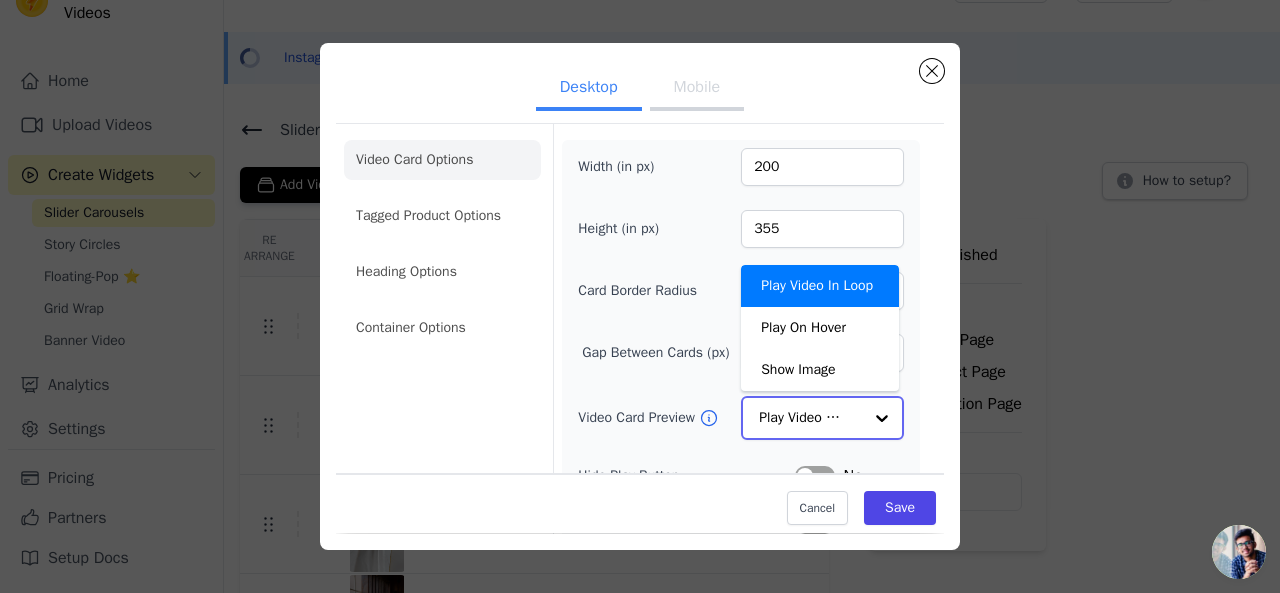 click on "Video Card Preview" 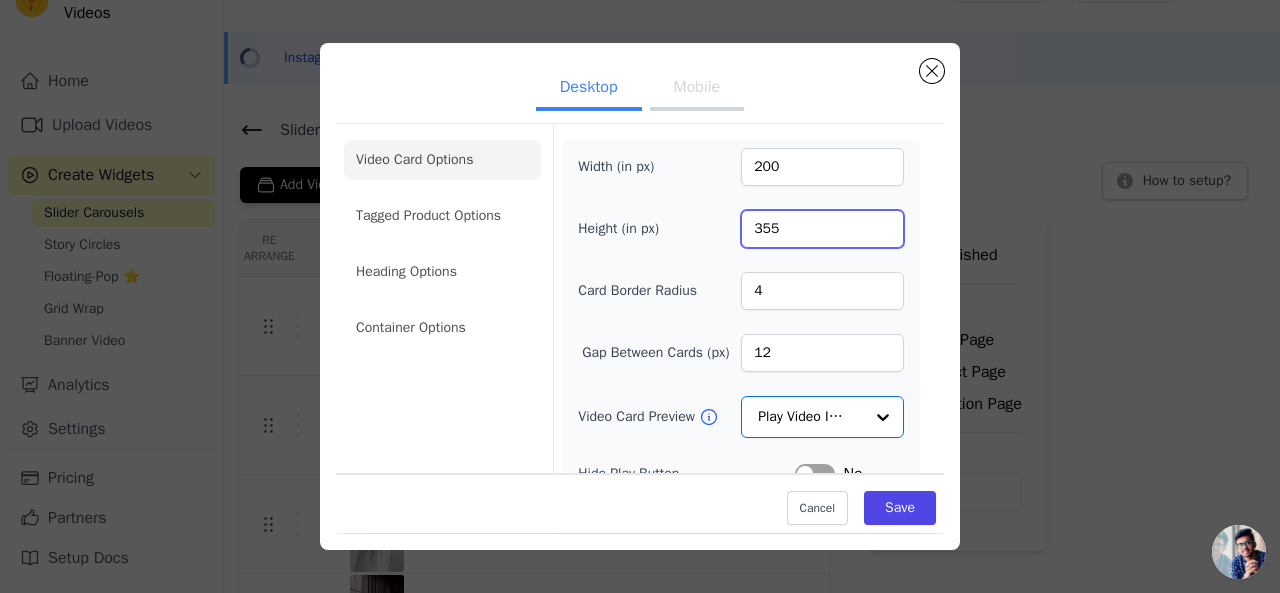 click on "355" at bounding box center (822, 229) 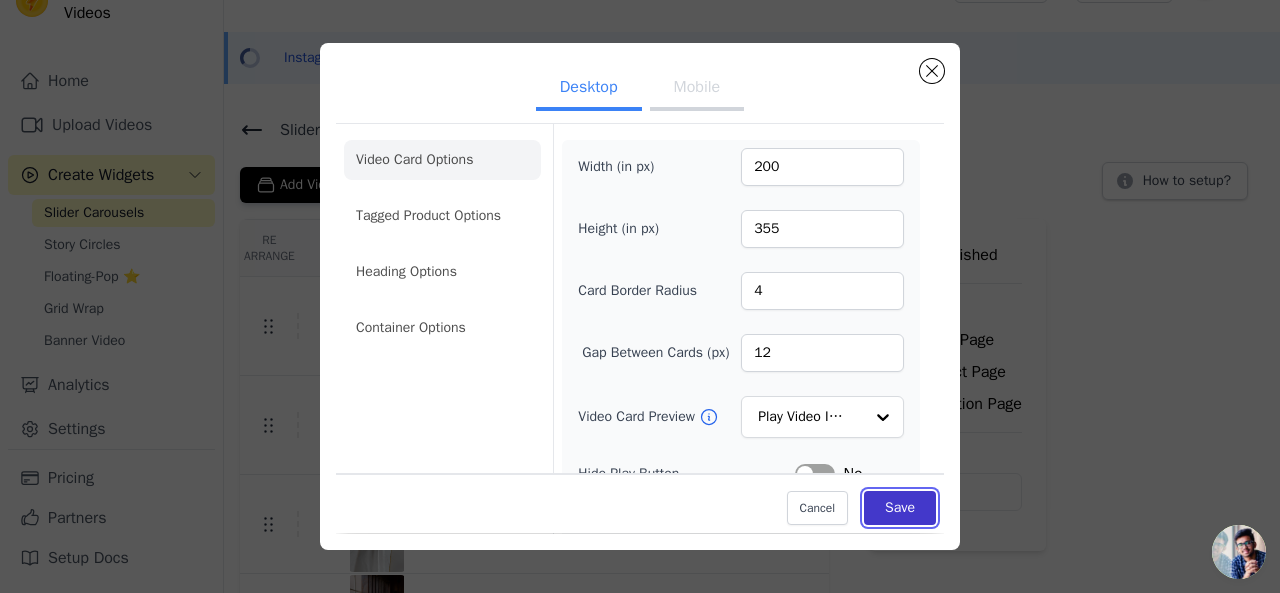 click on "Save" at bounding box center (900, 509) 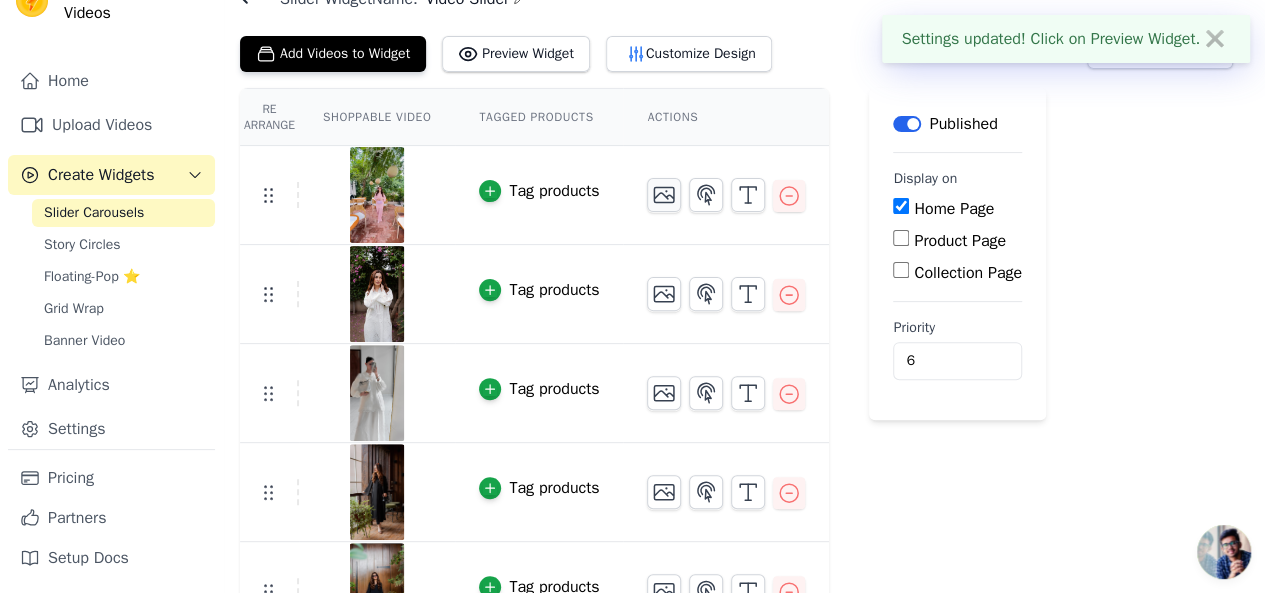 scroll, scrollTop: 0, scrollLeft: 0, axis: both 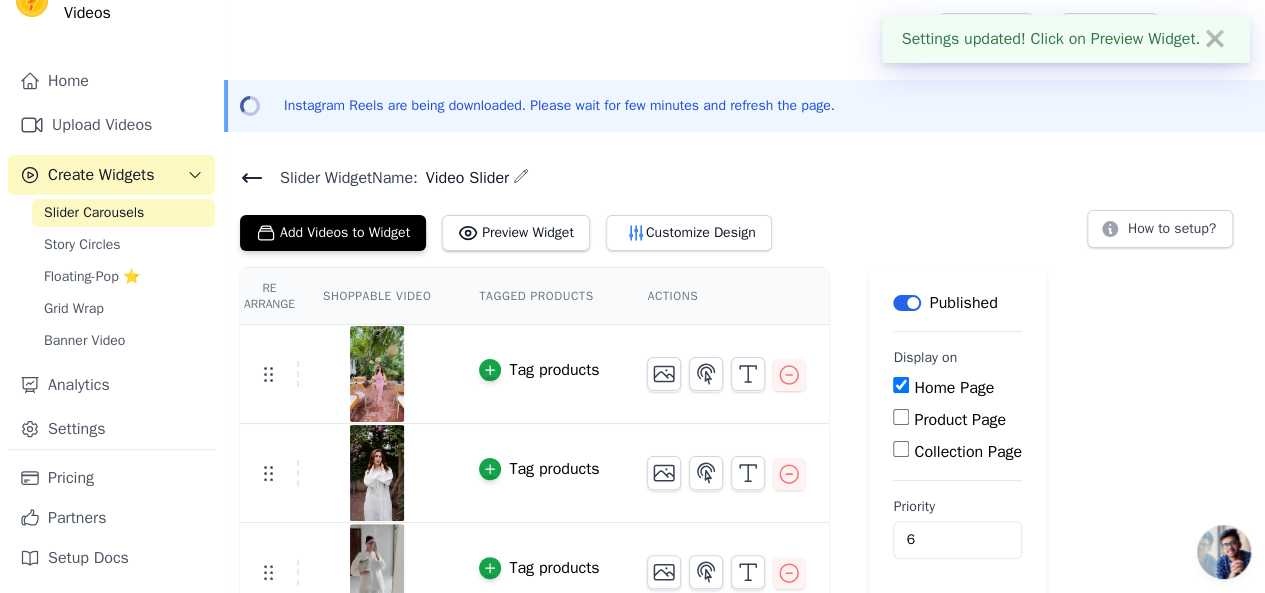 click on "Instagram Reels are being downloaded. Please wait for few minutes and refresh the page." at bounding box center (559, 106) 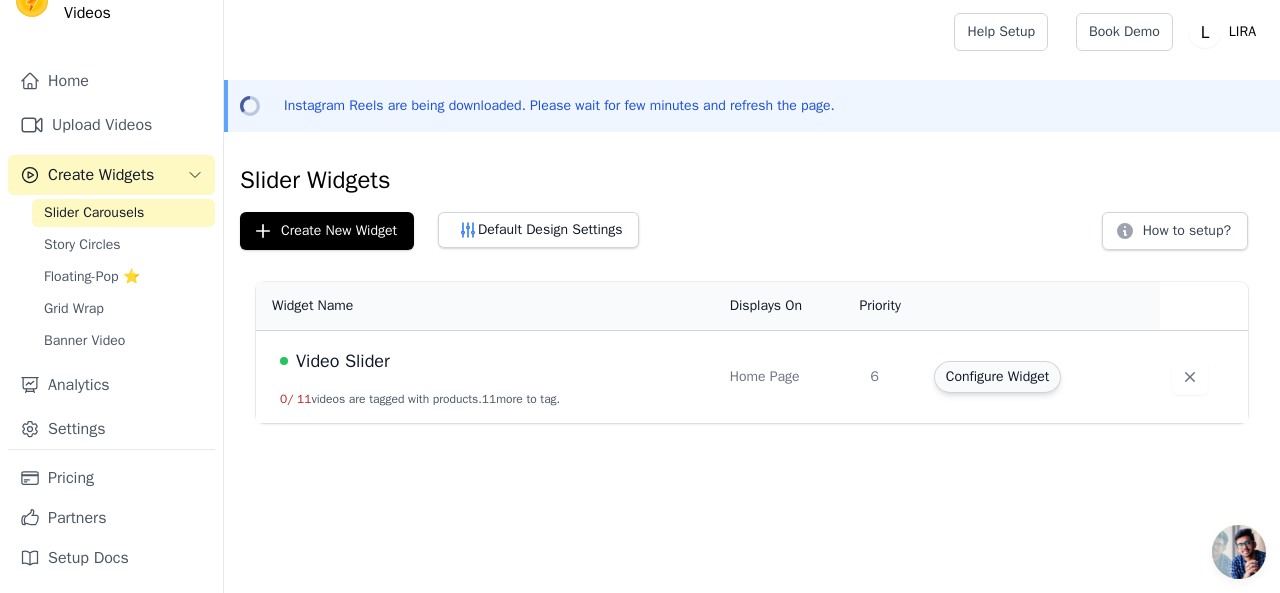 click on "Configure Widget" at bounding box center [997, 377] 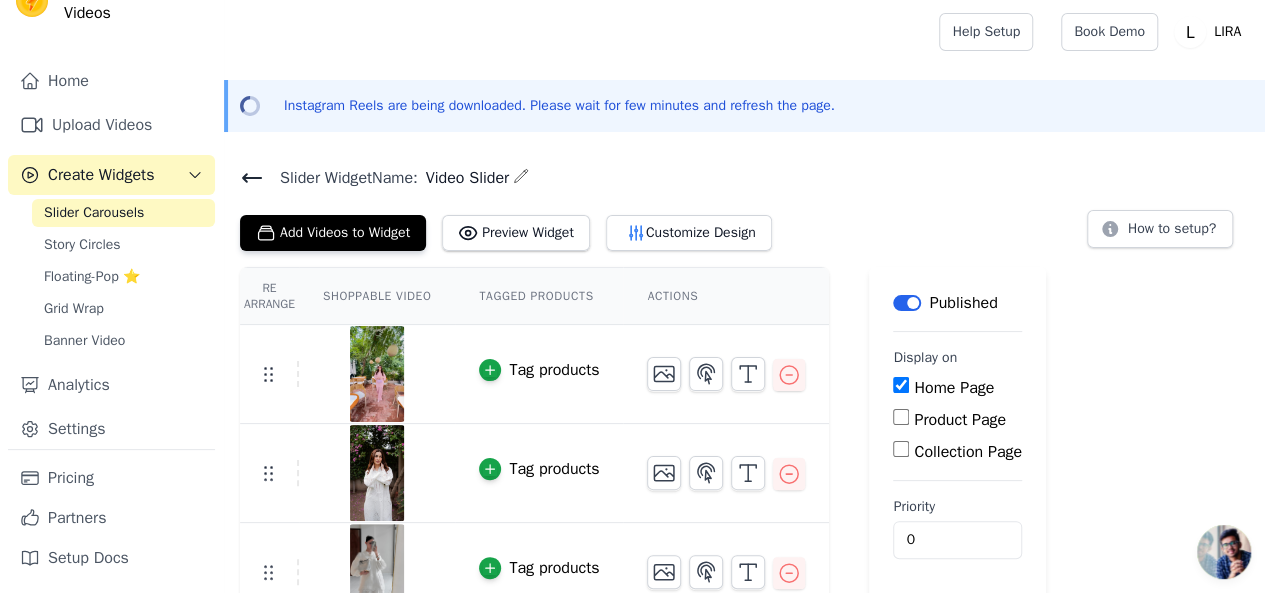 click 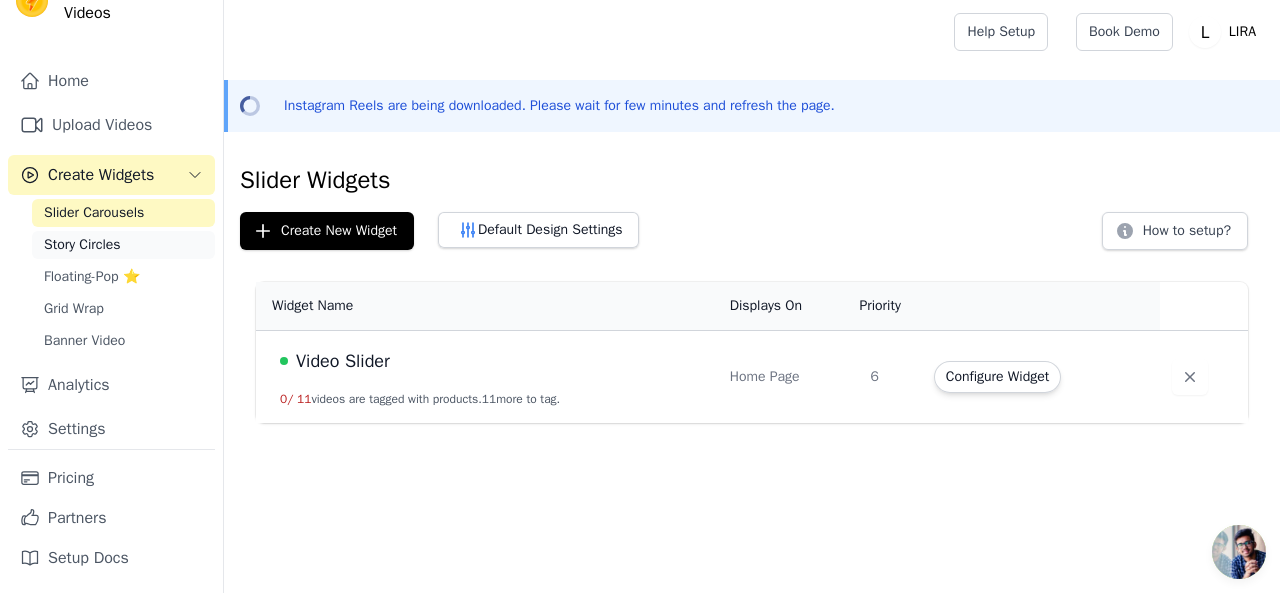 click on "Story Circles" at bounding box center [82, 245] 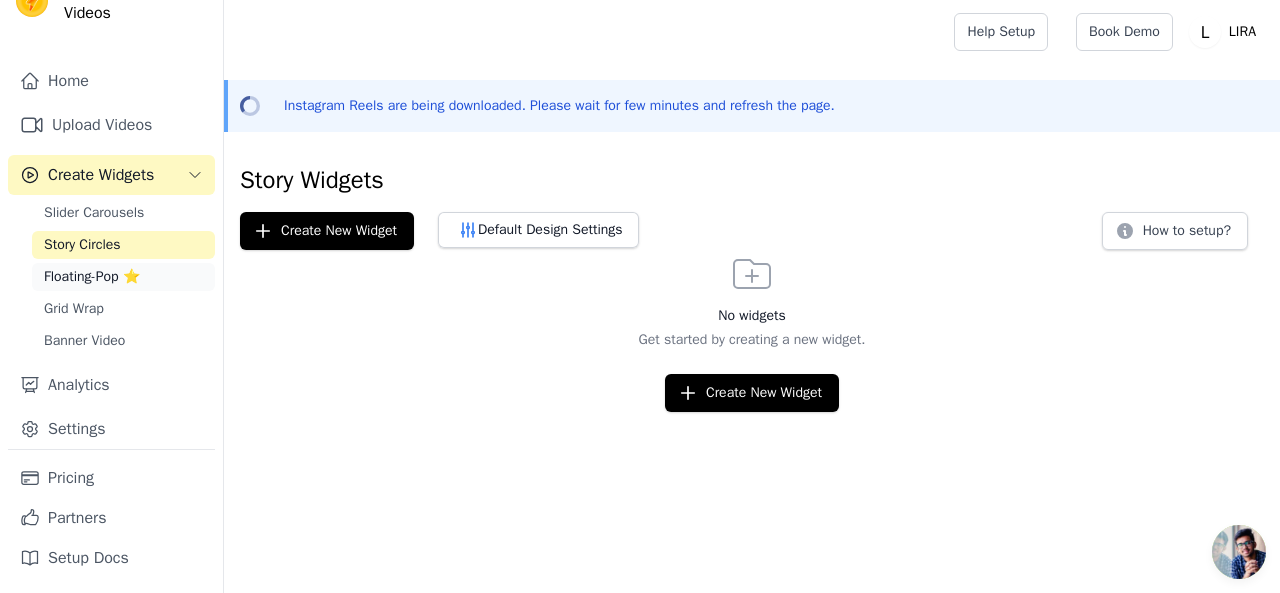click on "Floating-Pop ⭐" at bounding box center [92, 277] 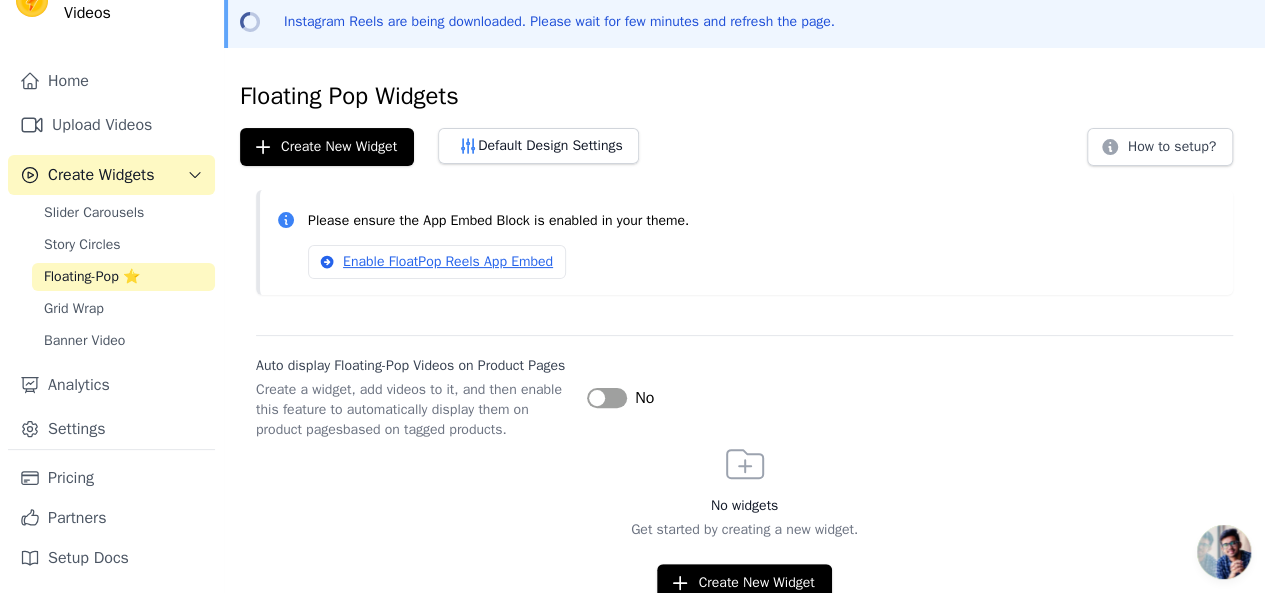 scroll, scrollTop: 110, scrollLeft: 0, axis: vertical 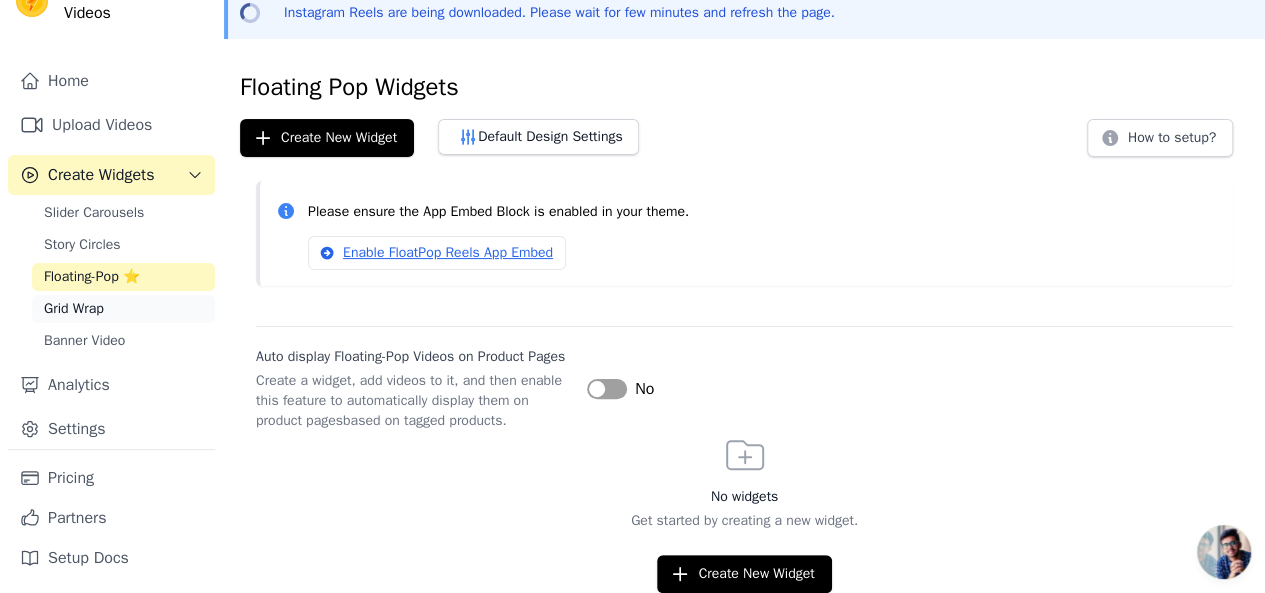 click on "Grid Wrap" at bounding box center (123, 309) 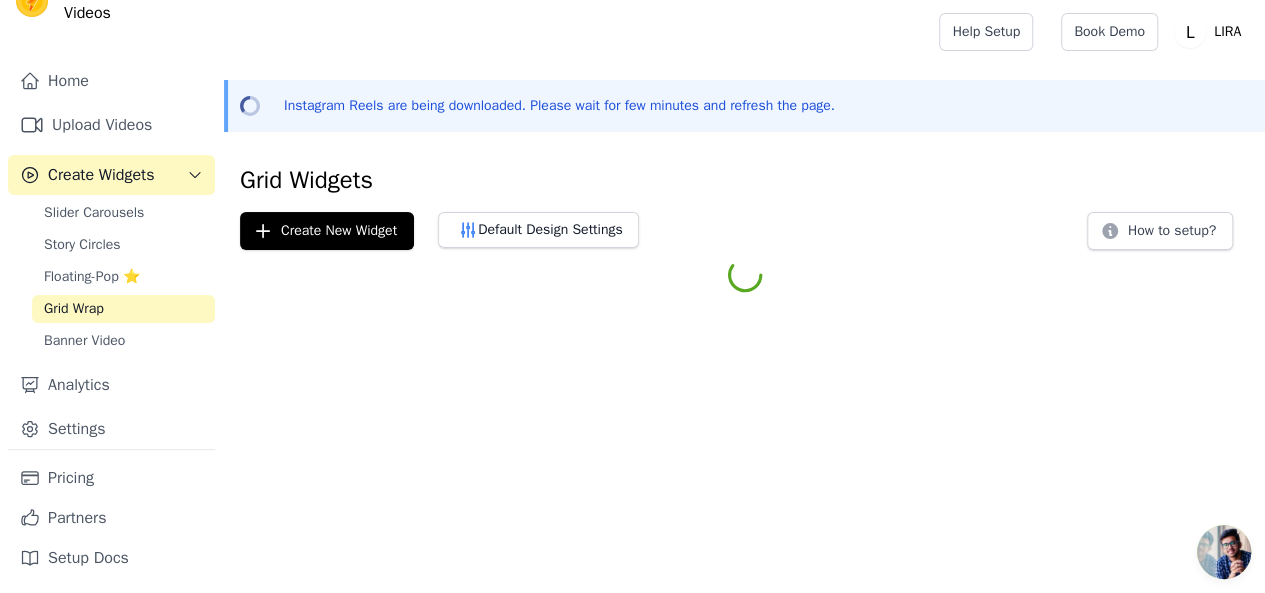 scroll, scrollTop: 0, scrollLeft: 0, axis: both 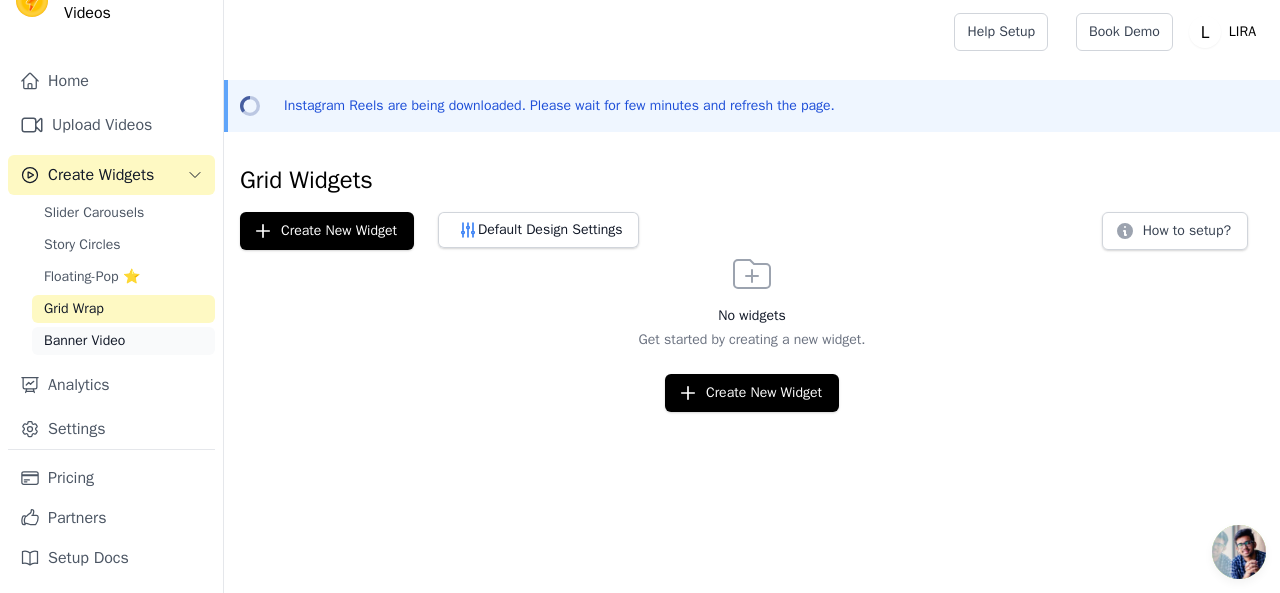 click on "Banner Video" at bounding box center [84, 341] 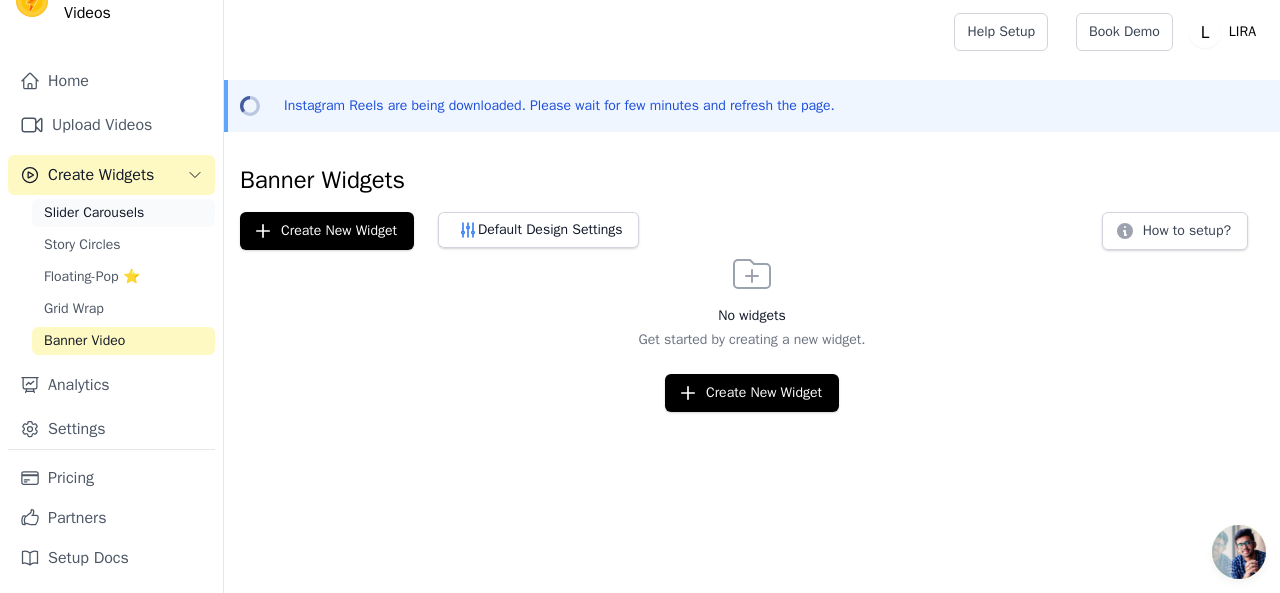 click on "Slider Carousels" at bounding box center (123, 213) 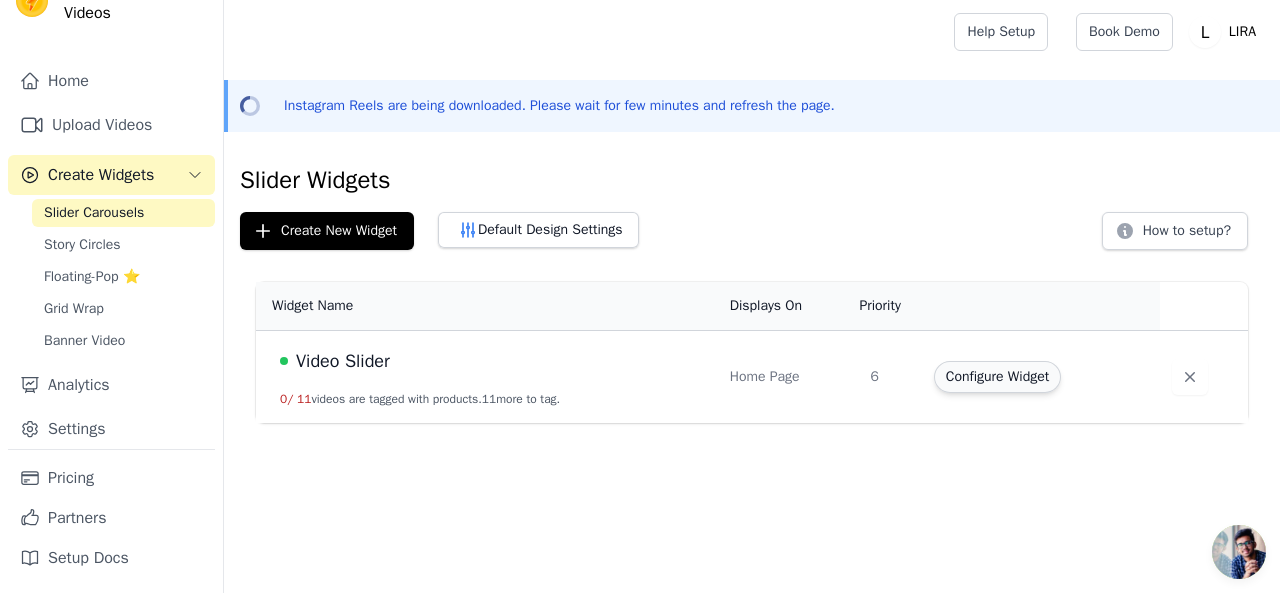 click on "Configure Widget" at bounding box center (997, 377) 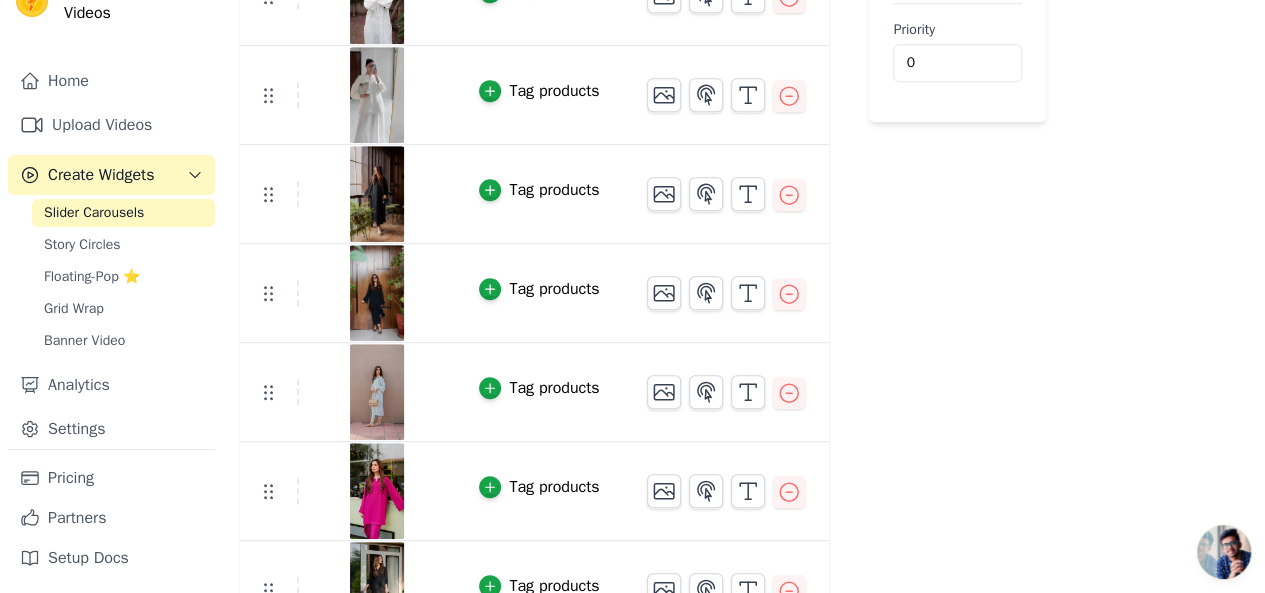 scroll, scrollTop: 814, scrollLeft: 0, axis: vertical 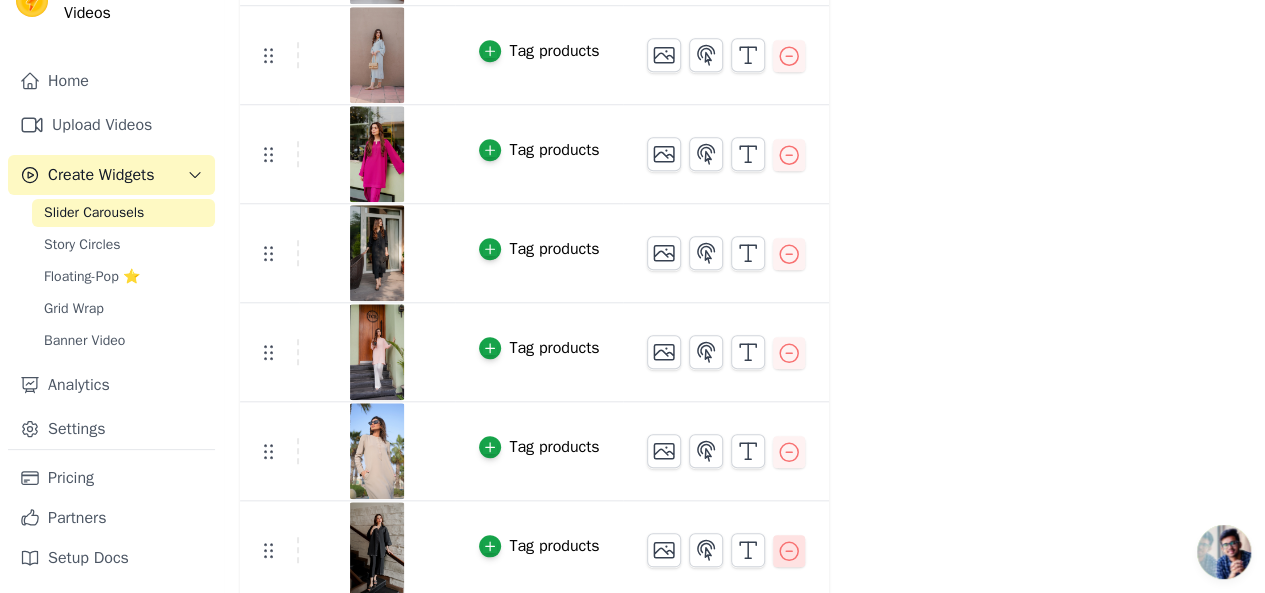 click 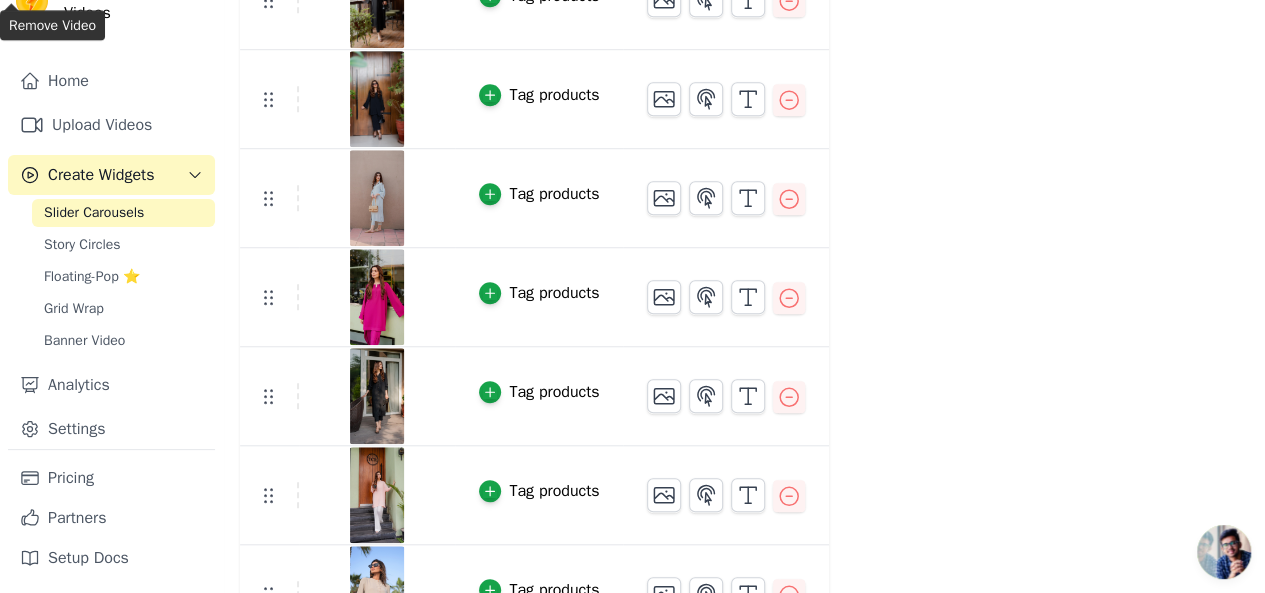 scroll, scrollTop: 716, scrollLeft: 0, axis: vertical 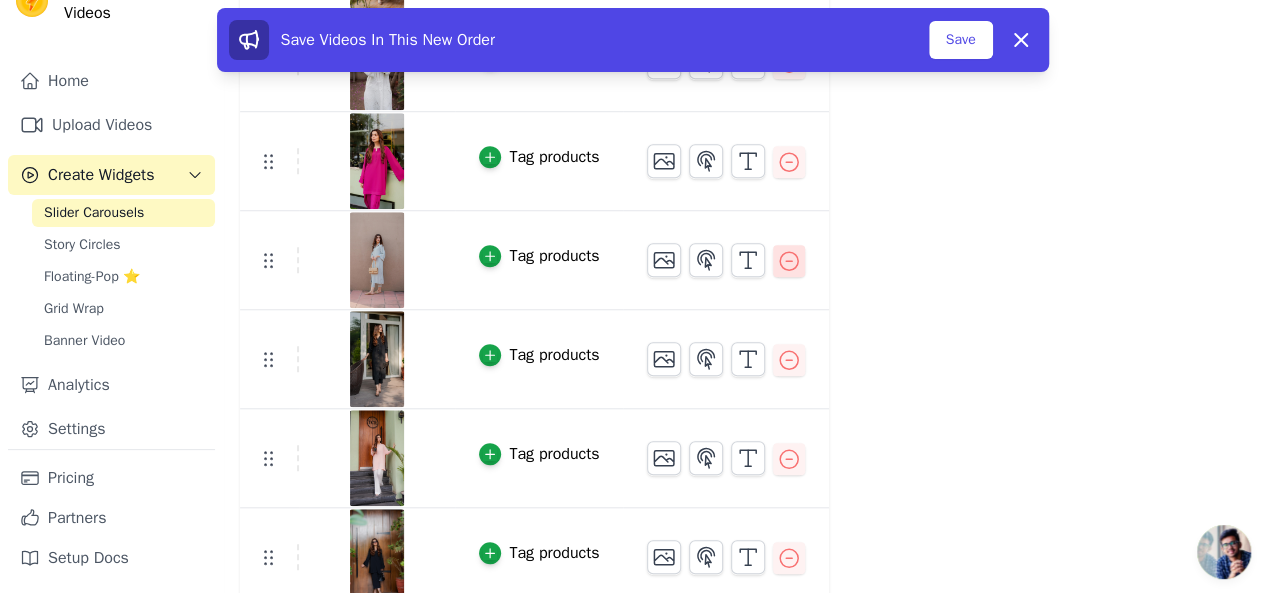 click 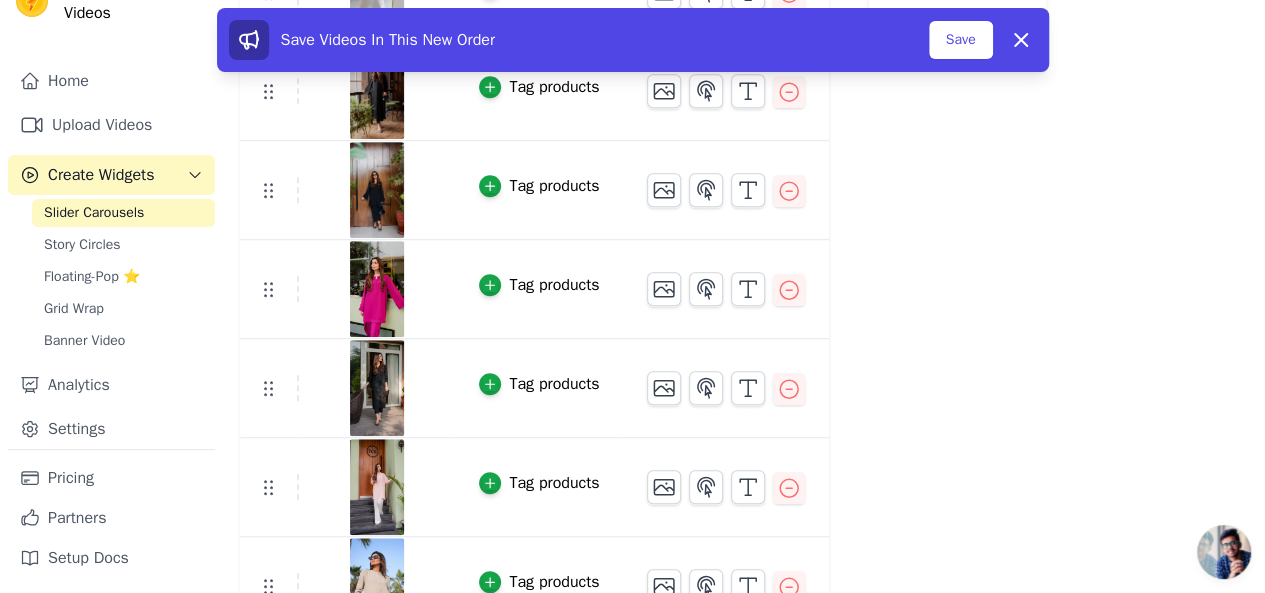 scroll, scrollTop: 617, scrollLeft: 0, axis: vertical 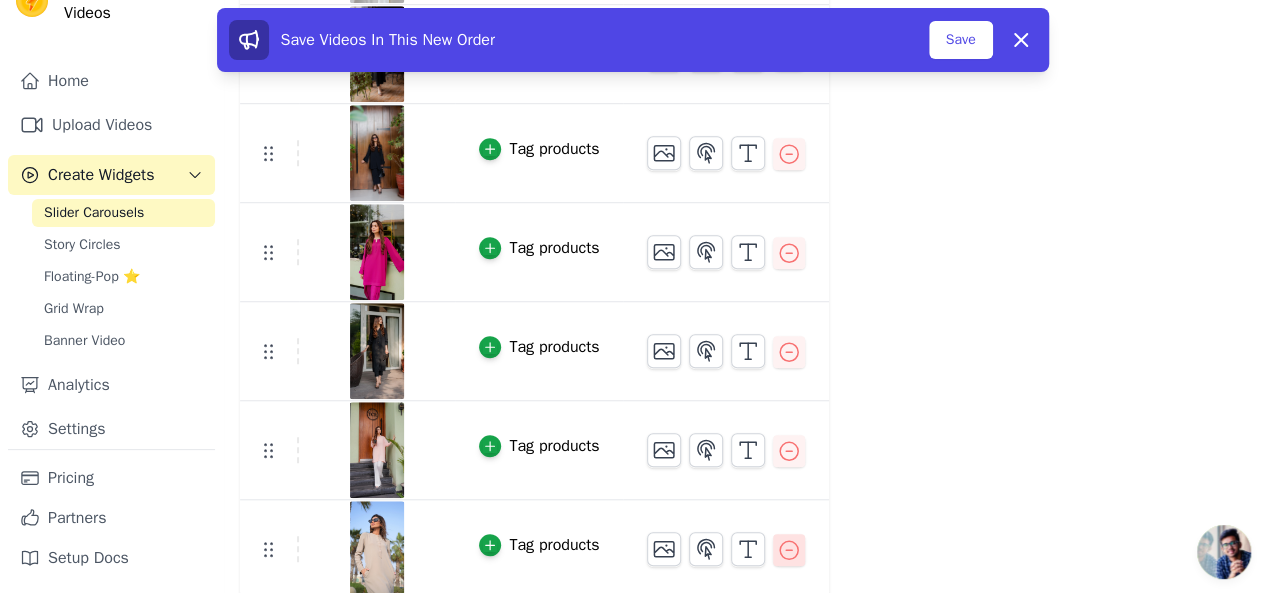 click 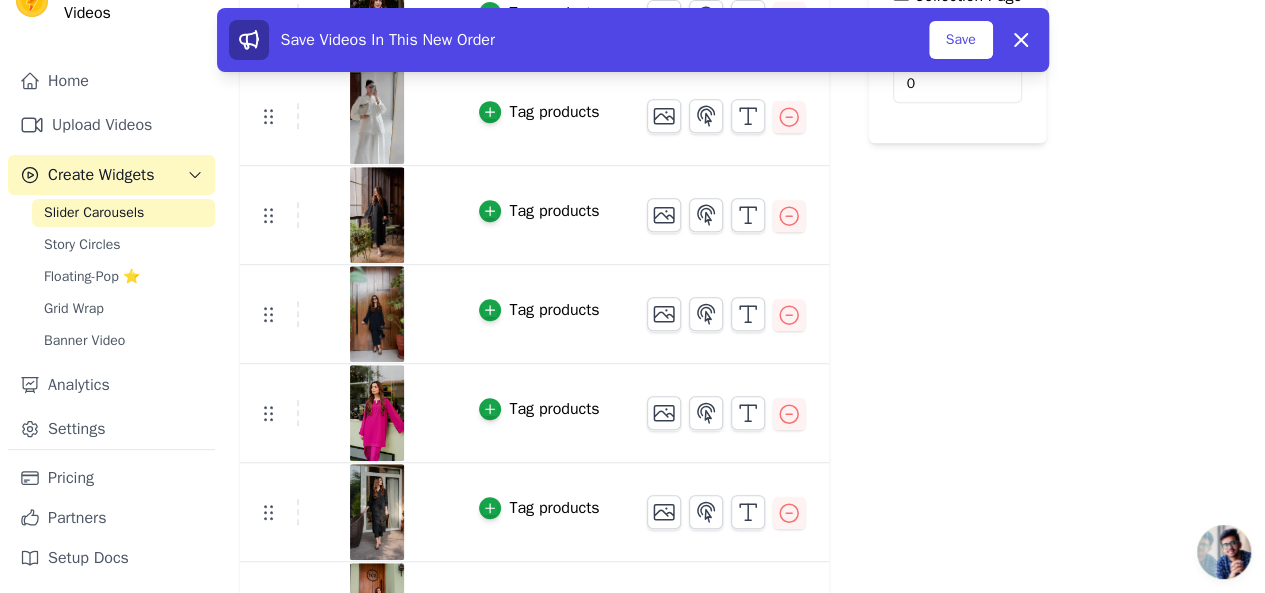 scroll, scrollTop: 518, scrollLeft: 0, axis: vertical 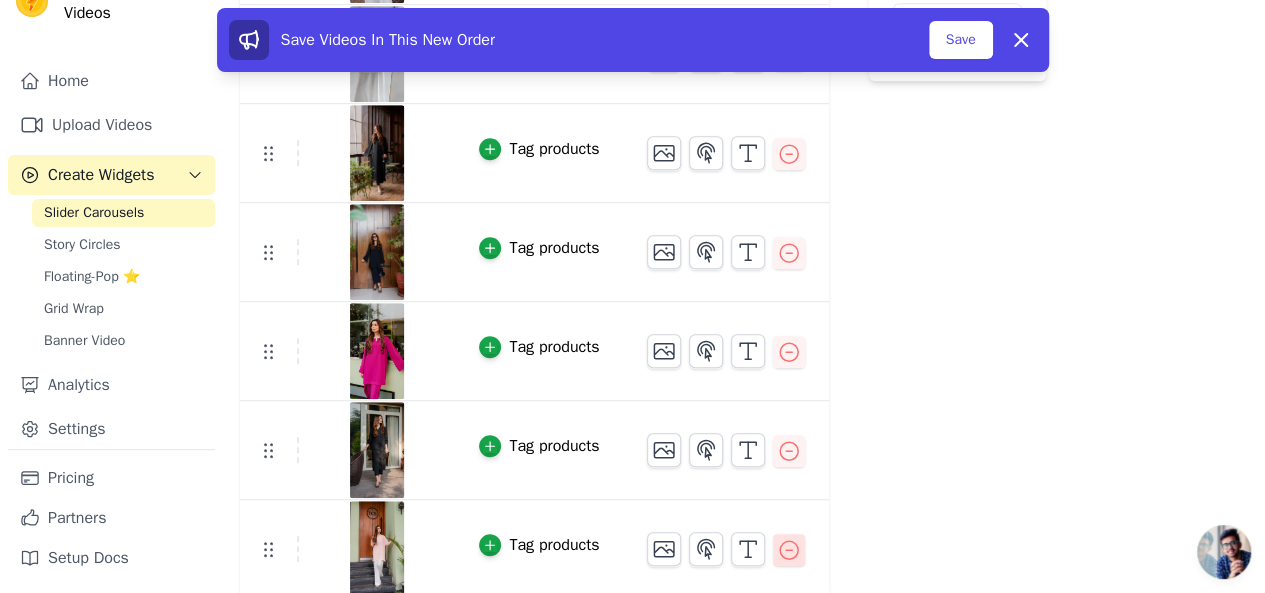 click 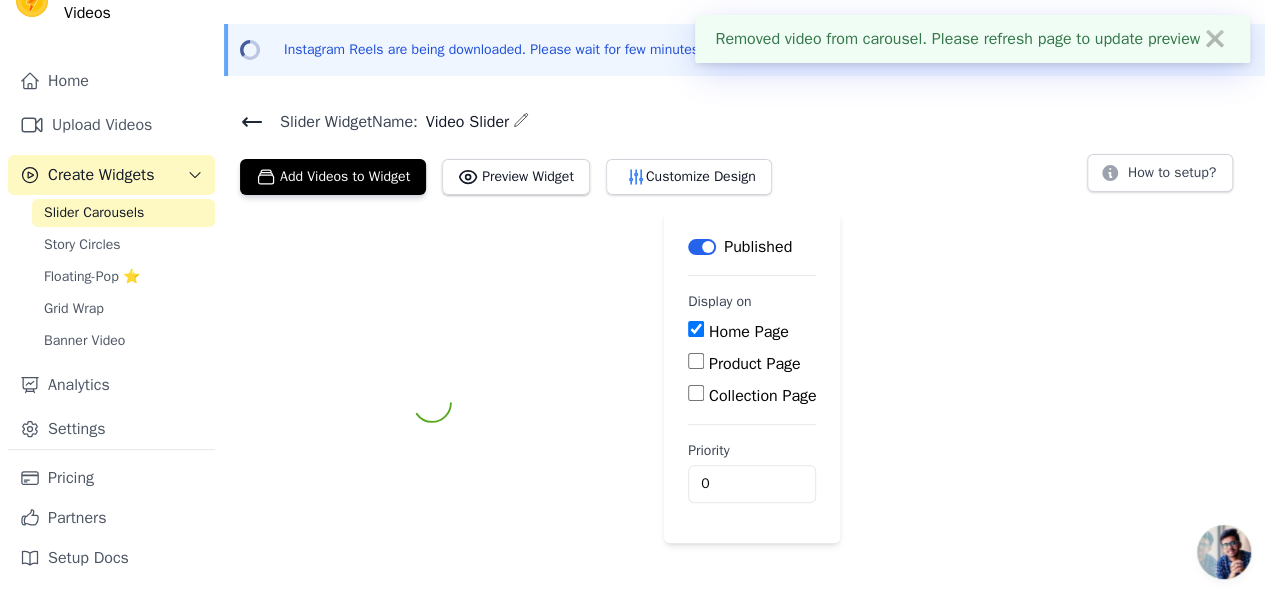 scroll, scrollTop: 420, scrollLeft: 0, axis: vertical 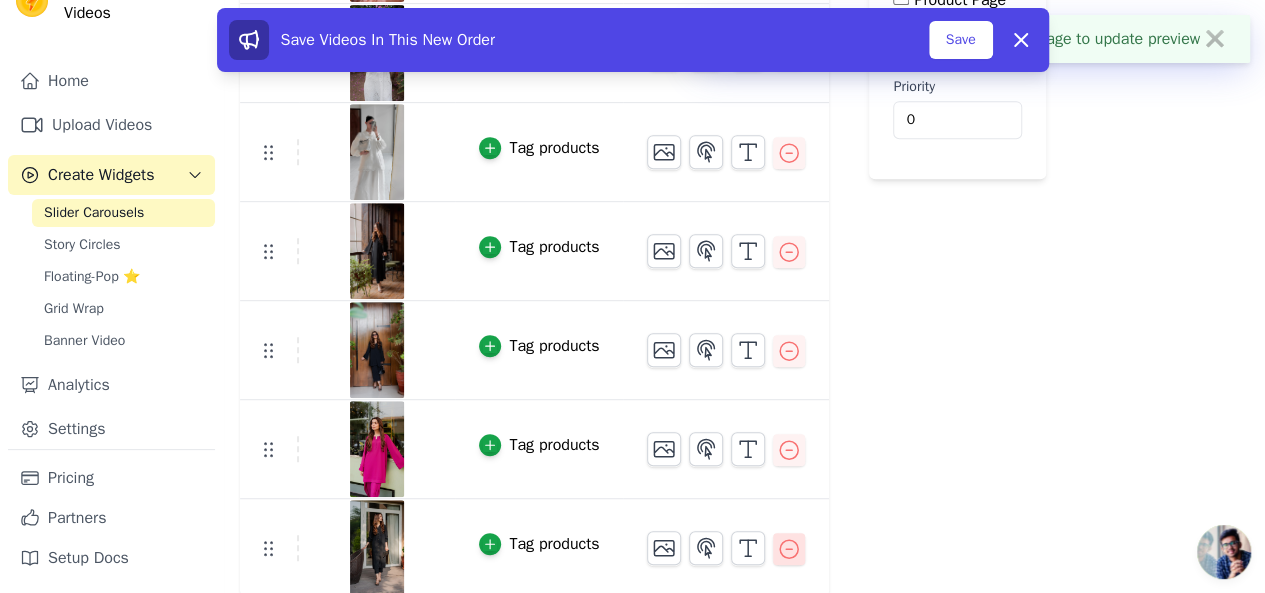click 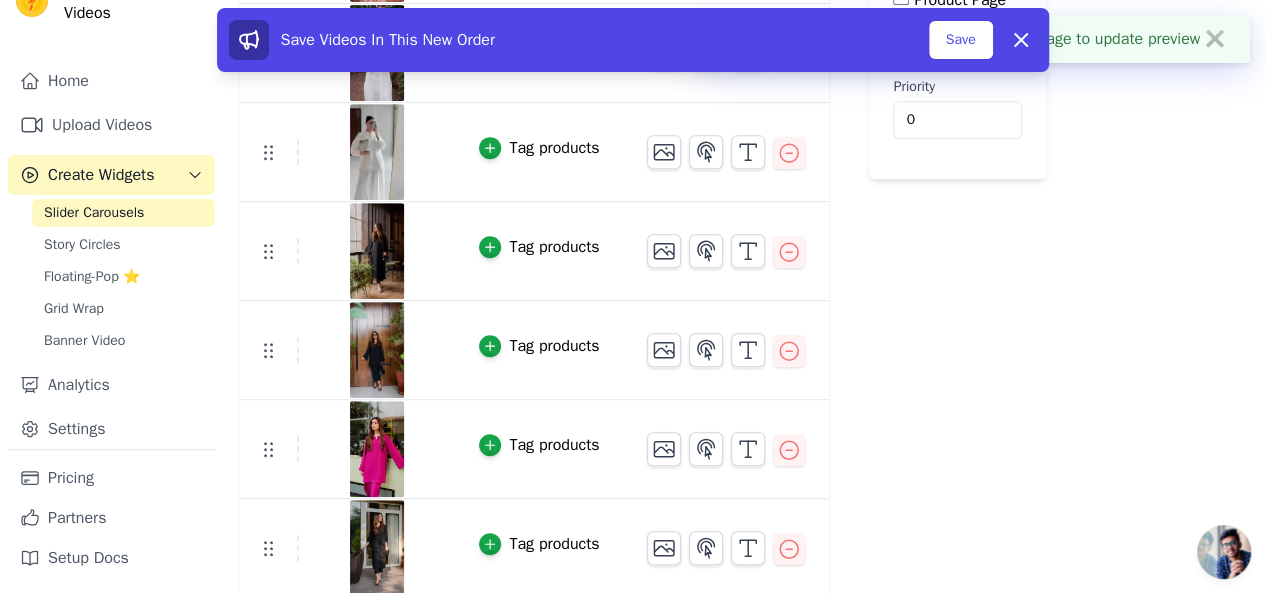 click on "Label     Published     Display on     Home Page     Product Page       Collection Page       Priority   0" at bounding box center [957, 222] 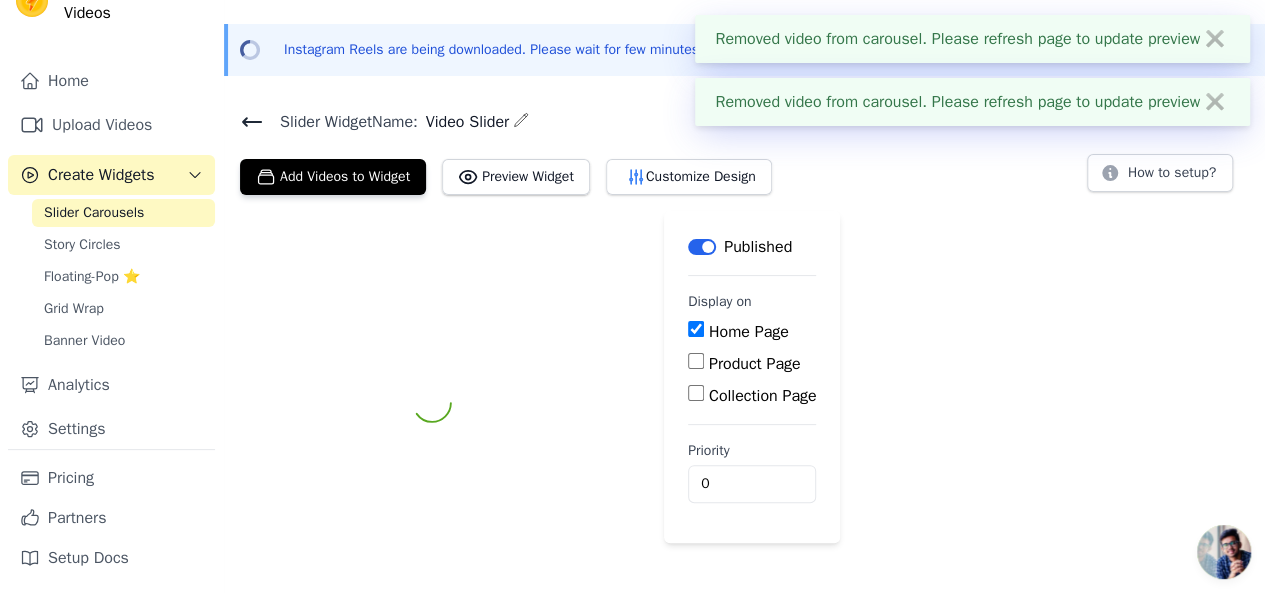 scroll, scrollTop: 321, scrollLeft: 0, axis: vertical 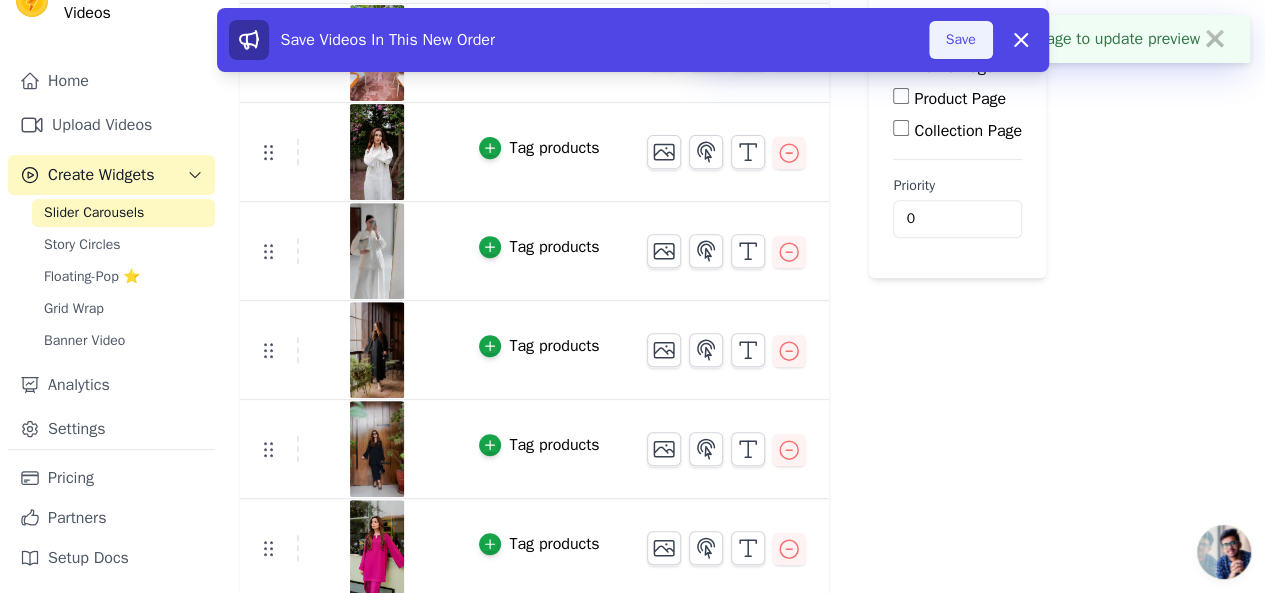click on "Save" at bounding box center (961, 40) 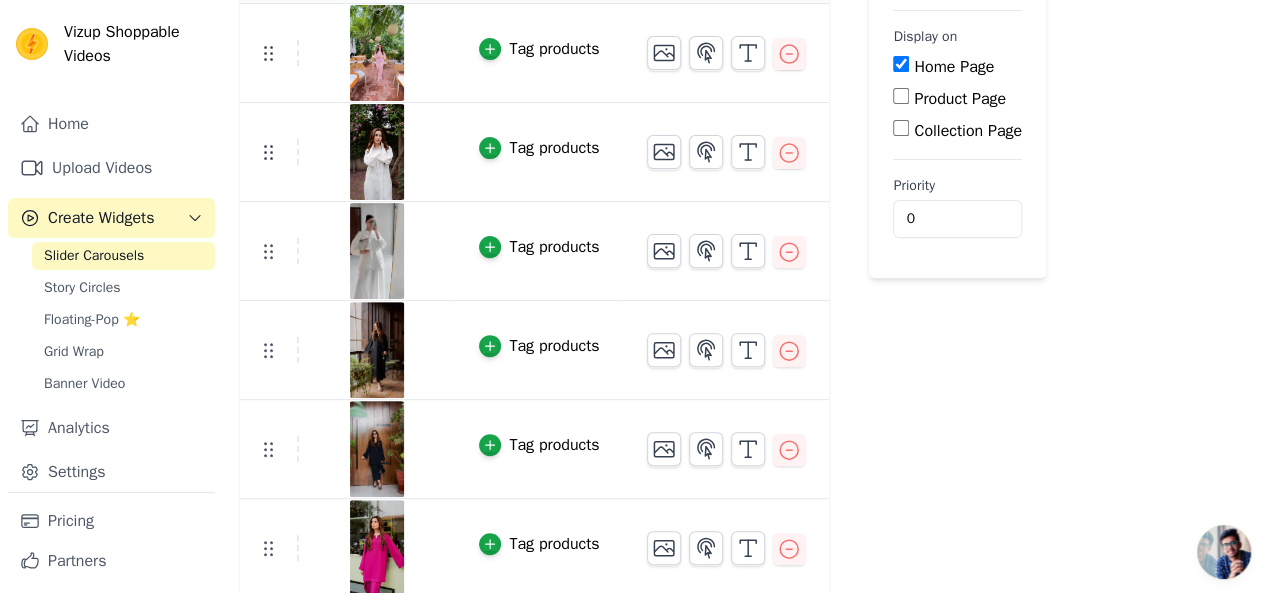 scroll, scrollTop: 0, scrollLeft: 0, axis: both 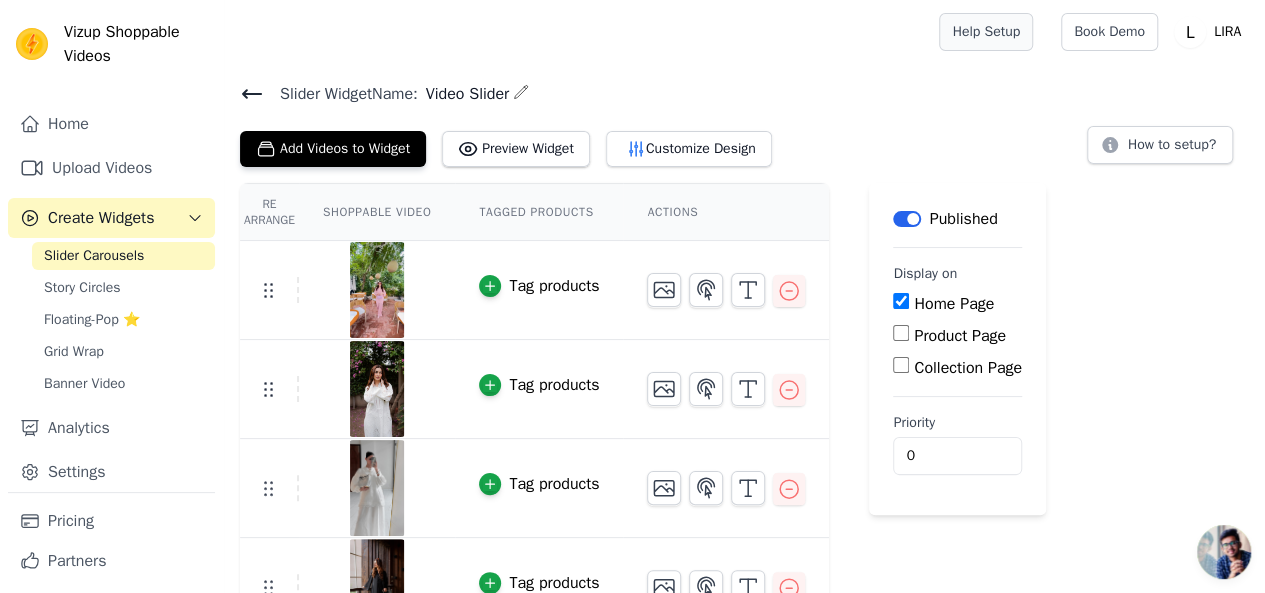click on "Help Setup" at bounding box center (986, 32) 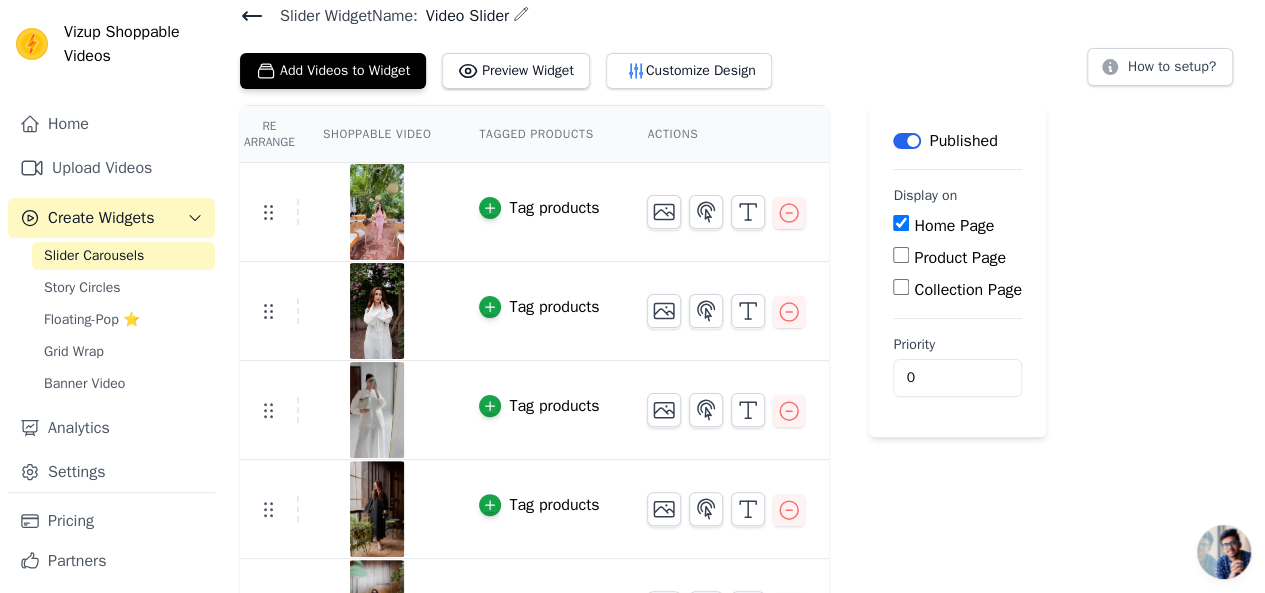 scroll, scrollTop: 0, scrollLeft: 0, axis: both 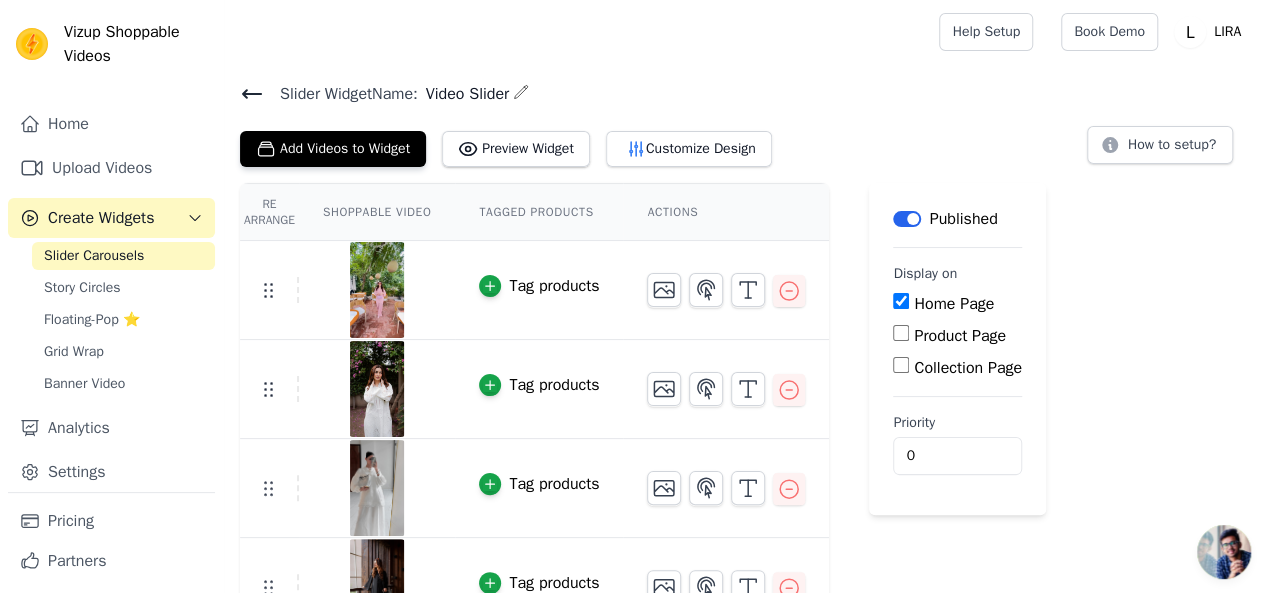 click 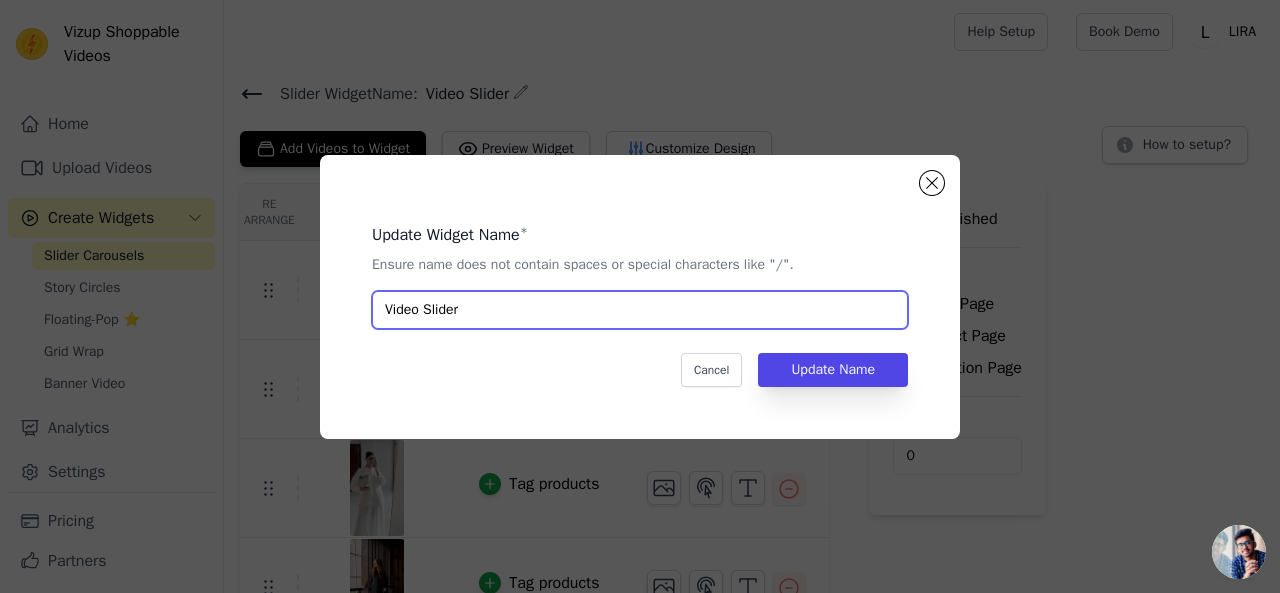 click on "Video Slider" at bounding box center [640, 310] 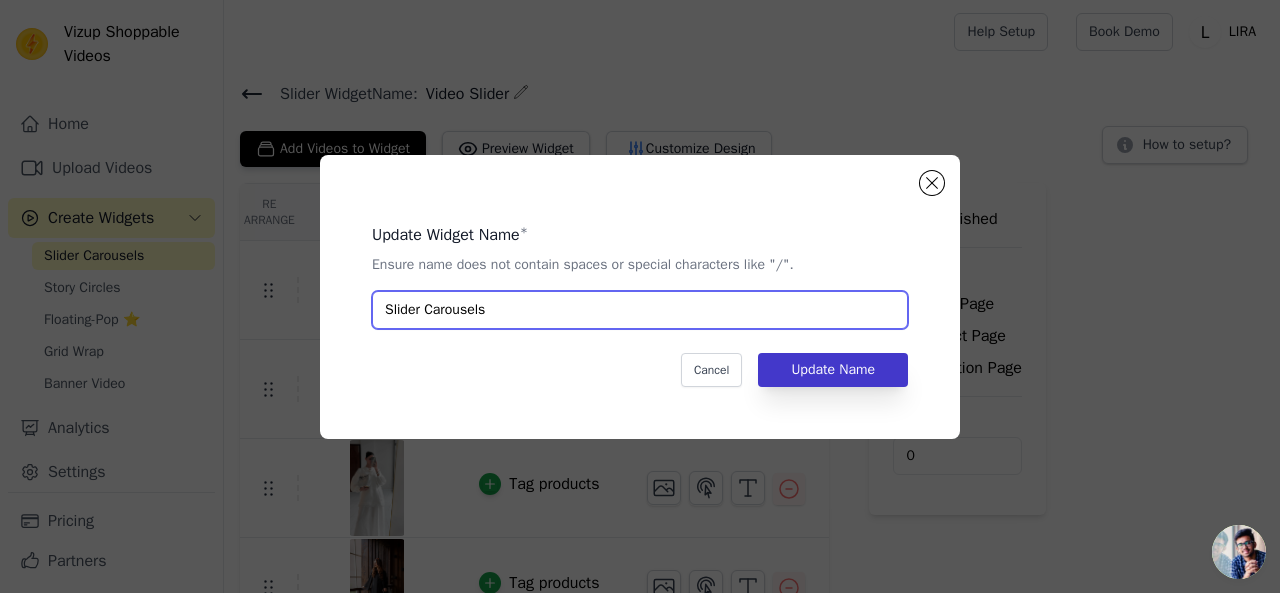 type on "Slider Carousels" 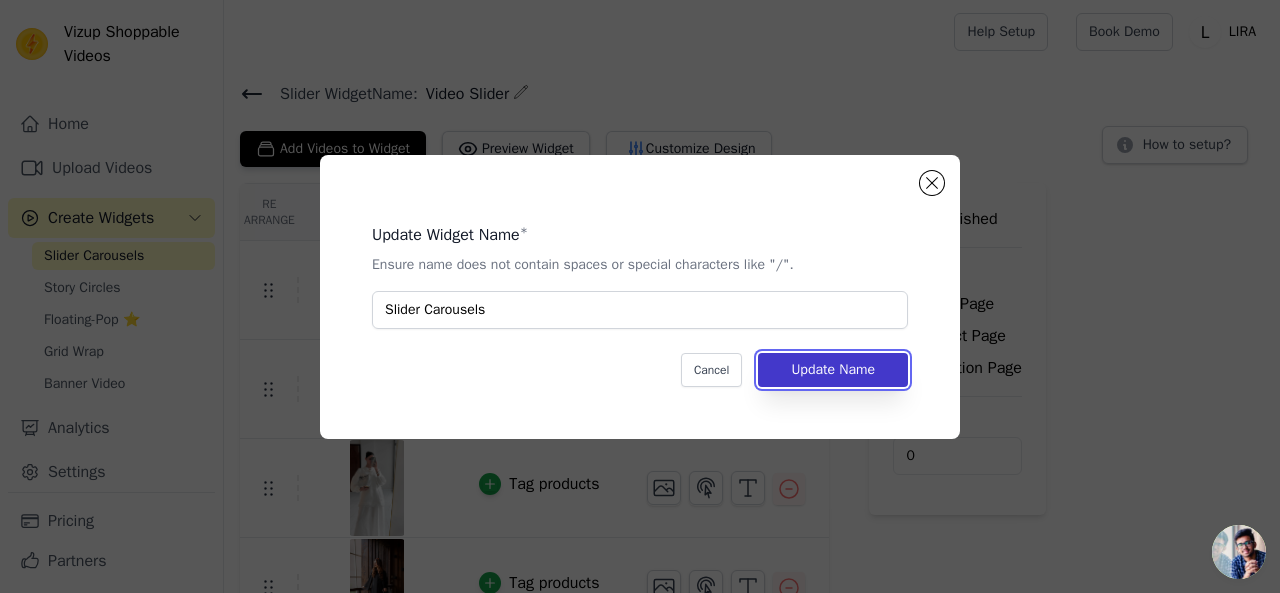 click on "Update Name" at bounding box center (833, 370) 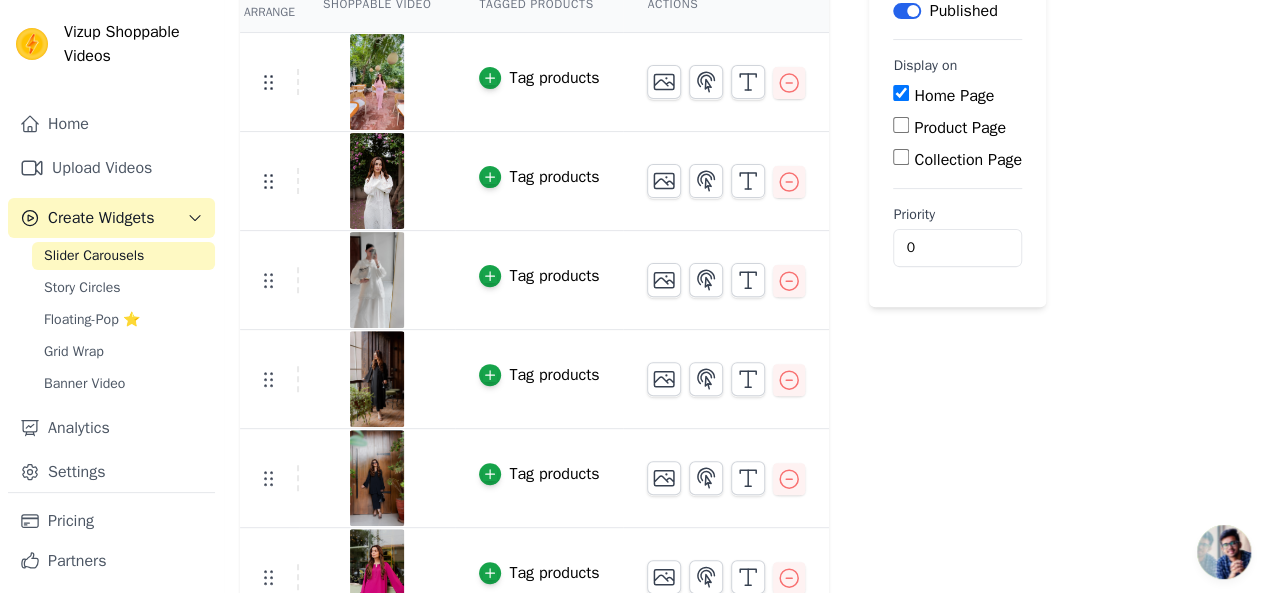 scroll, scrollTop: 237, scrollLeft: 0, axis: vertical 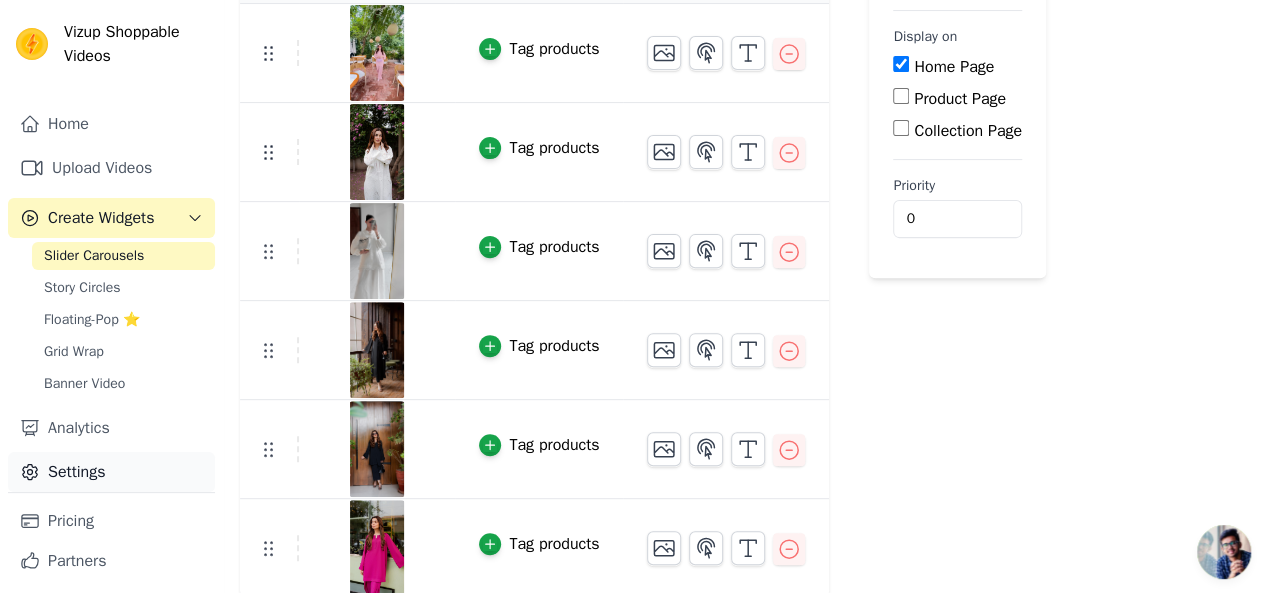 click on "Settings" at bounding box center [111, 472] 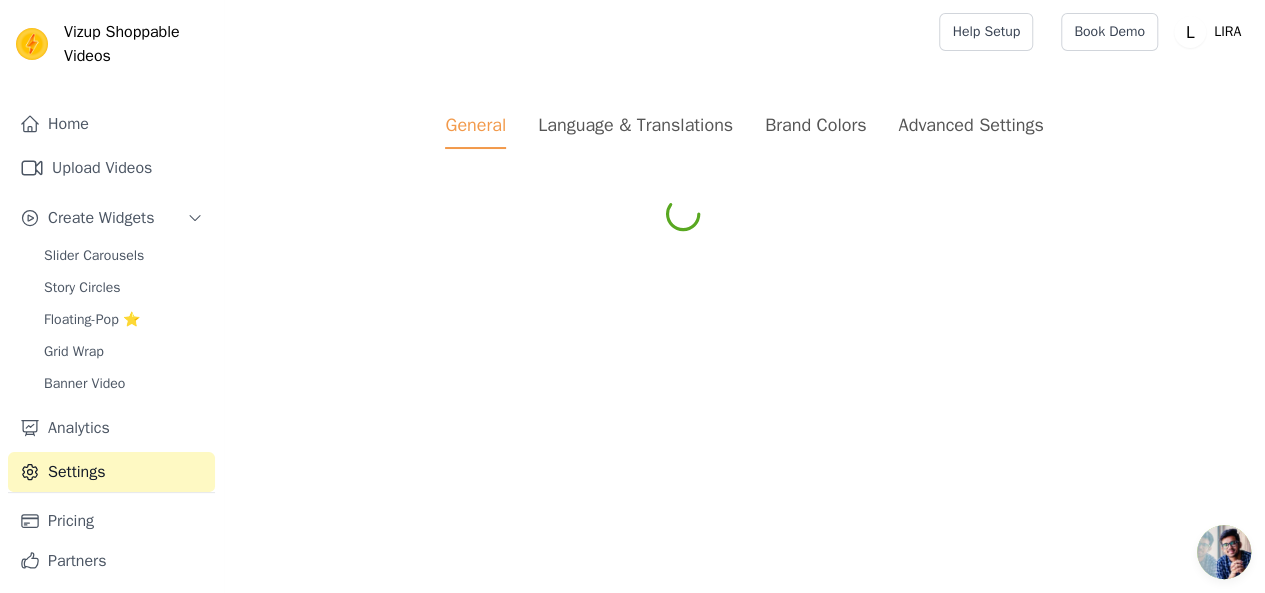 scroll, scrollTop: 0, scrollLeft: 0, axis: both 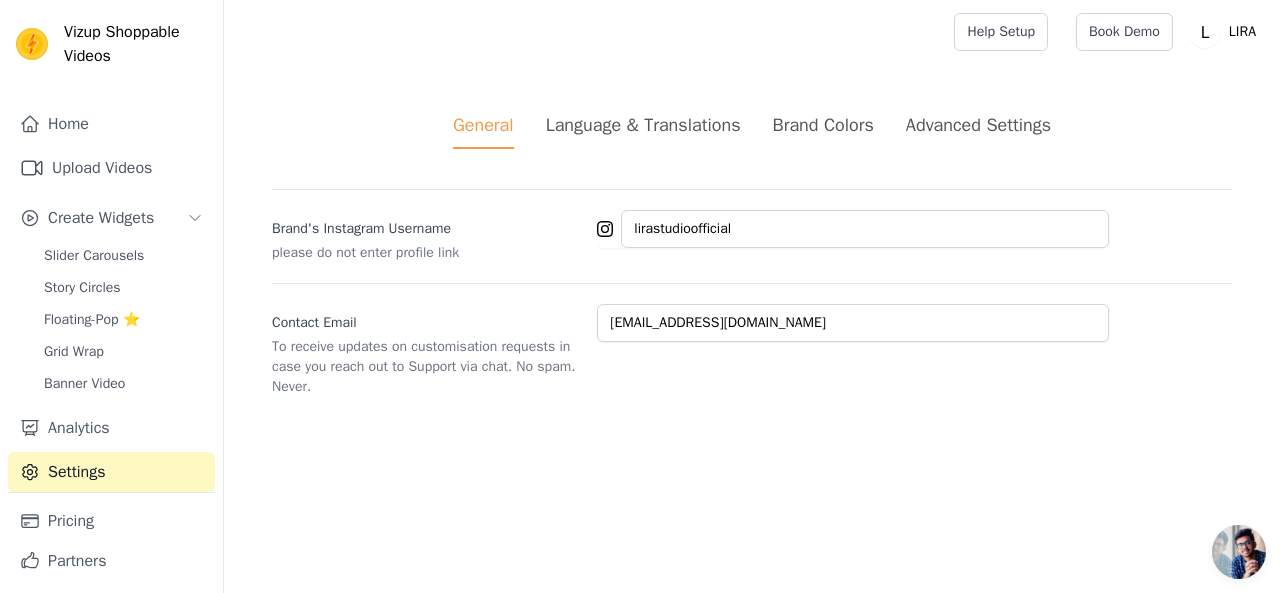click on "Advanced Settings" at bounding box center (978, 125) 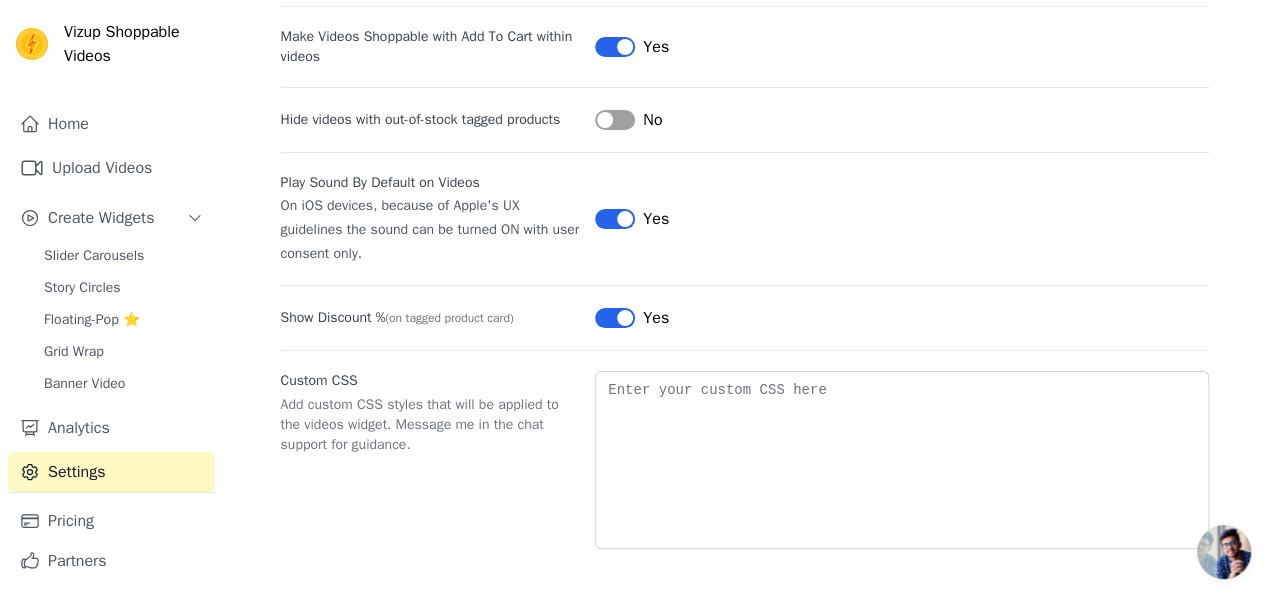 scroll, scrollTop: 0, scrollLeft: 0, axis: both 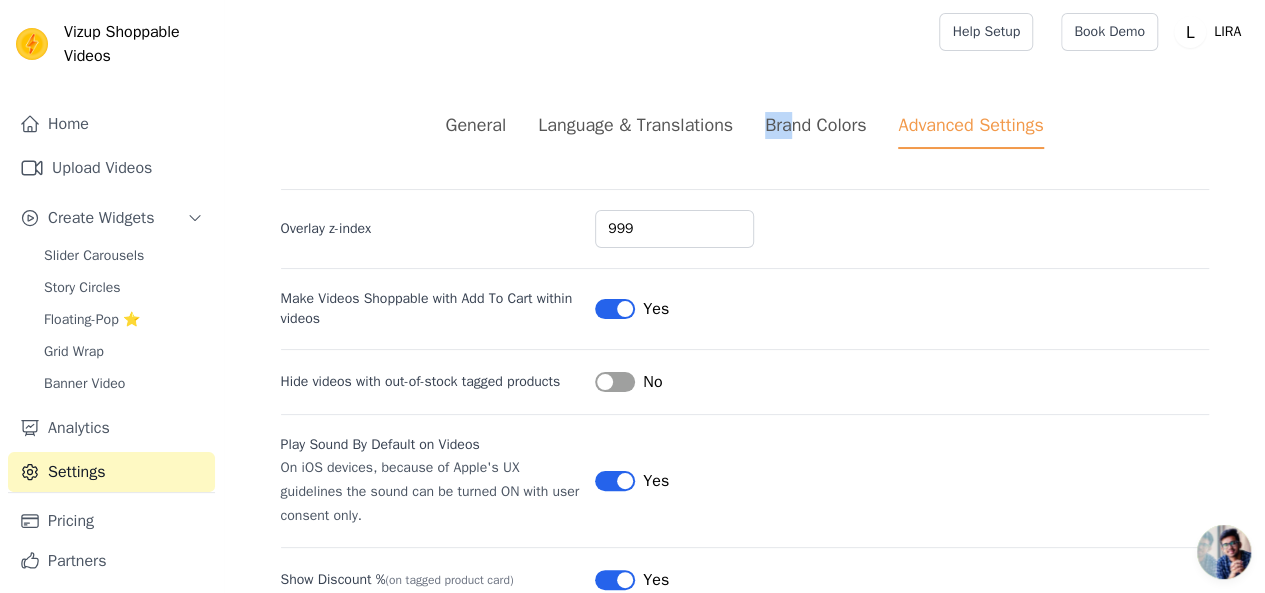 drag, startPoint x: 749, startPoint y: 128, endPoint x: 796, endPoint y: 122, distance: 47.38143 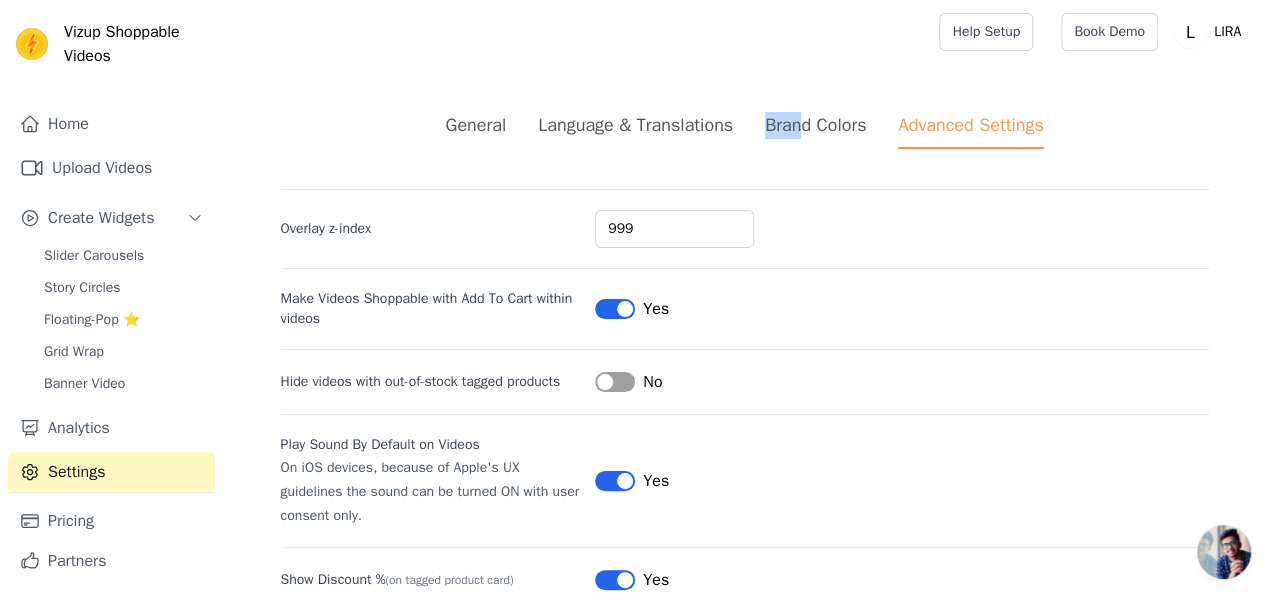 click on "Brand Colors" at bounding box center (815, 125) 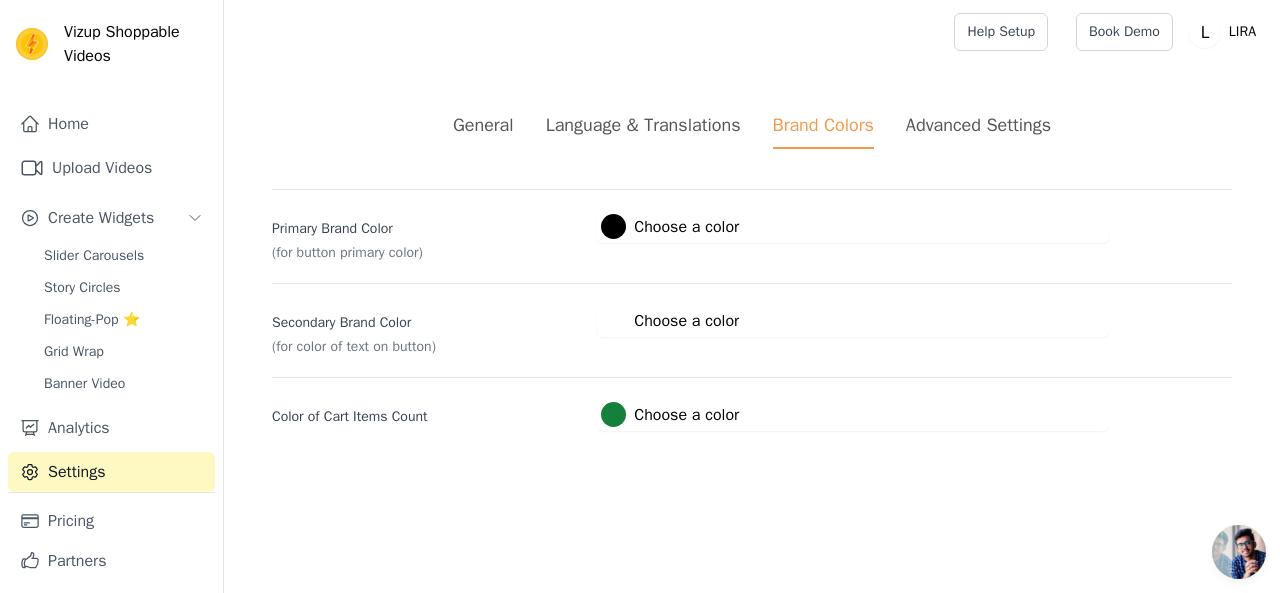 click on "Language & Translations" at bounding box center [643, 125] 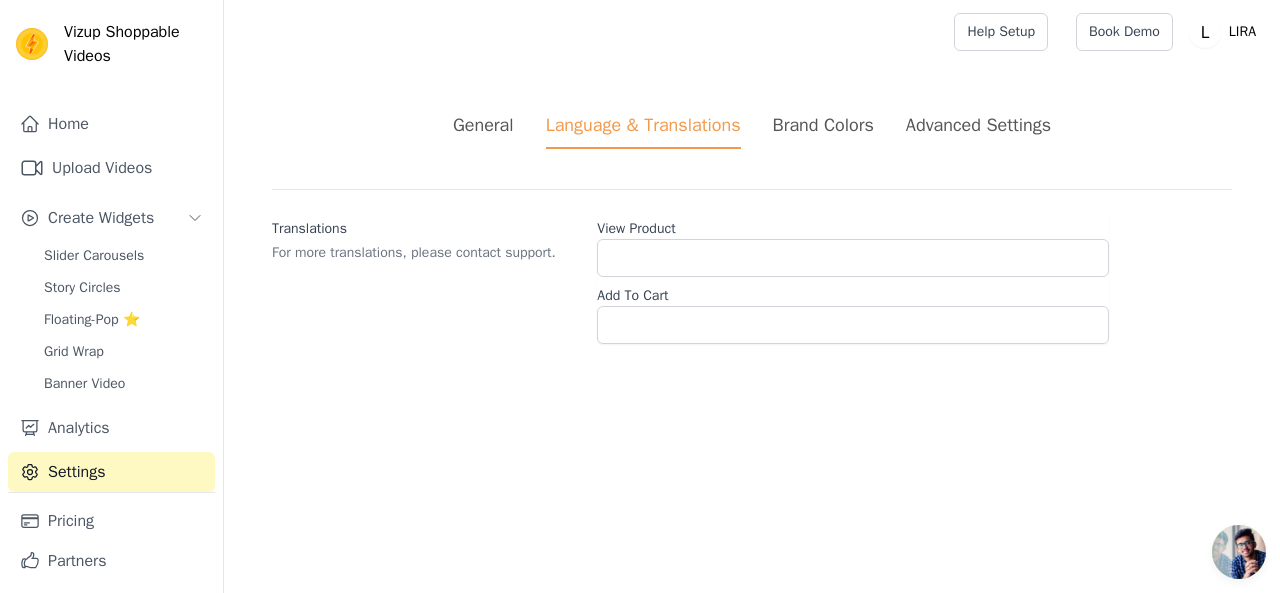 click on "General" at bounding box center (483, 125) 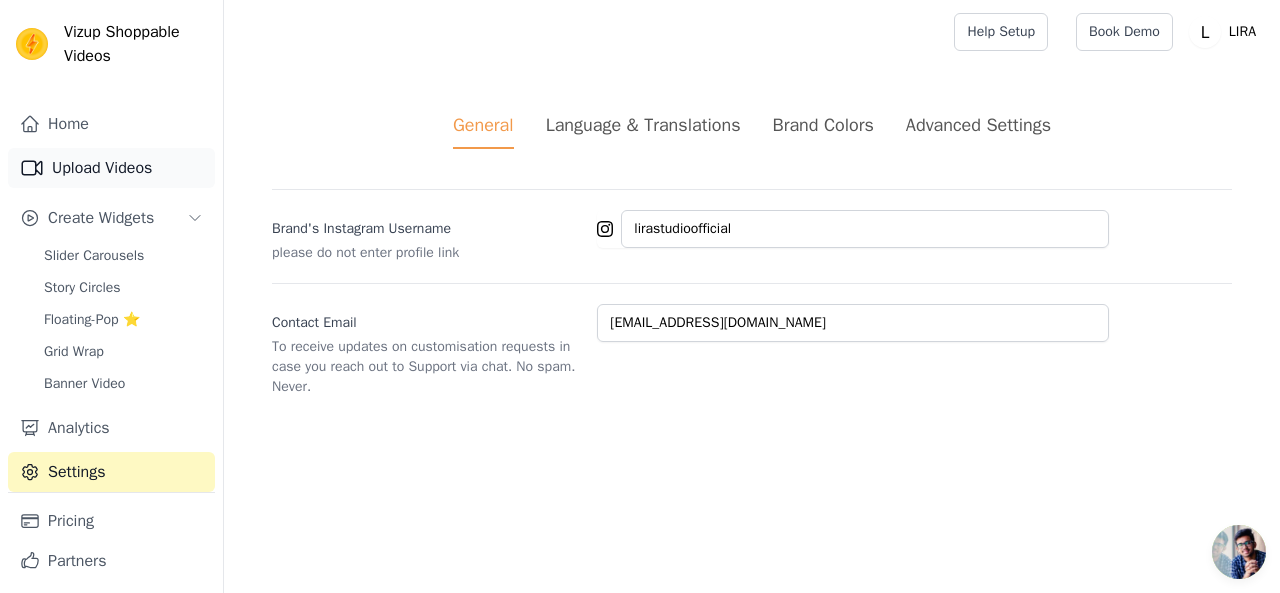 click on "Upload Videos" at bounding box center (111, 168) 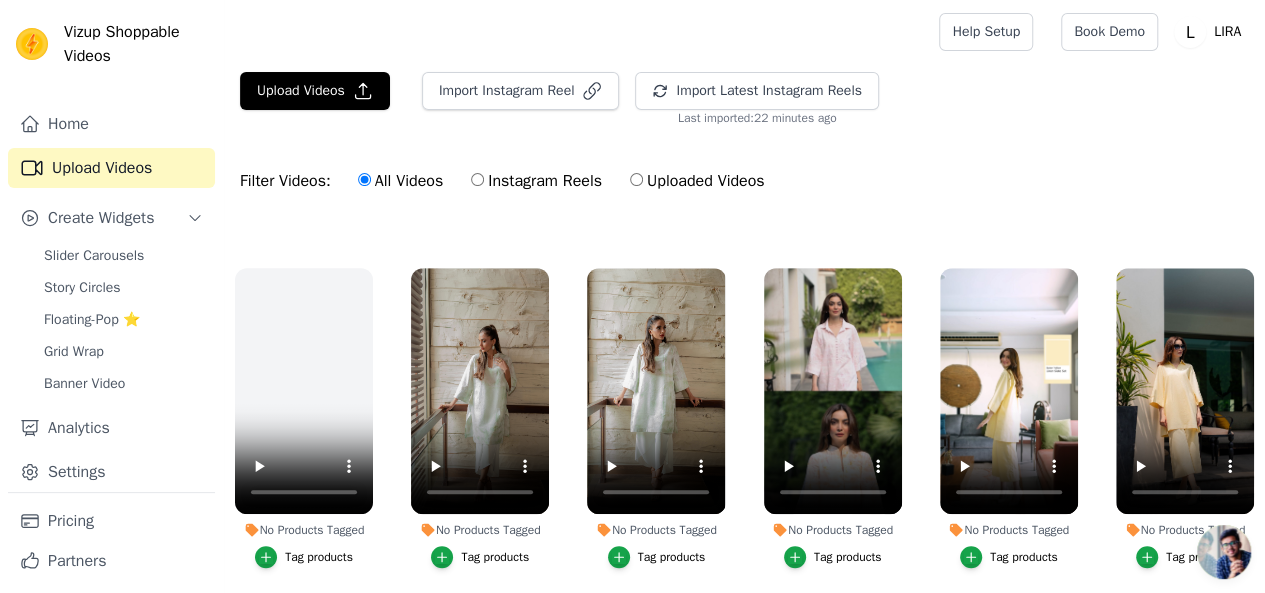scroll, scrollTop: 869, scrollLeft: 0, axis: vertical 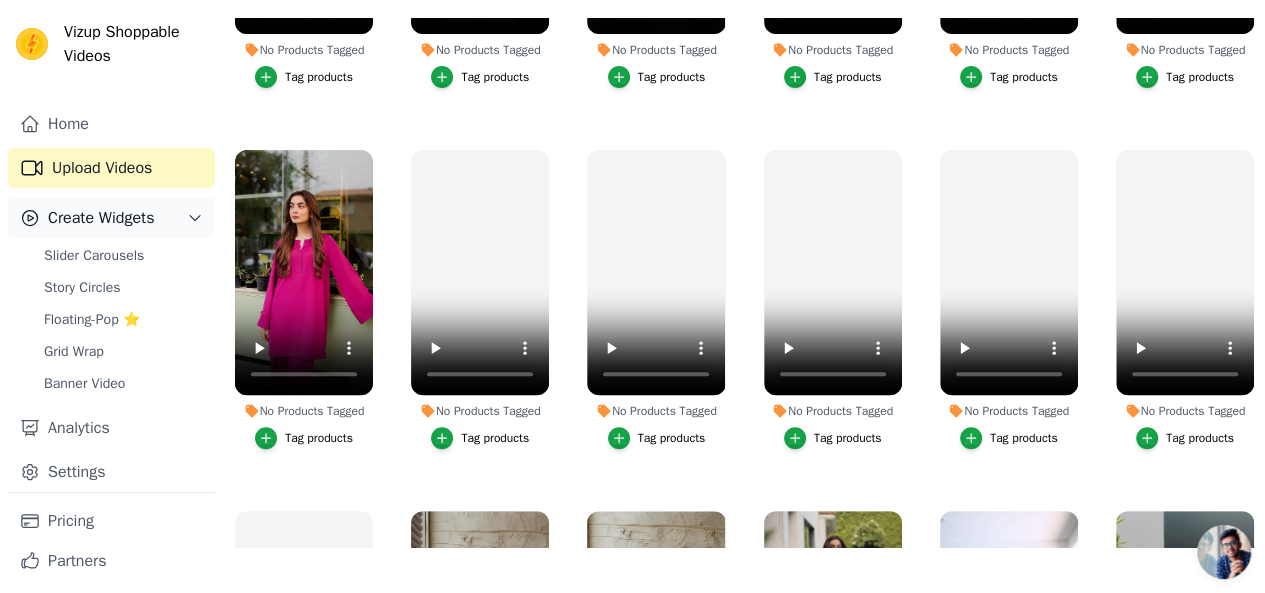 click on "Create Widgets" at bounding box center [101, 218] 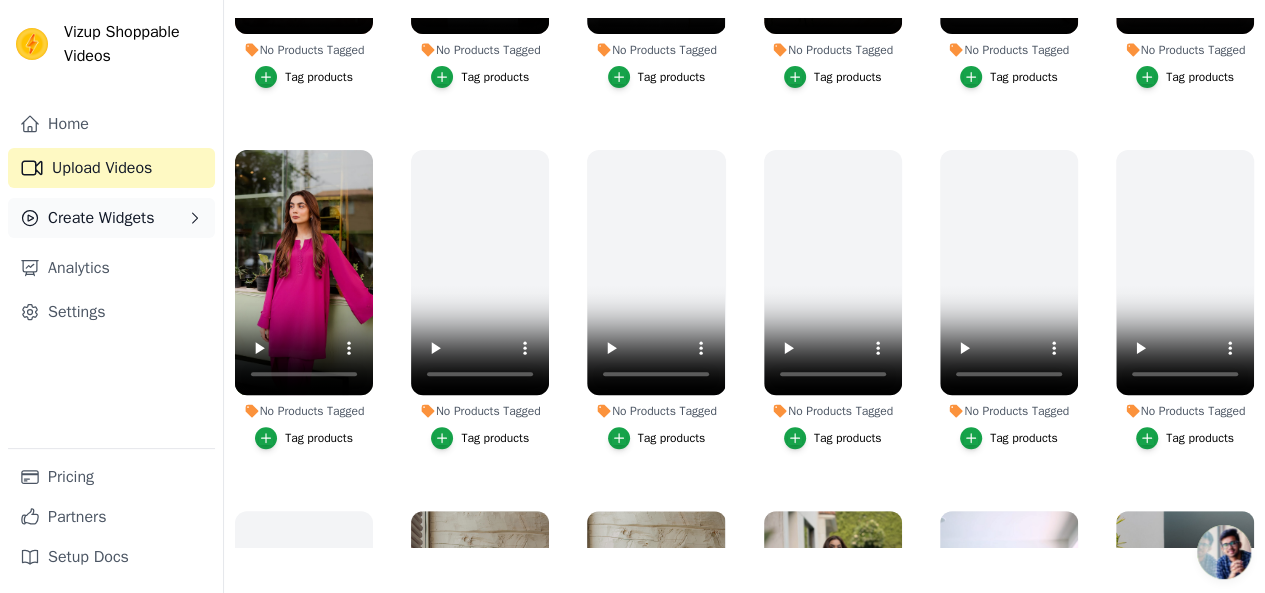 click on "Create Widgets" at bounding box center [101, 218] 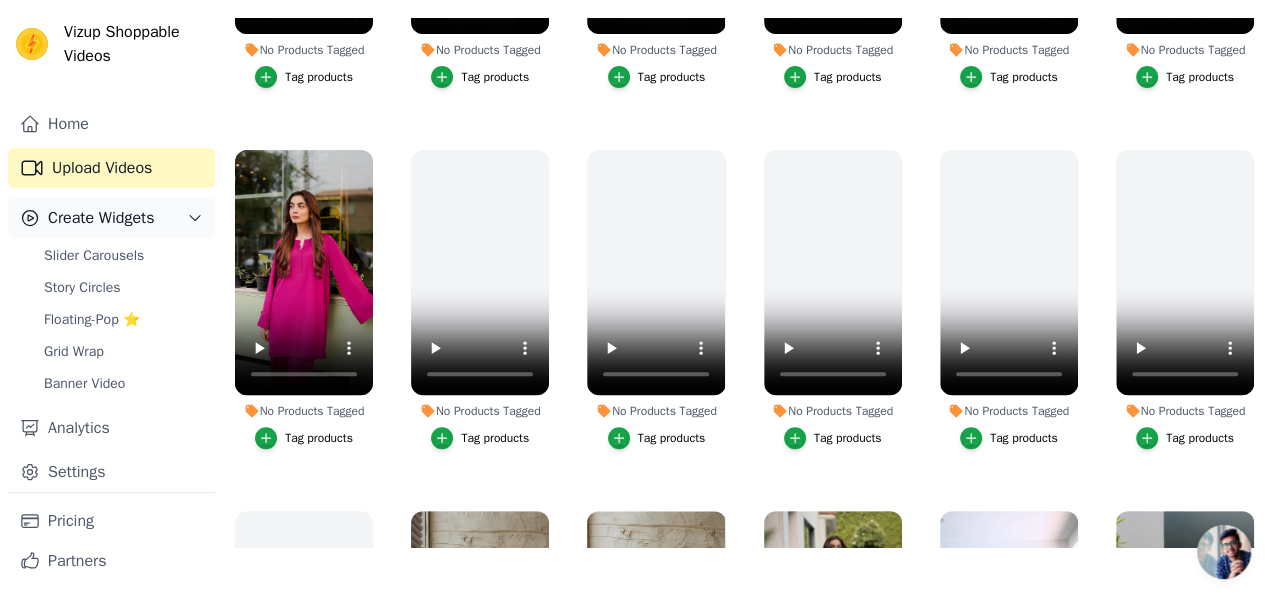 click 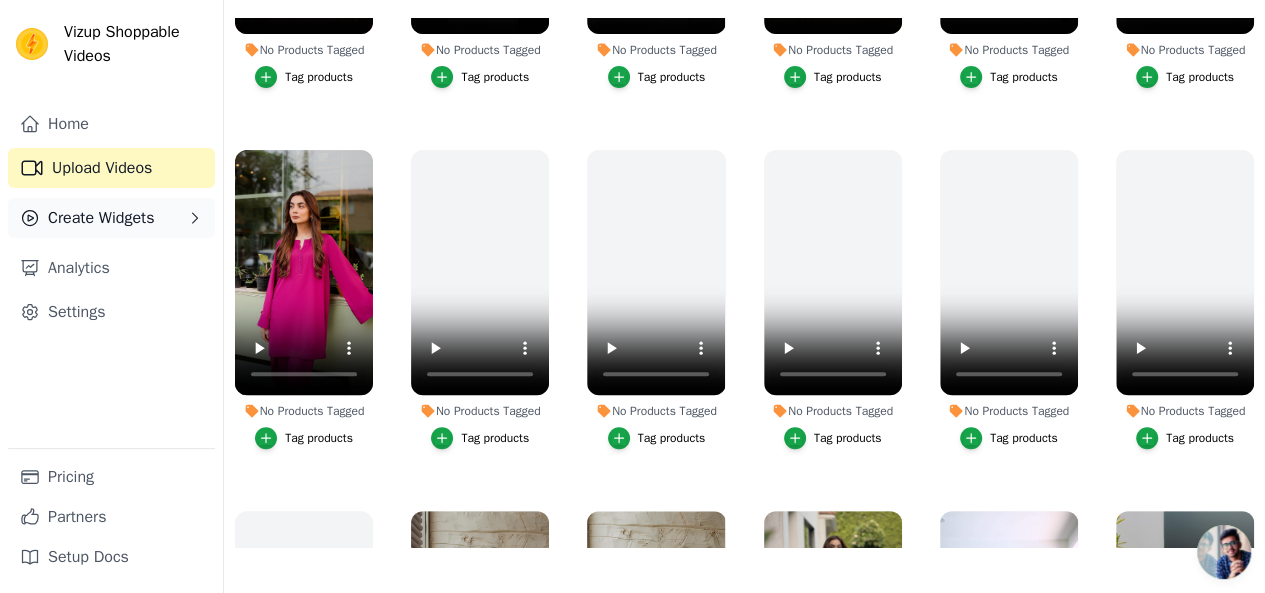 click 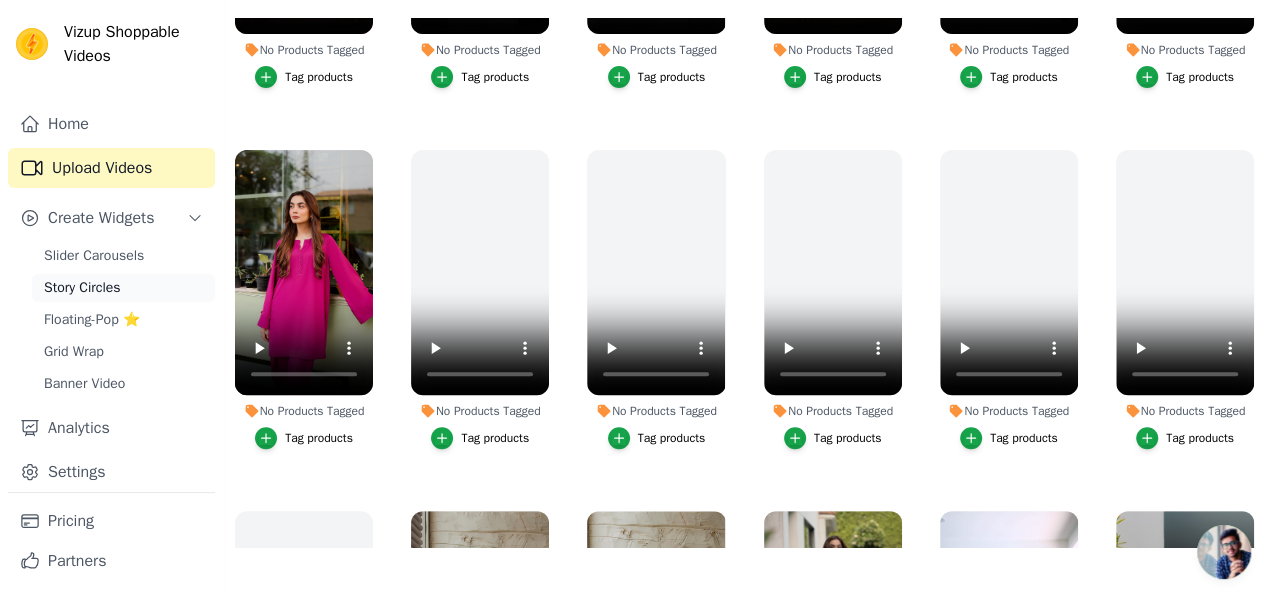 click on "Story Circles" at bounding box center [82, 288] 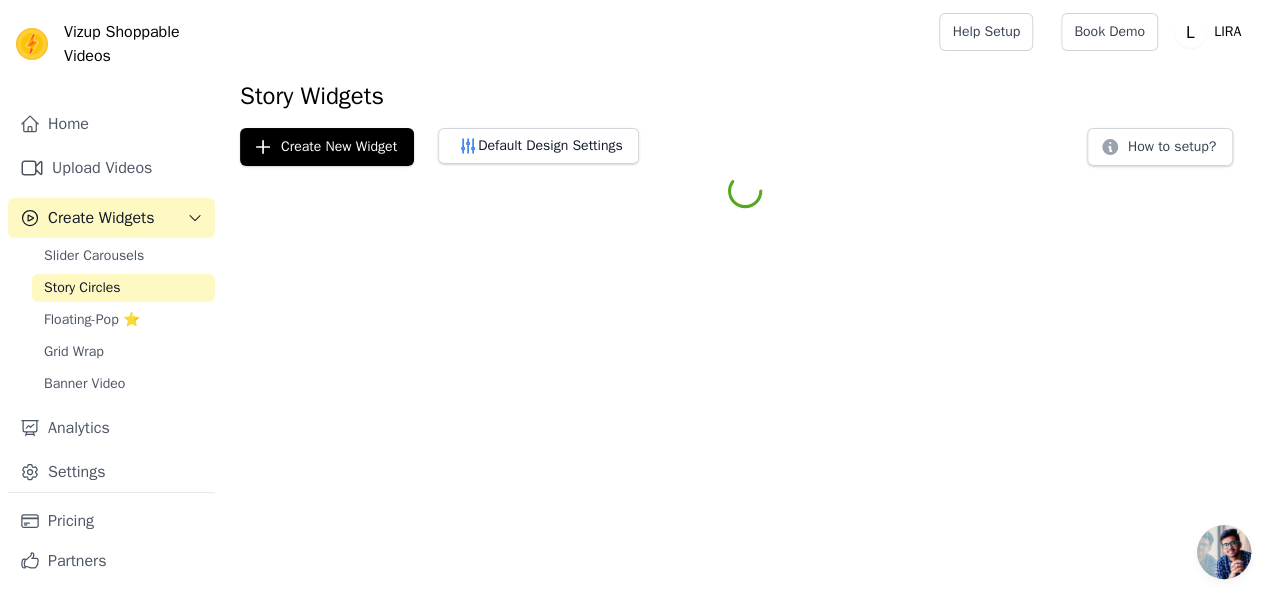 scroll, scrollTop: 0, scrollLeft: 0, axis: both 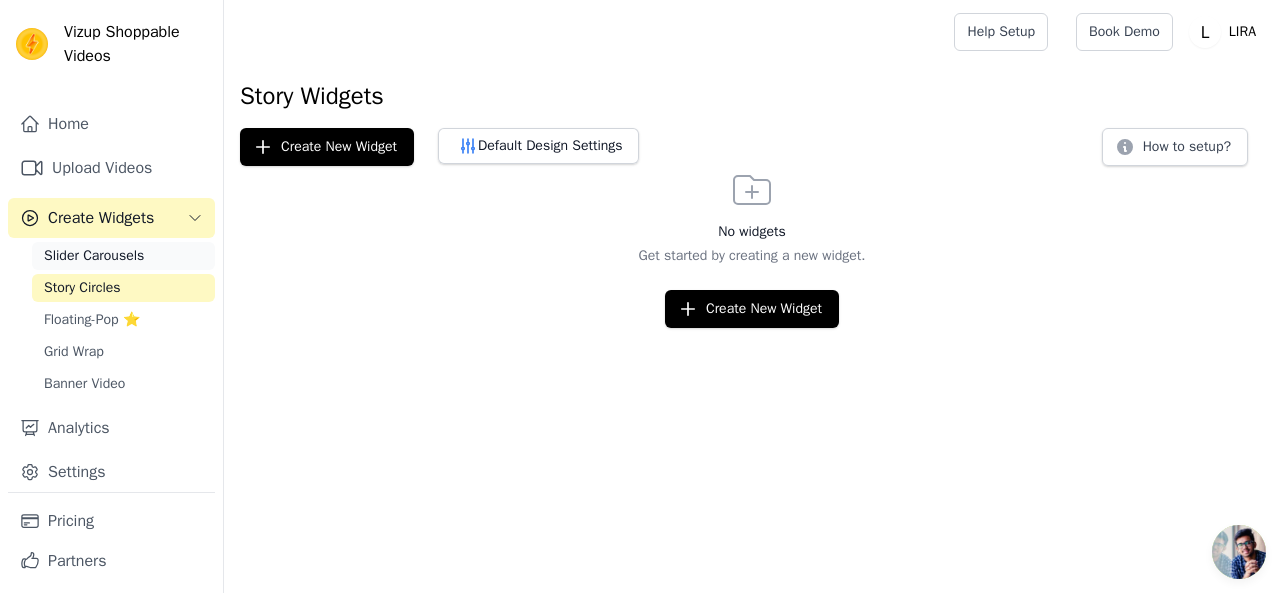 click on "Slider Carousels" at bounding box center (94, 256) 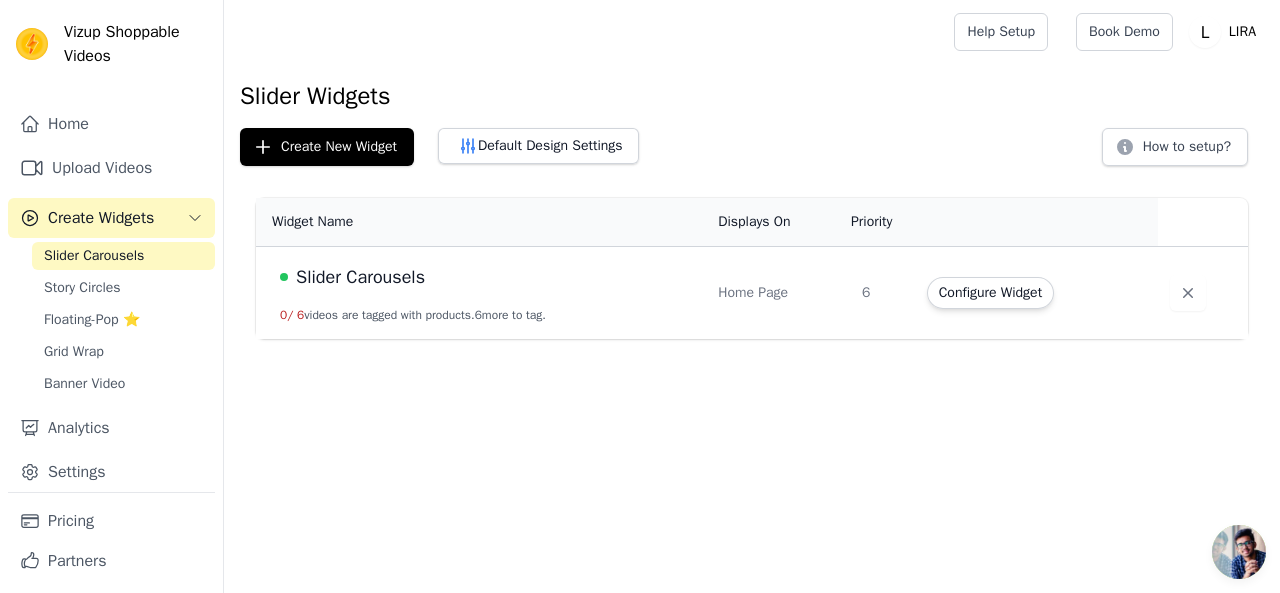click on "Slider Carousels" at bounding box center [487, 277] 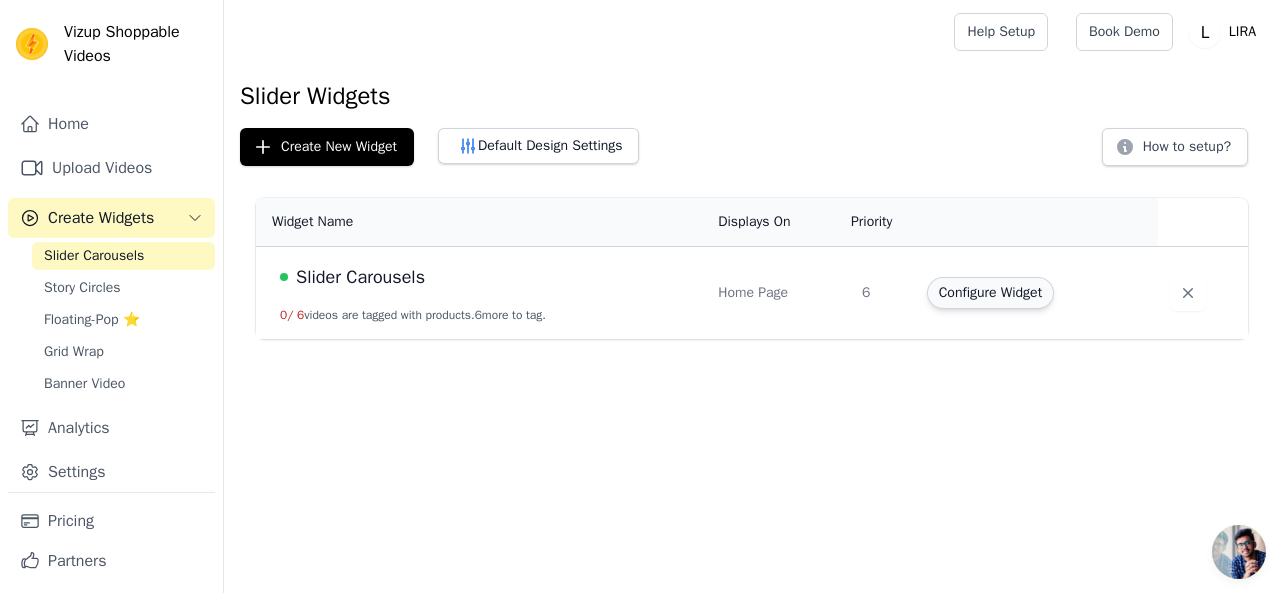 click on "Configure Widget" at bounding box center [990, 293] 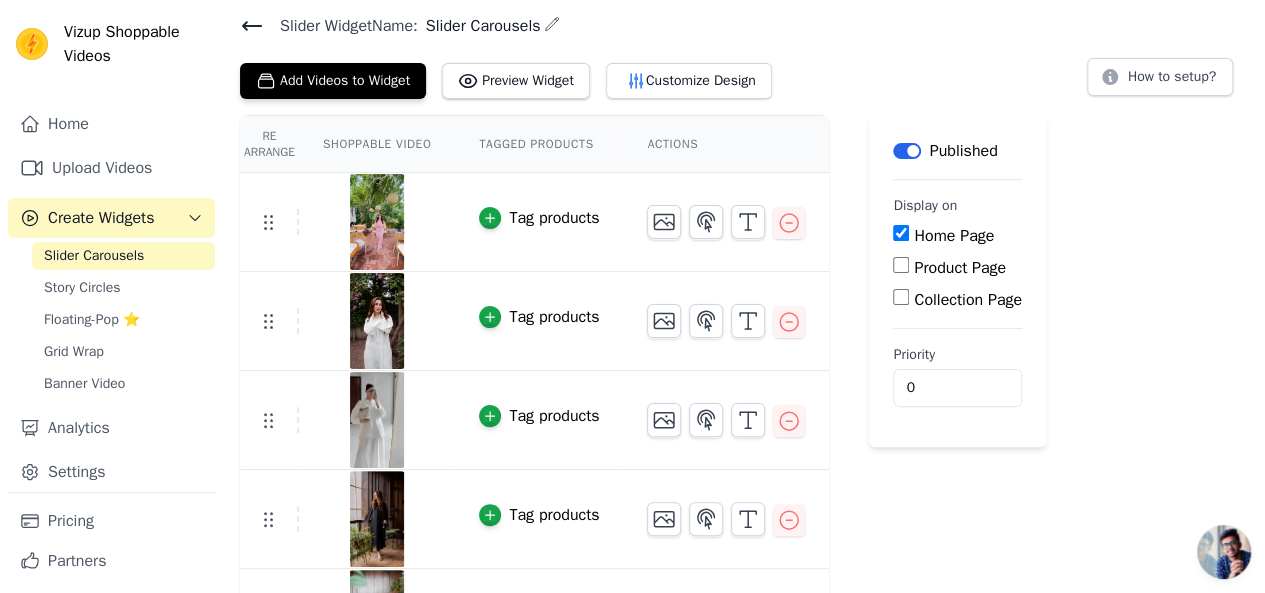 scroll, scrollTop: 0, scrollLeft: 0, axis: both 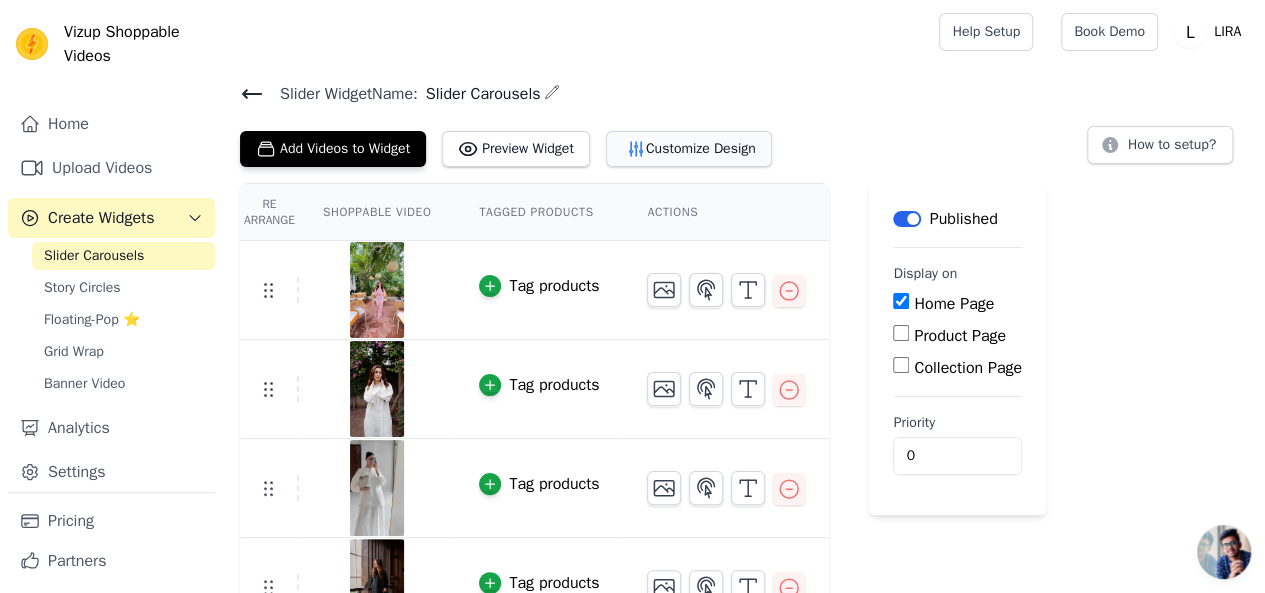 click on "Customize Design" at bounding box center [689, 149] 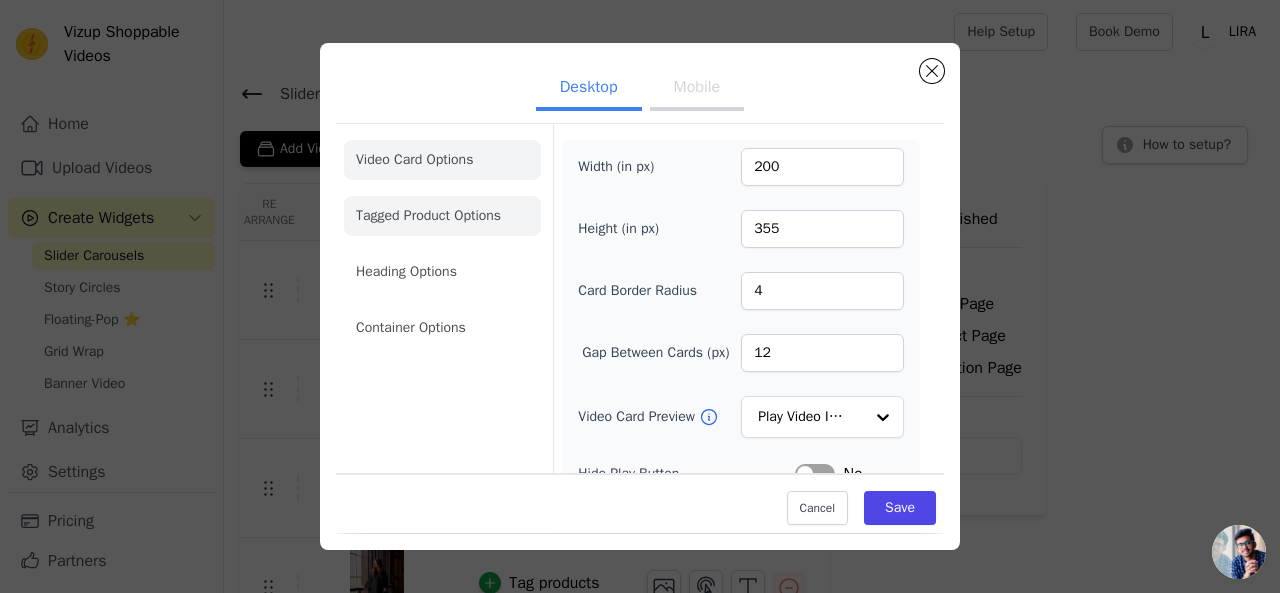 click on "Tagged Product Options" 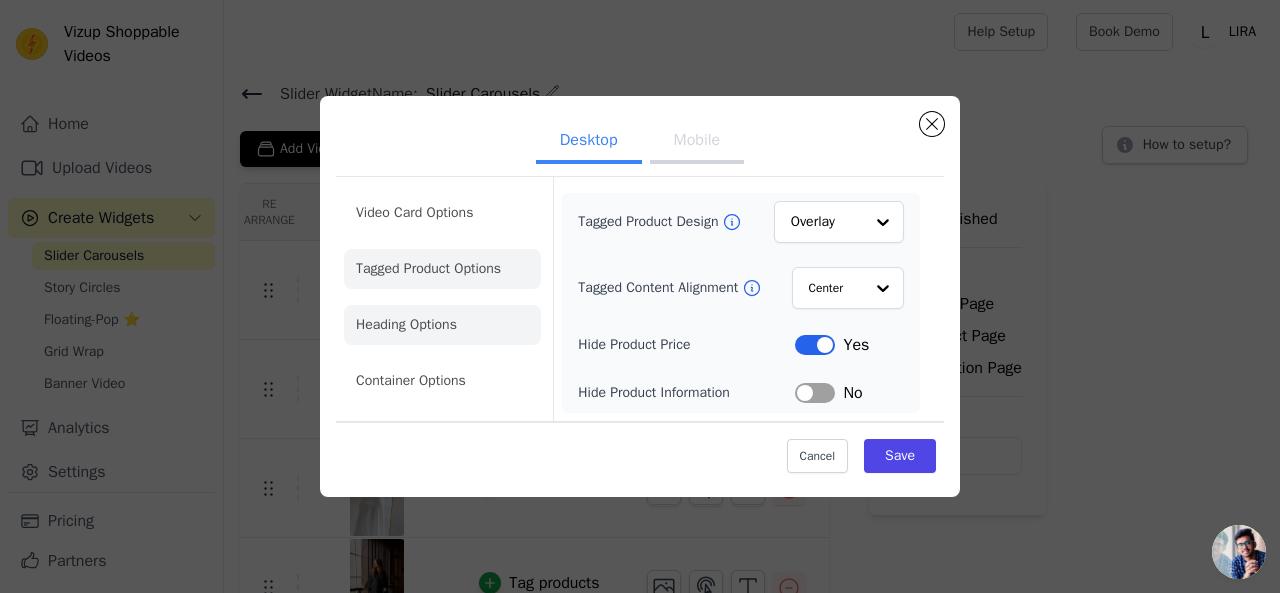 click on "Heading Options" 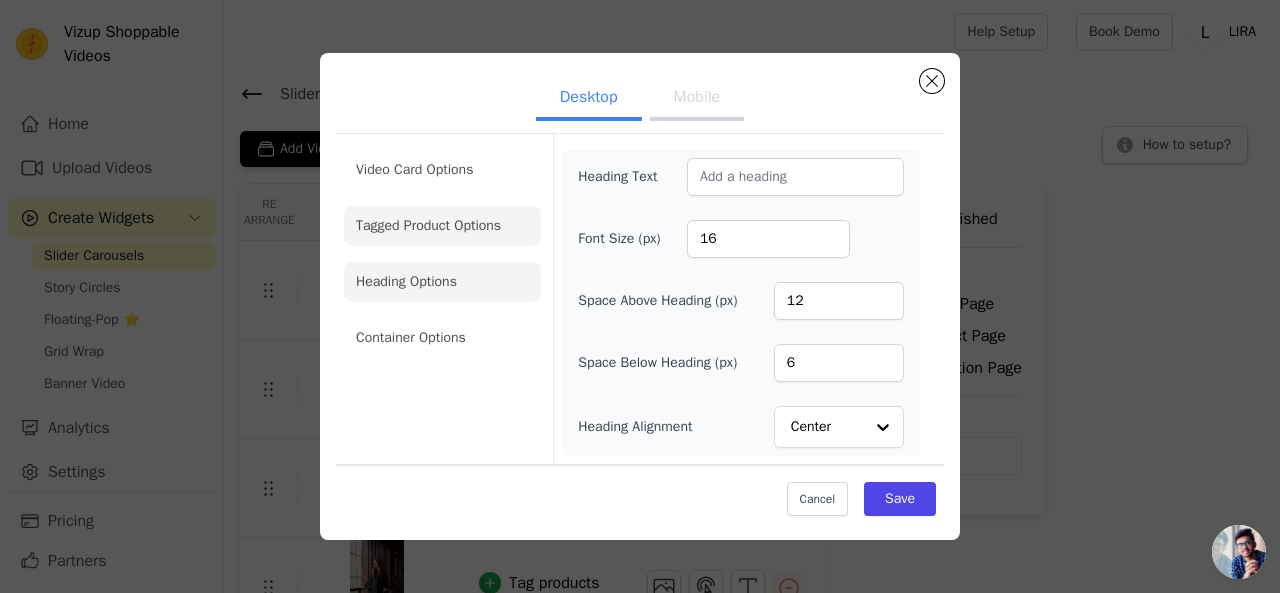 click on "Tagged Product Options" 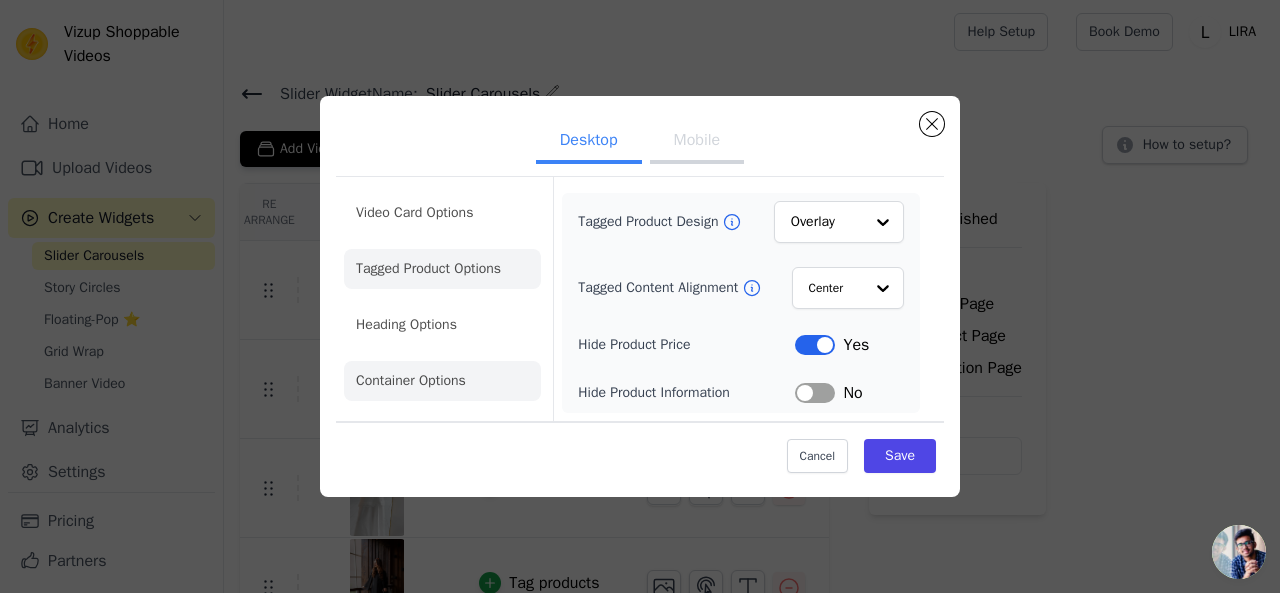 click on "Container Options" 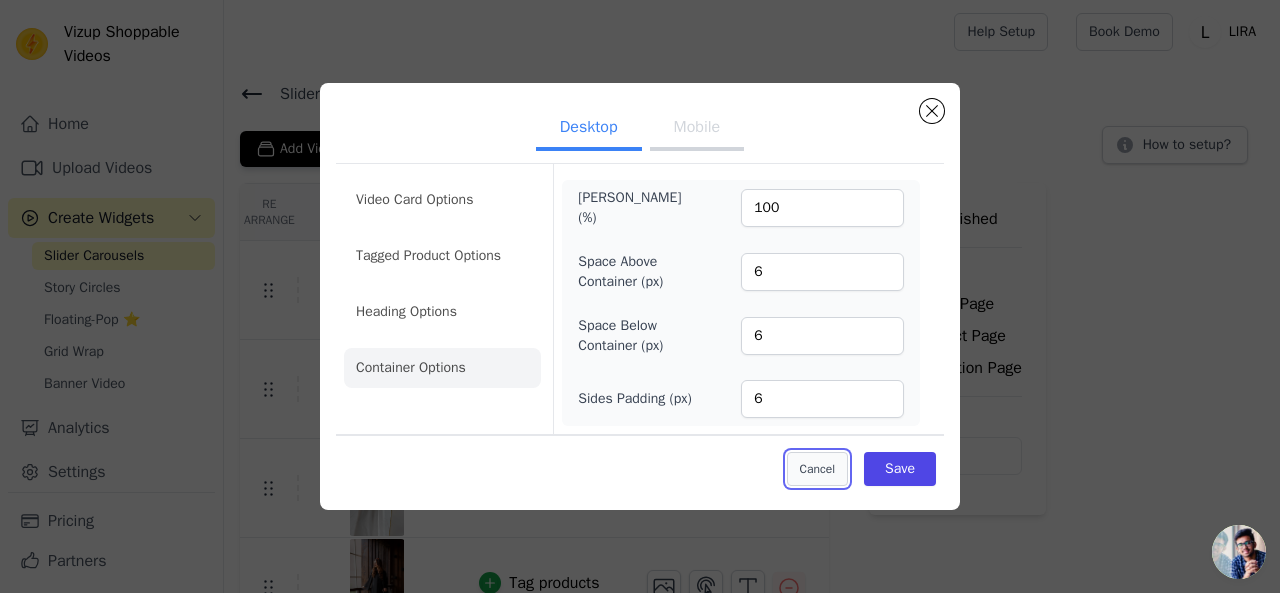 click on "Cancel" at bounding box center [817, 469] 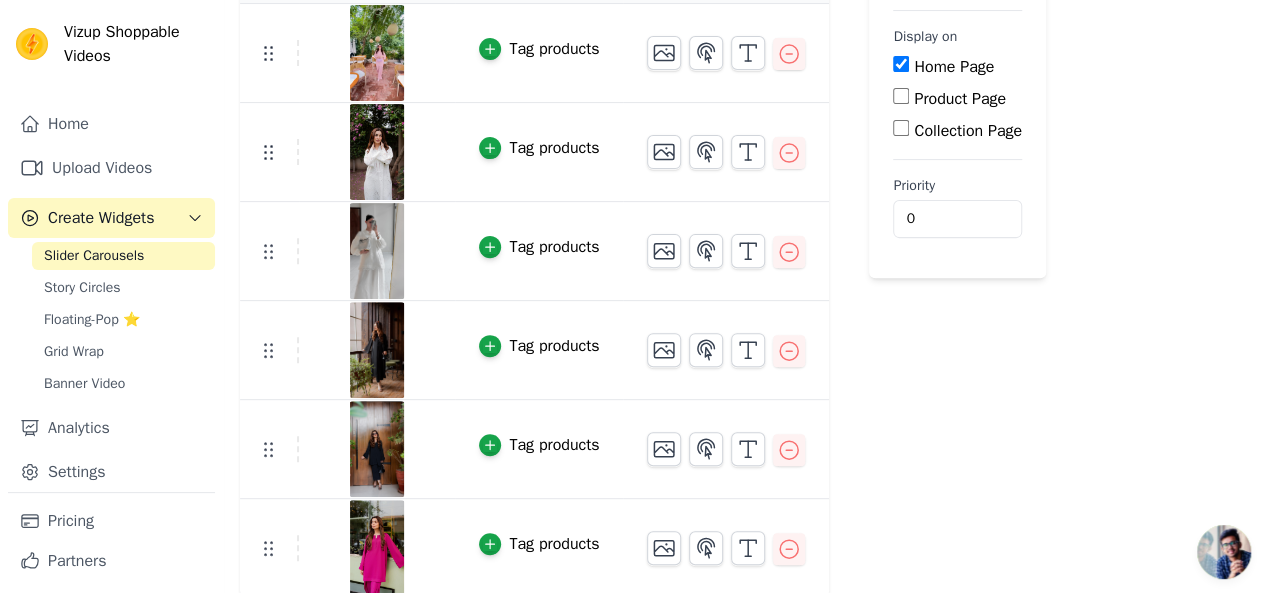 scroll, scrollTop: 0, scrollLeft: 0, axis: both 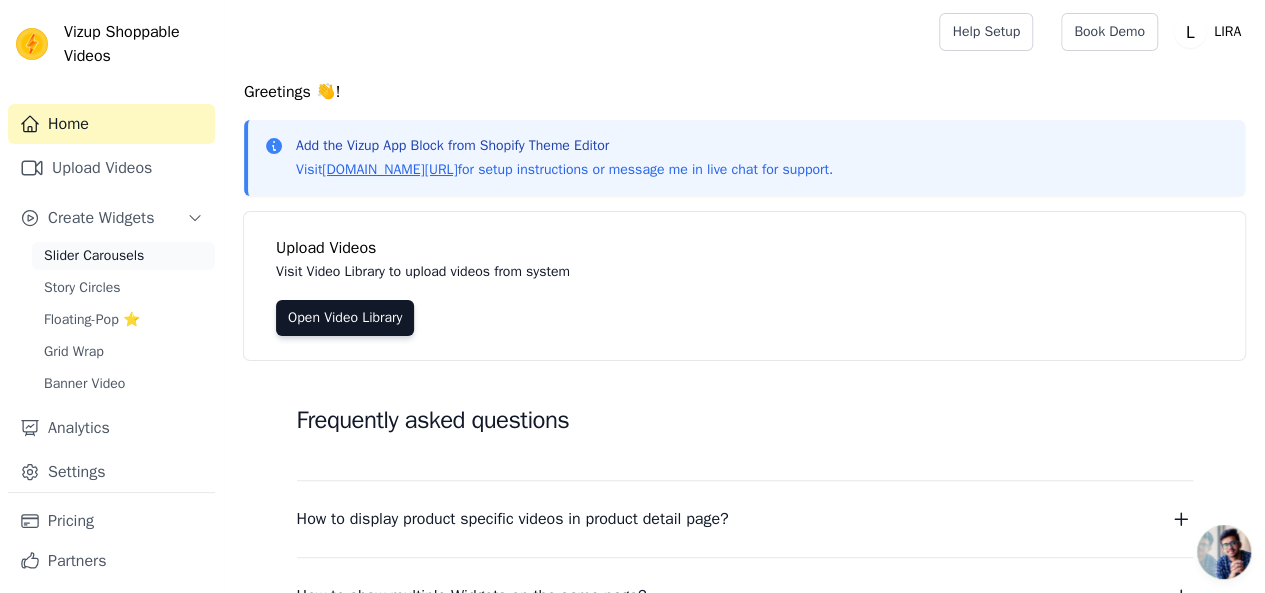 click on "Slider Carousels" at bounding box center (94, 256) 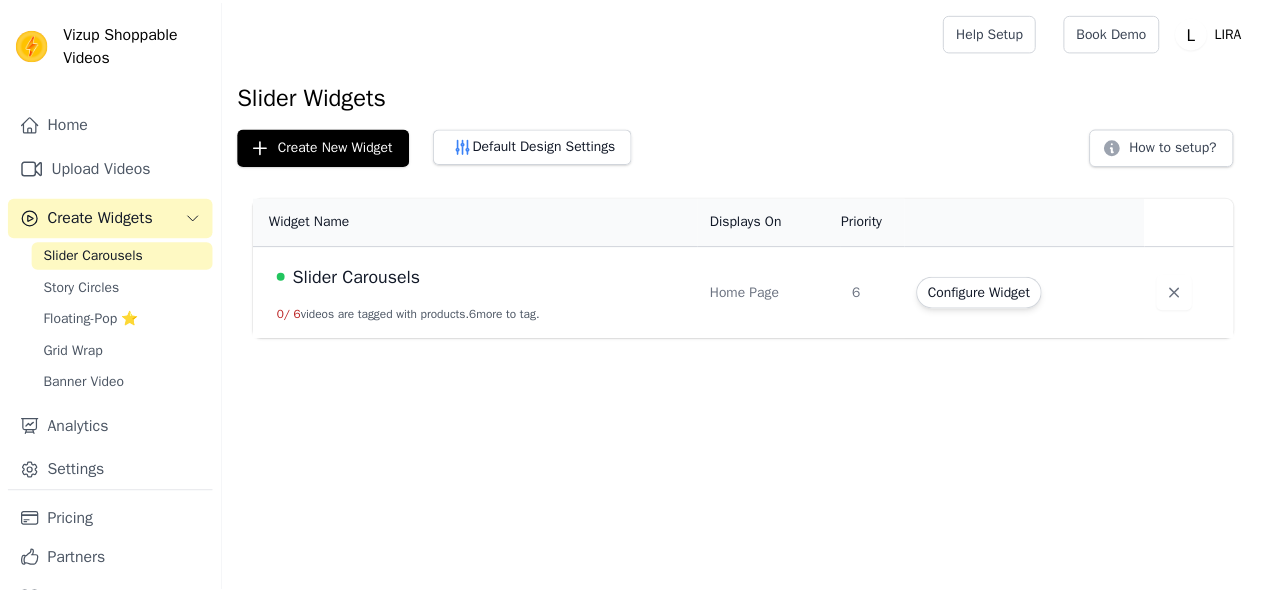 scroll, scrollTop: 0, scrollLeft: 0, axis: both 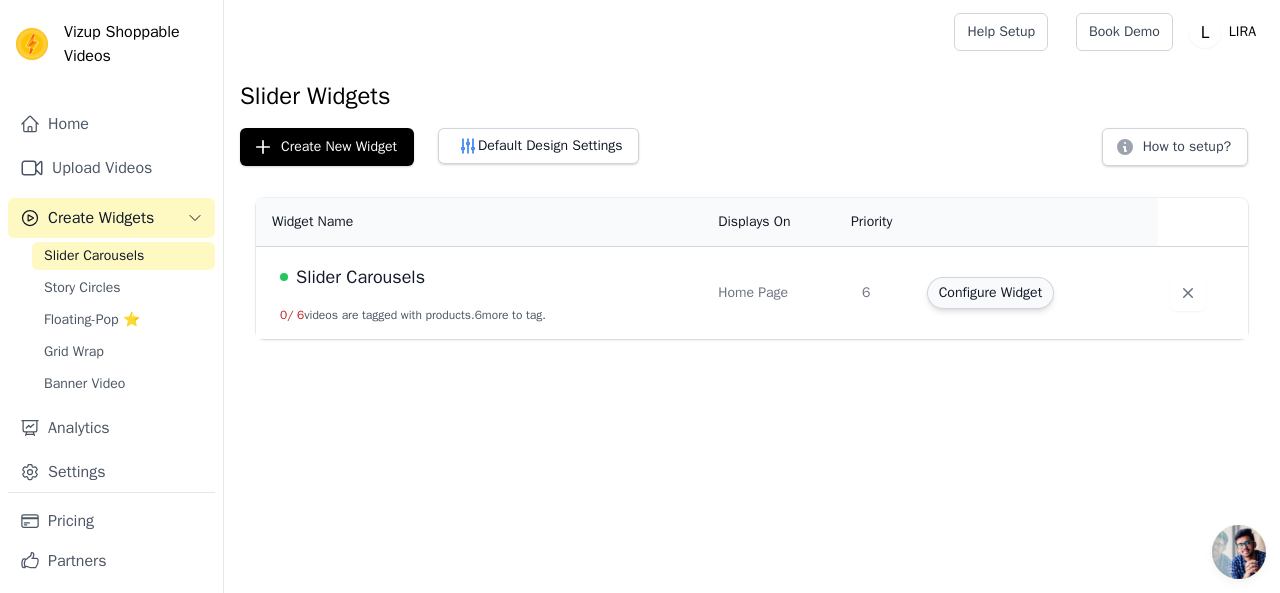 click on "Configure Widget" at bounding box center [990, 293] 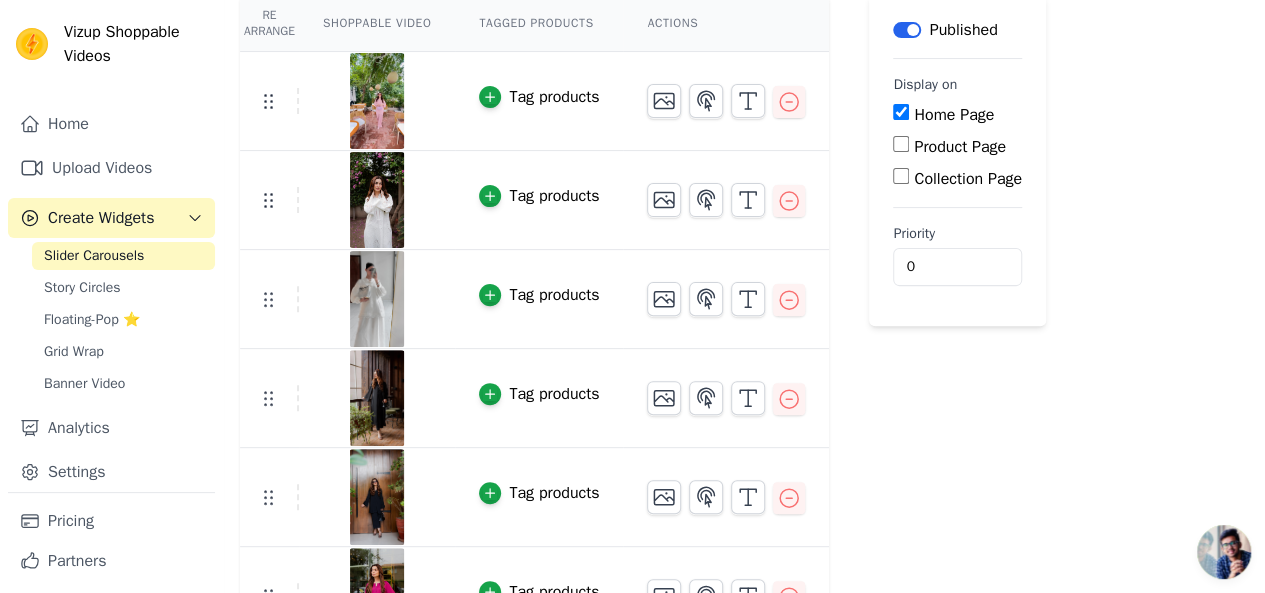 scroll, scrollTop: 190, scrollLeft: 0, axis: vertical 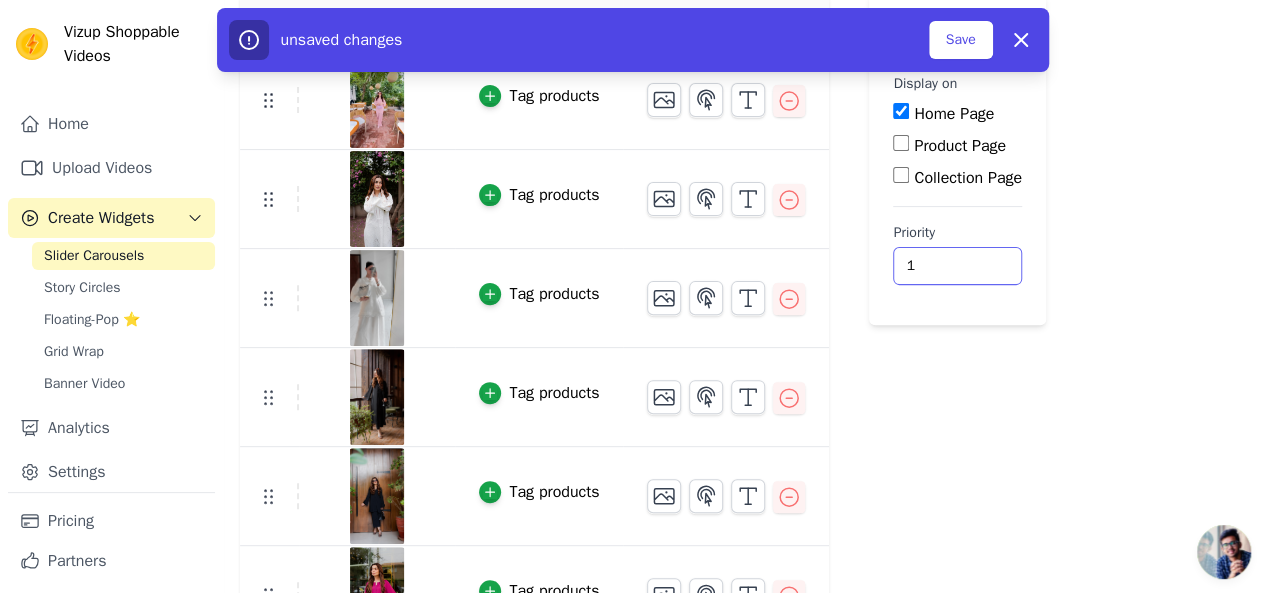 click on "1" at bounding box center [957, 266] 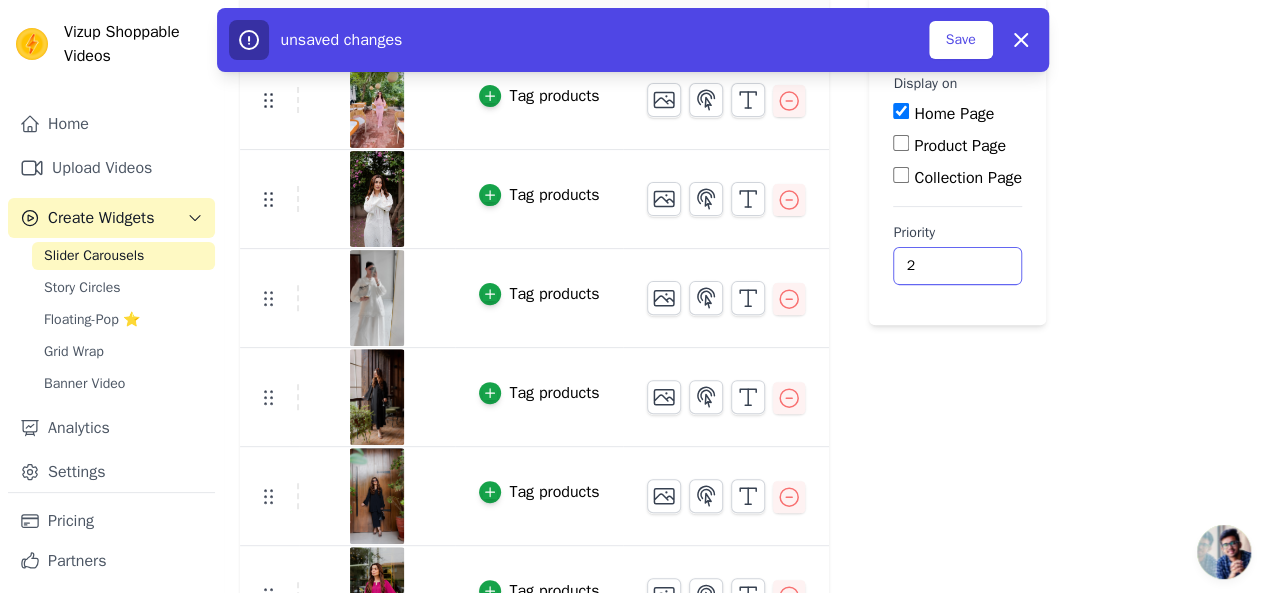 click on "2" at bounding box center [957, 266] 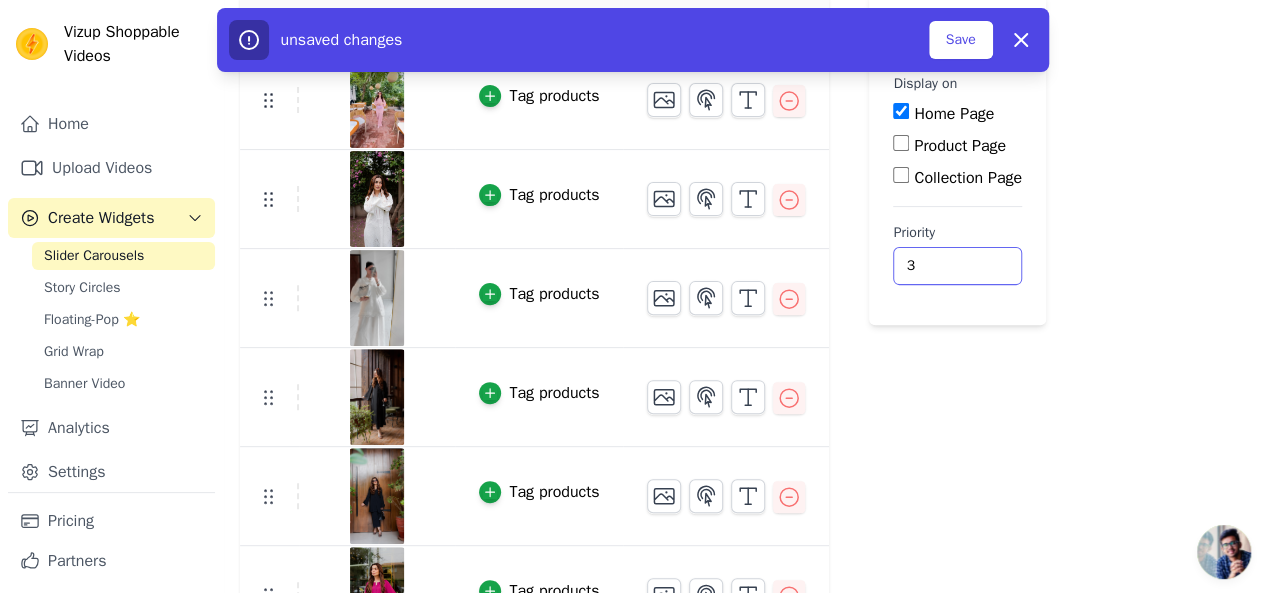 type on "3" 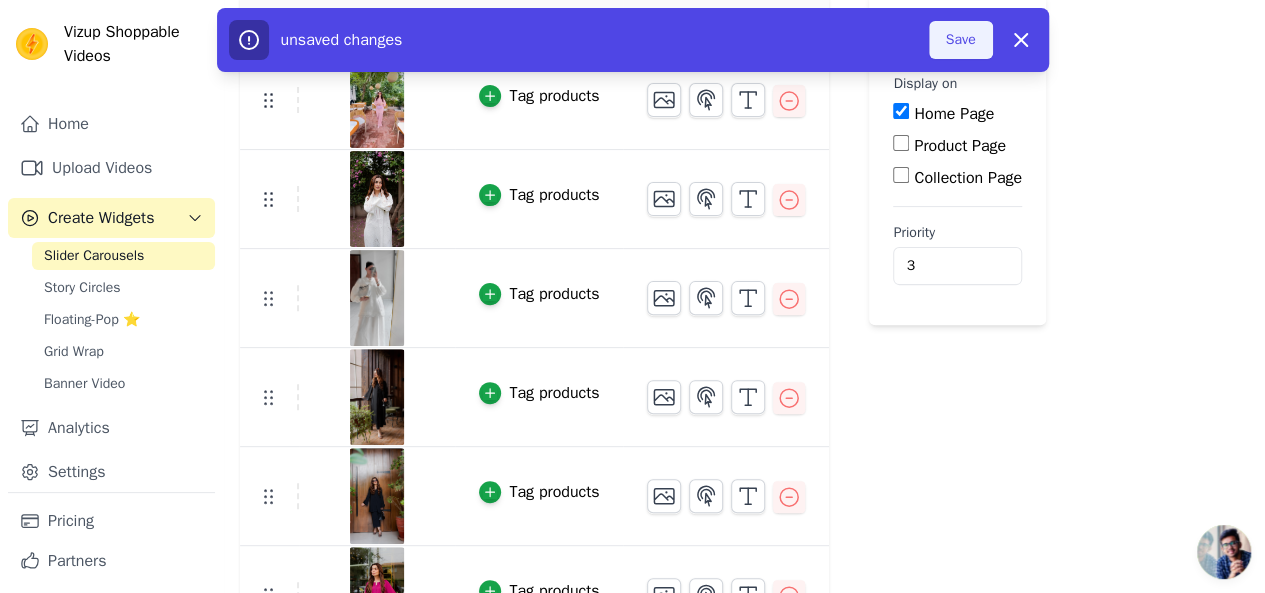 click on "Save" at bounding box center (961, 40) 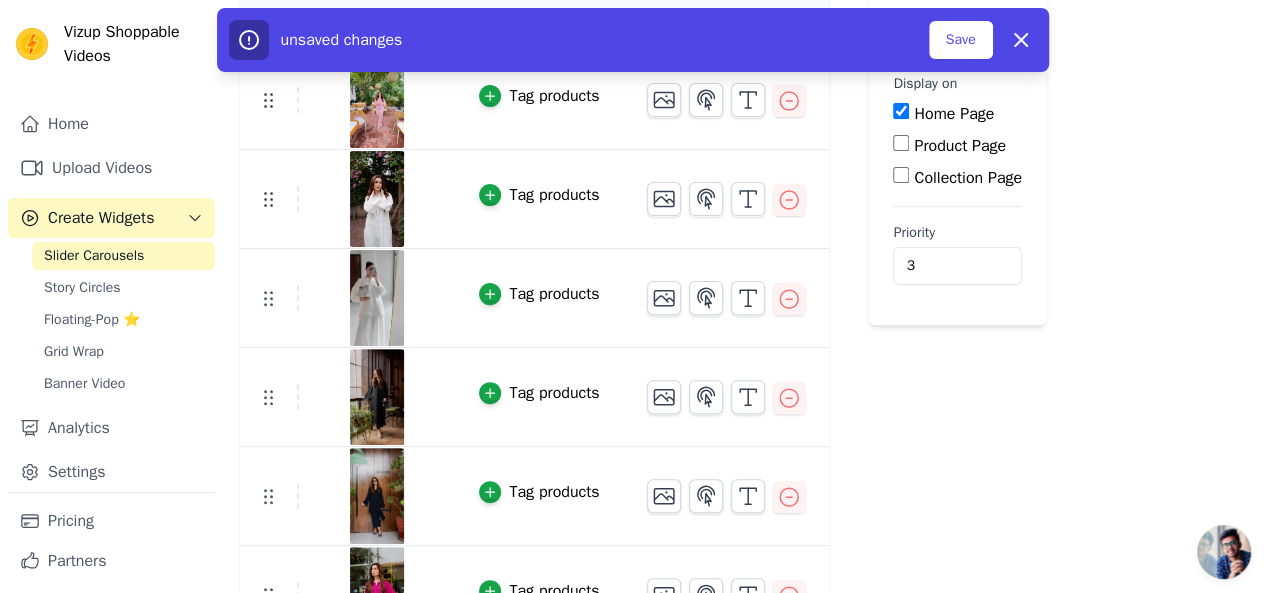 click on "Label     Published     Display on     Home Page     Product Page       Collection Page       Priority   3     unsaved changes   Save   Dismiss" at bounding box center (957, 319) 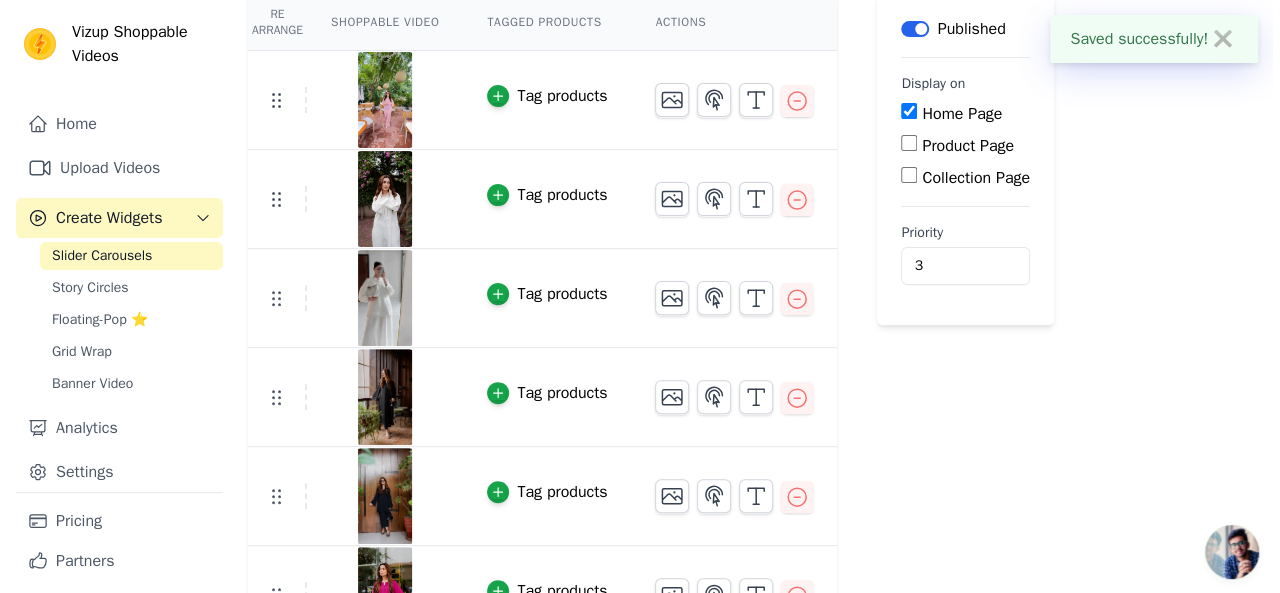 scroll, scrollTop: 0, scrollLeft: 0, axis: both 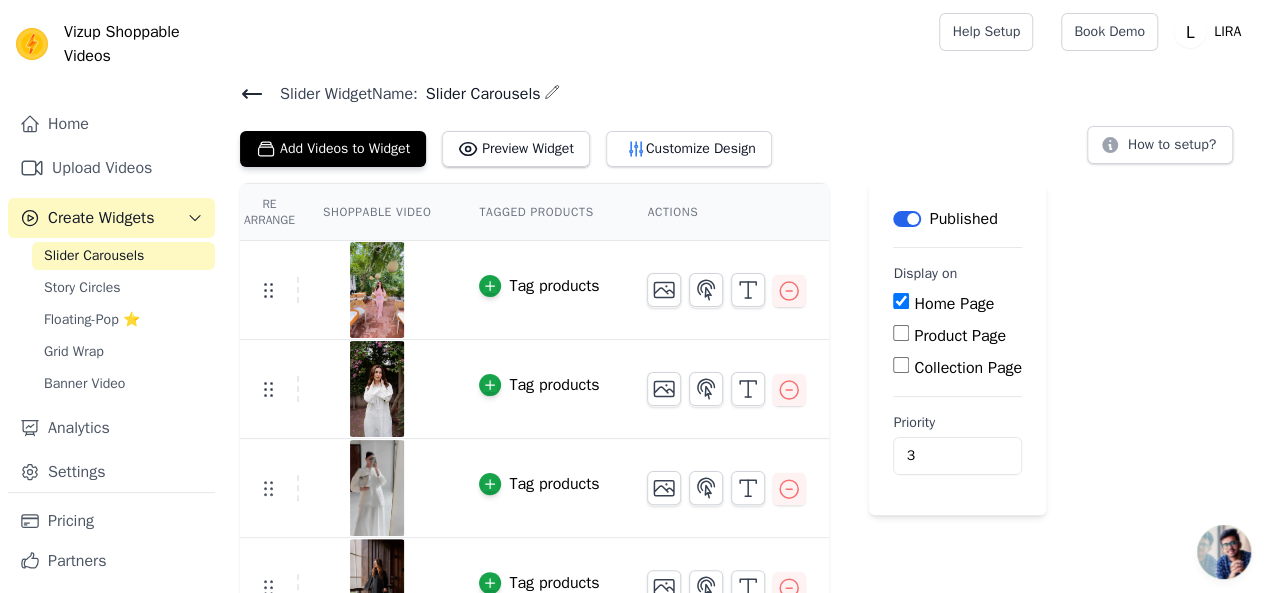 click on "Re Arrange   Shoppable Video   Tagged Products   Actions             Tag products                             Tag products                             Tag products                             Tag products                             Tag products                             Tag products                       Save Videos In This New Order   Save   Dismiss     Label     Published     Display on     Home Page     Product Page       Collection Page       Priority   3" at bounding box center [744, 509] 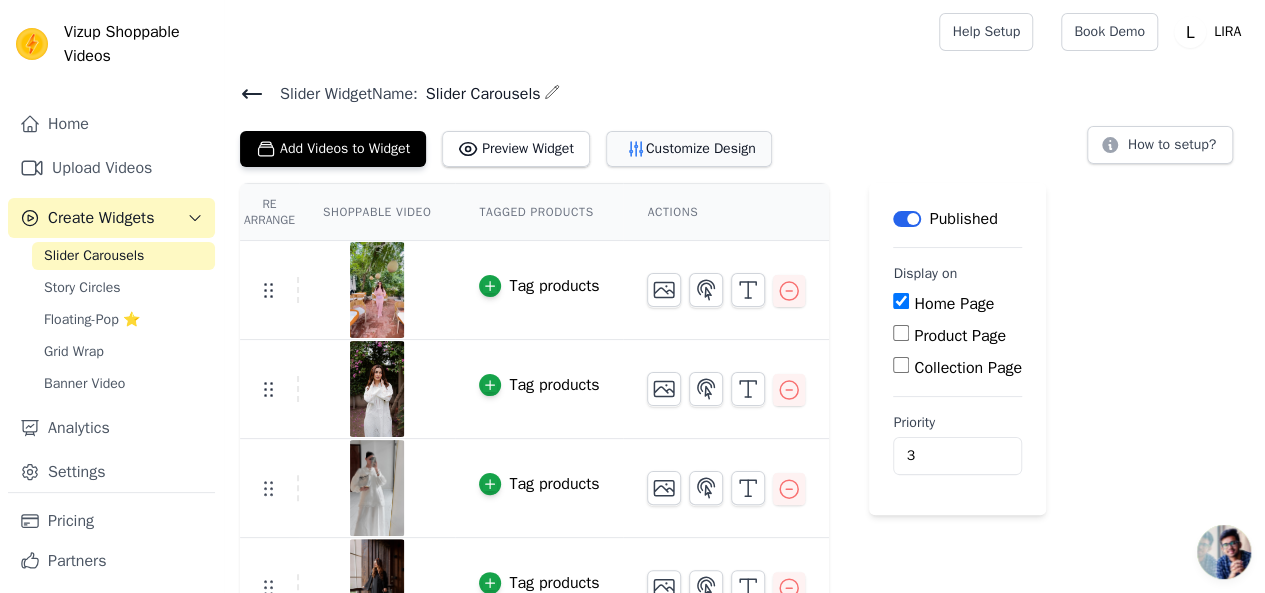 click on "Customize Design" at bounding box center (689, 149) 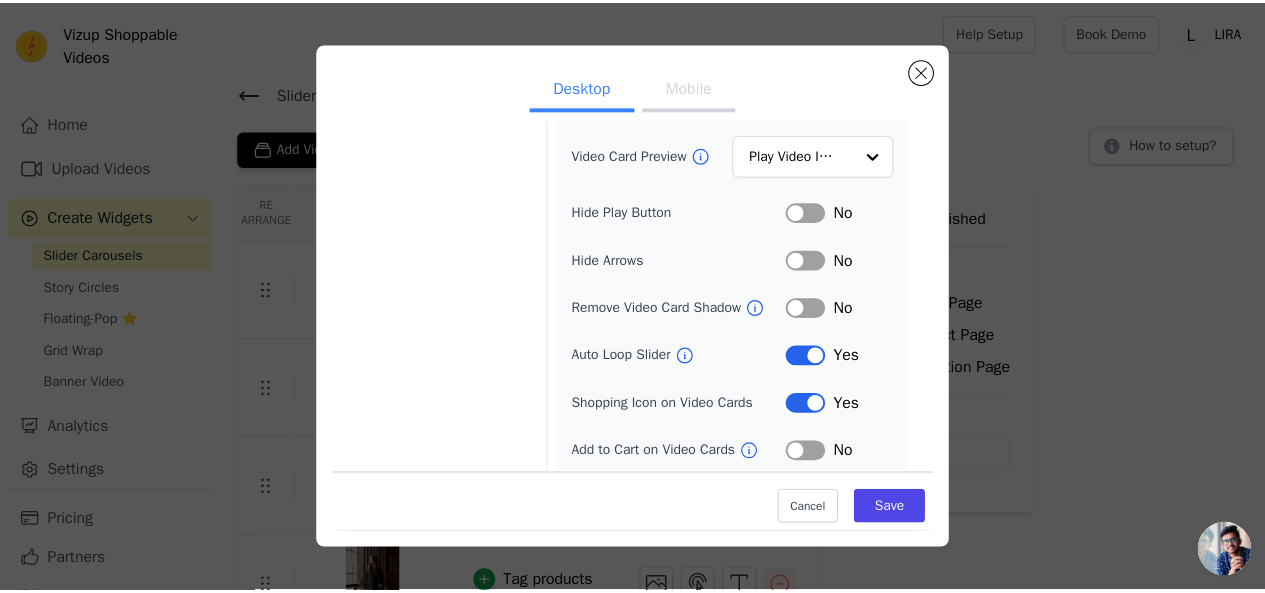 scroll, scrollTop: 264, scrollLeft: 0, axis: vertical 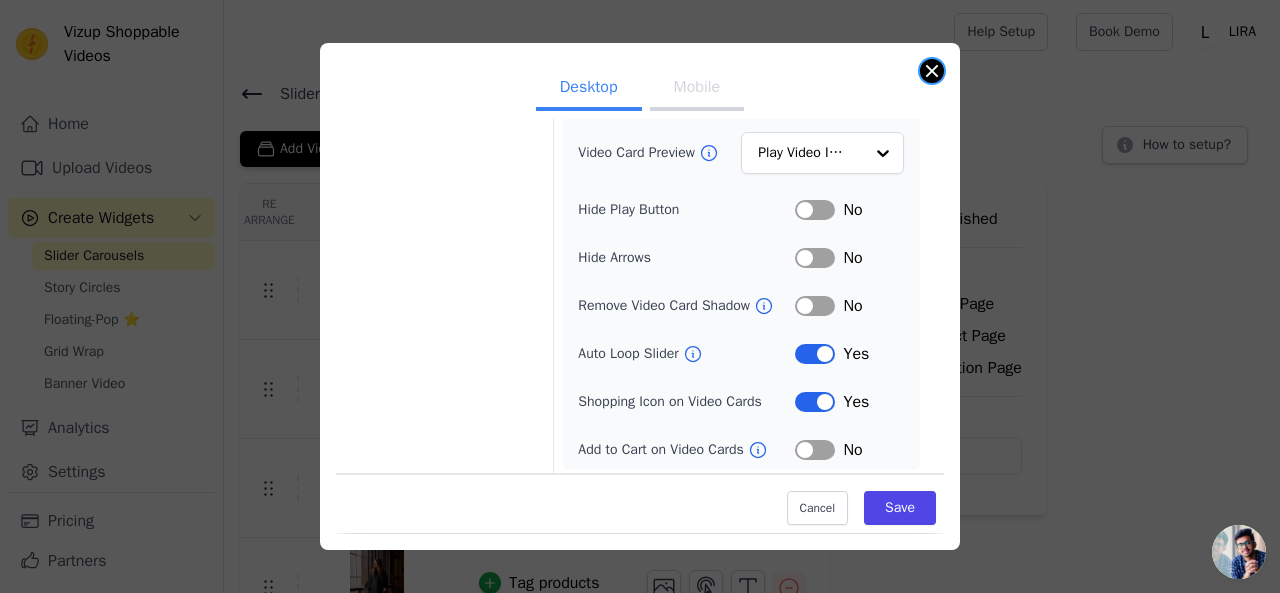 click at bounding box center (932, 71) 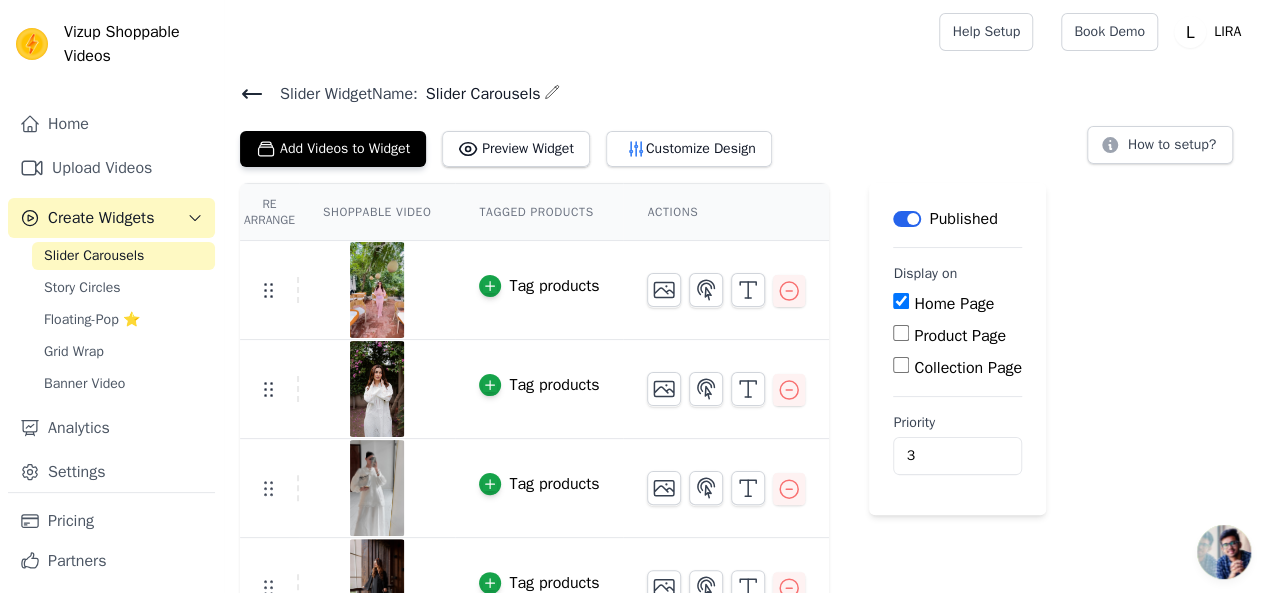 click on "Re Arrange   Shoppable Video   Tagged Products   Actions             Tag products                             Tag products                             Tag products                             Tag products                             Tag products                             Tag products                       Save Videos In This New Order   Save   Dismiss     Label     Published     Display on     Home Page     Product Page       Collection Page       Priority   3" at bounding box center (744, 509) 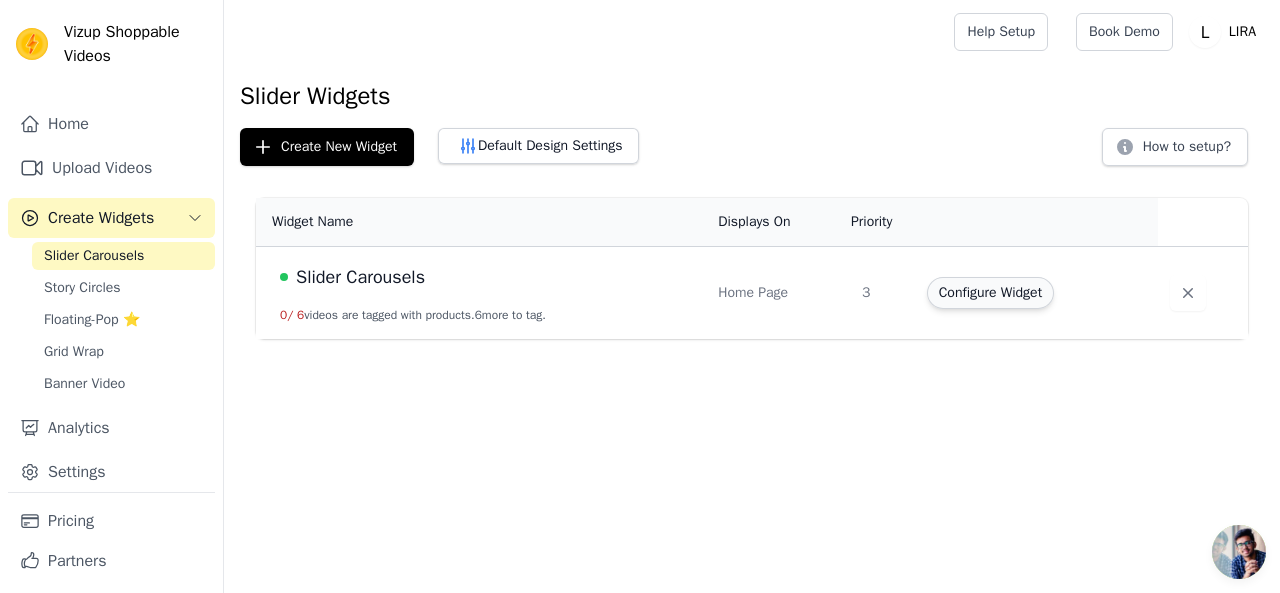 click on "Configure Widget" at bounding box center [990, 293] 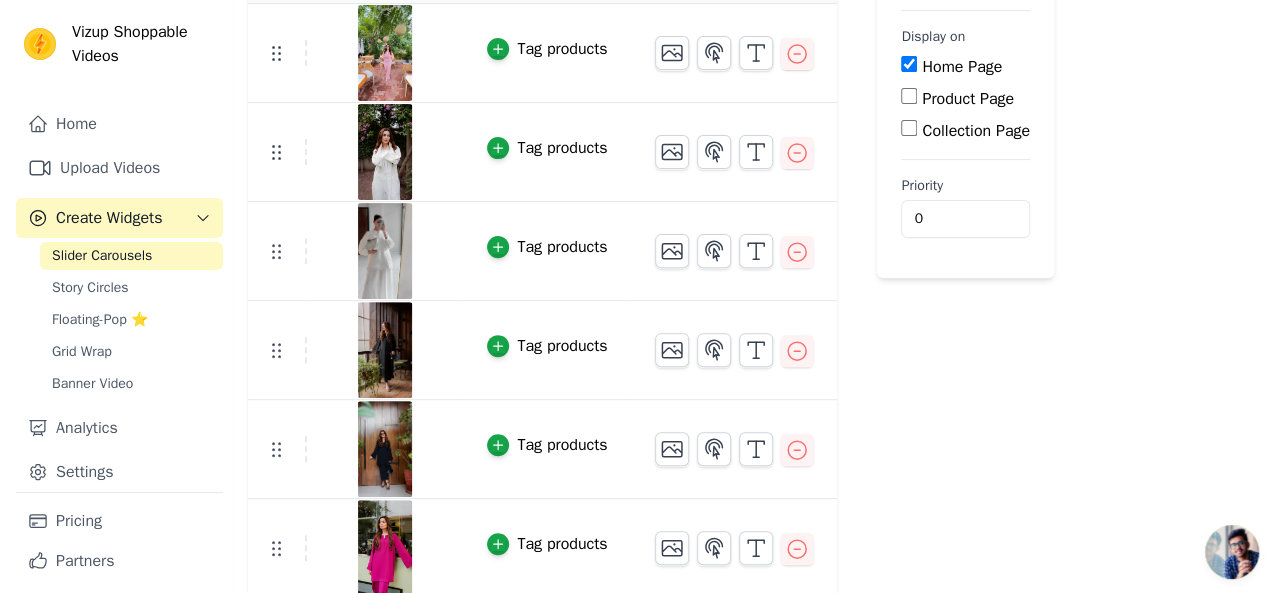 scroll, scrollTop: 0, scrollLeft: 0, axis: both 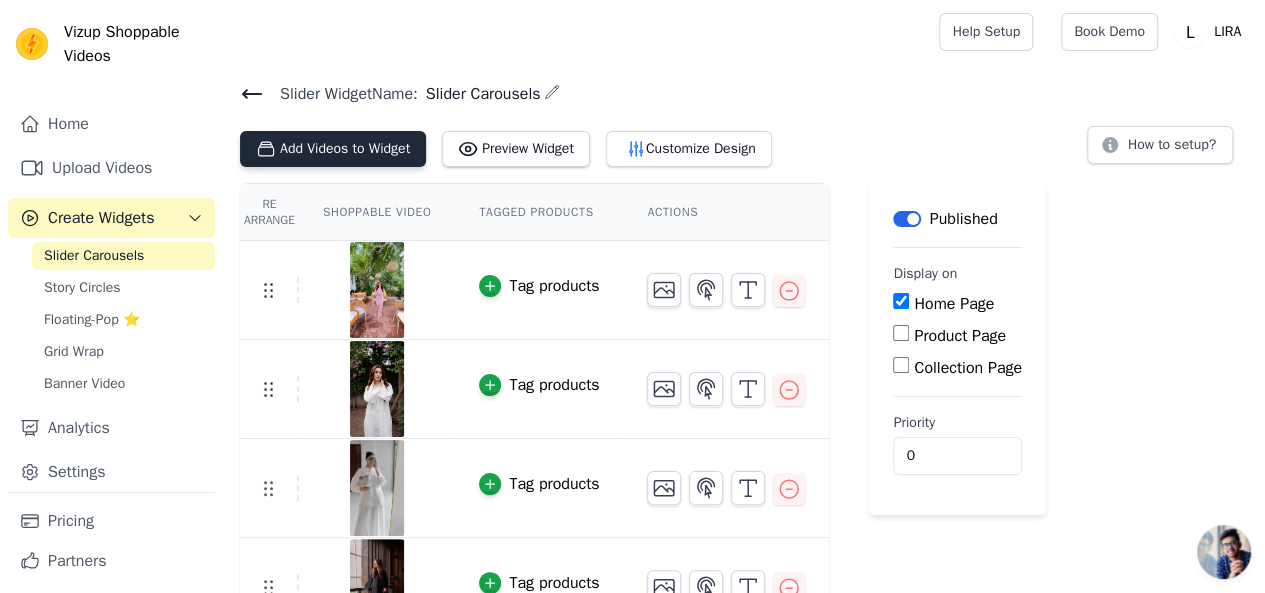 click on "Add Videos to Widget" at bounding box center (333, 149) 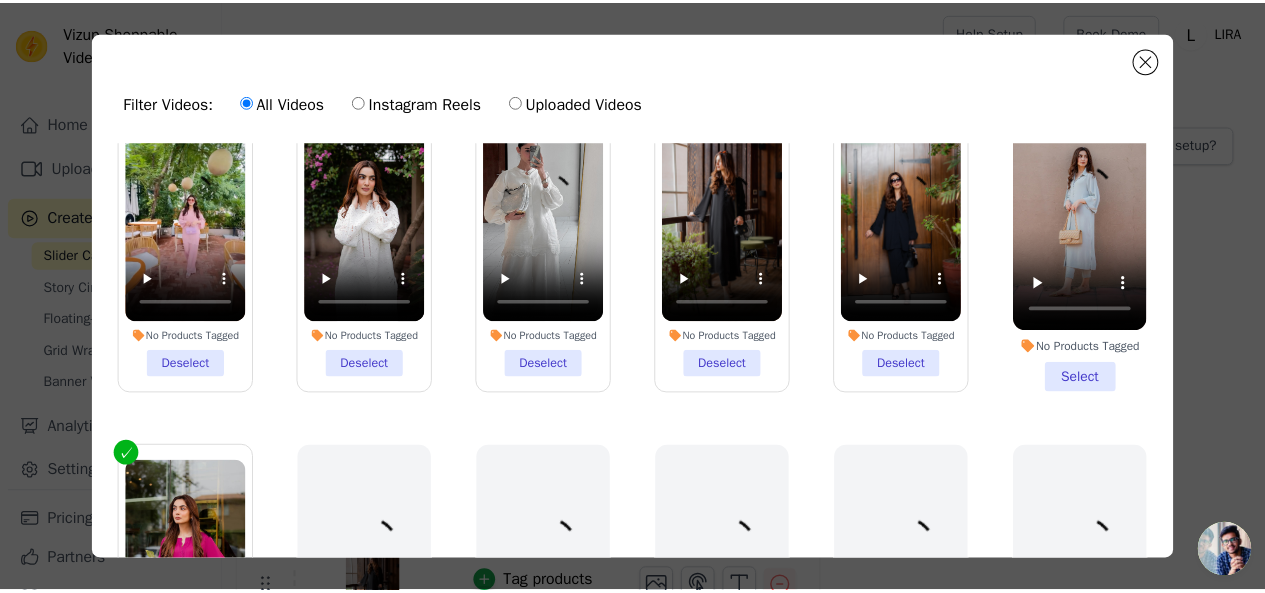 scroll, scrollTop: 58, scrollLeft: 0, axis: vertical 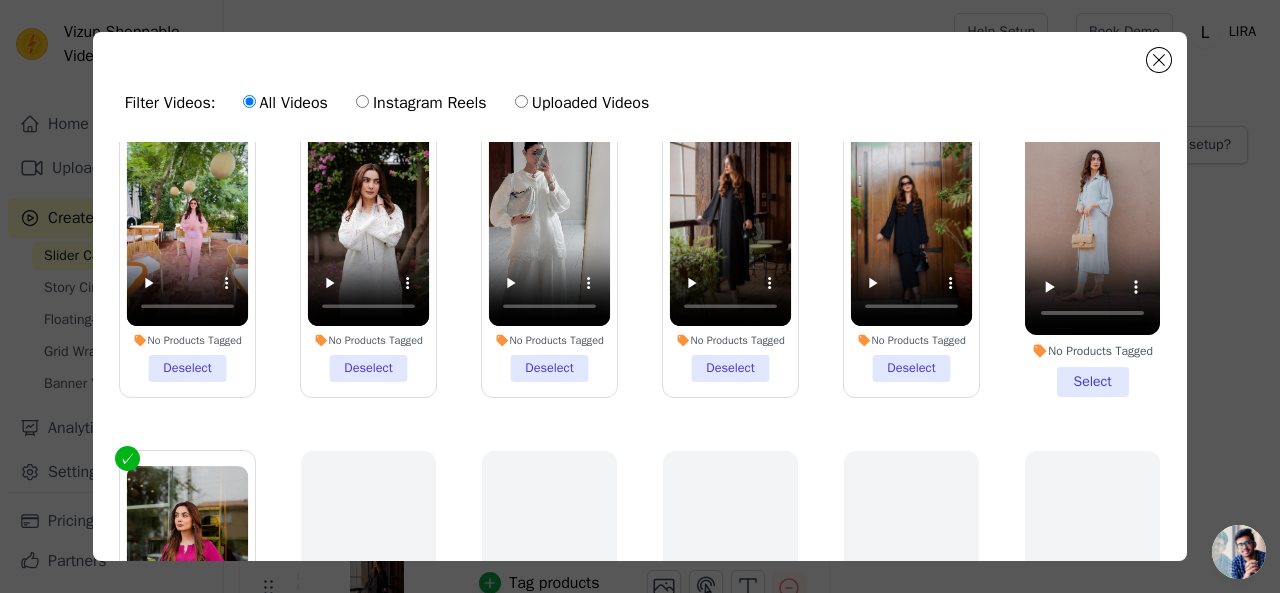 click on "No Products Tagged     Select" at bounding box center (1092, 246) 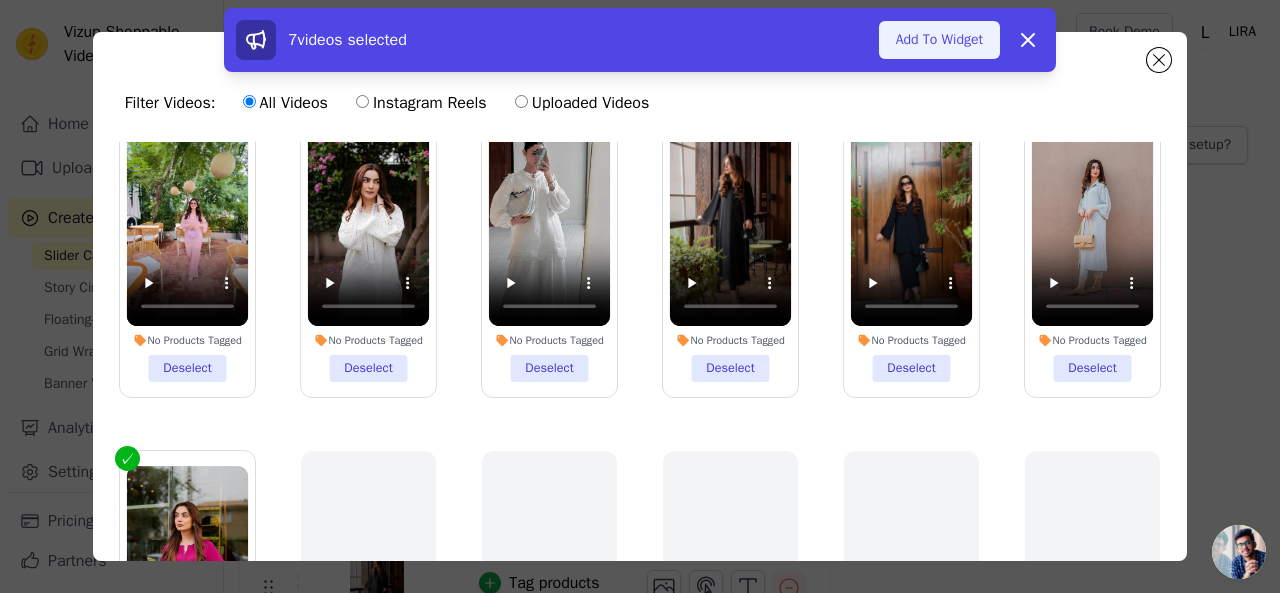 click on "Add To Widget" at bounding box center [939, 40] 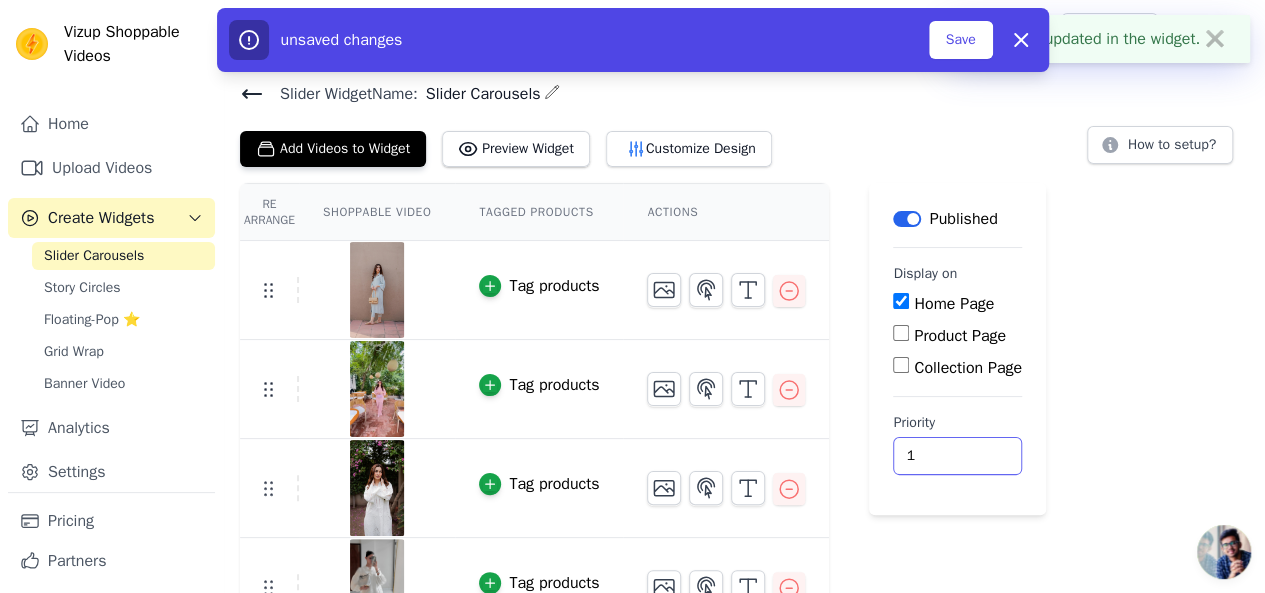 click on "1" at bounding box center [957, 456] 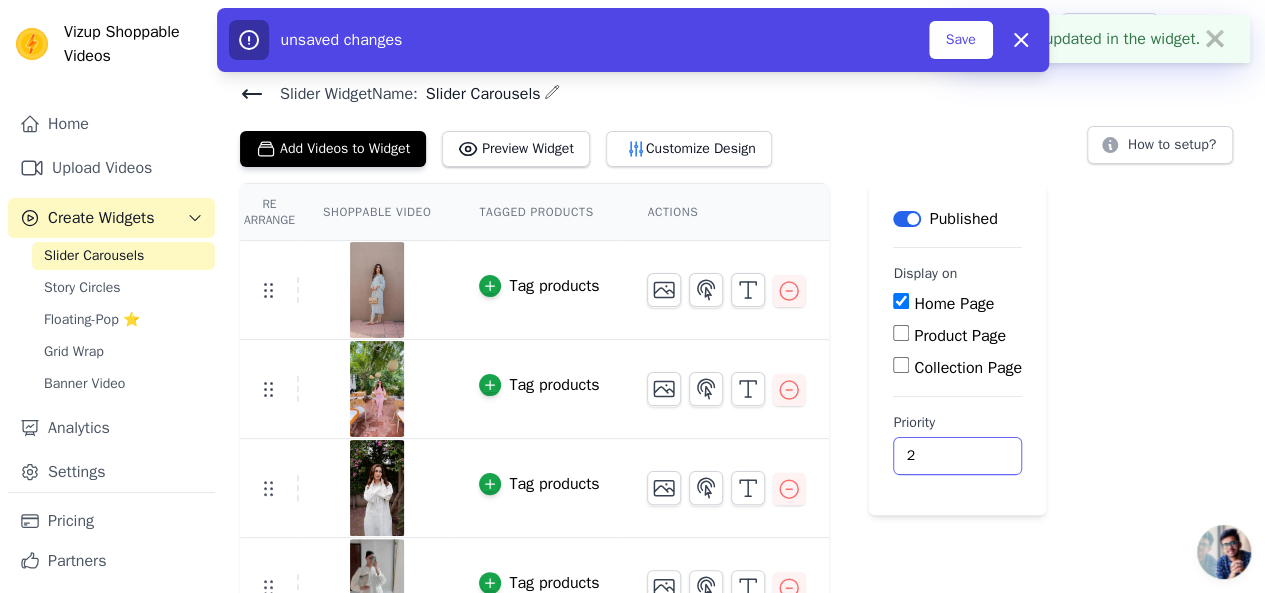 click on "2" at bounding box center [957, 456] 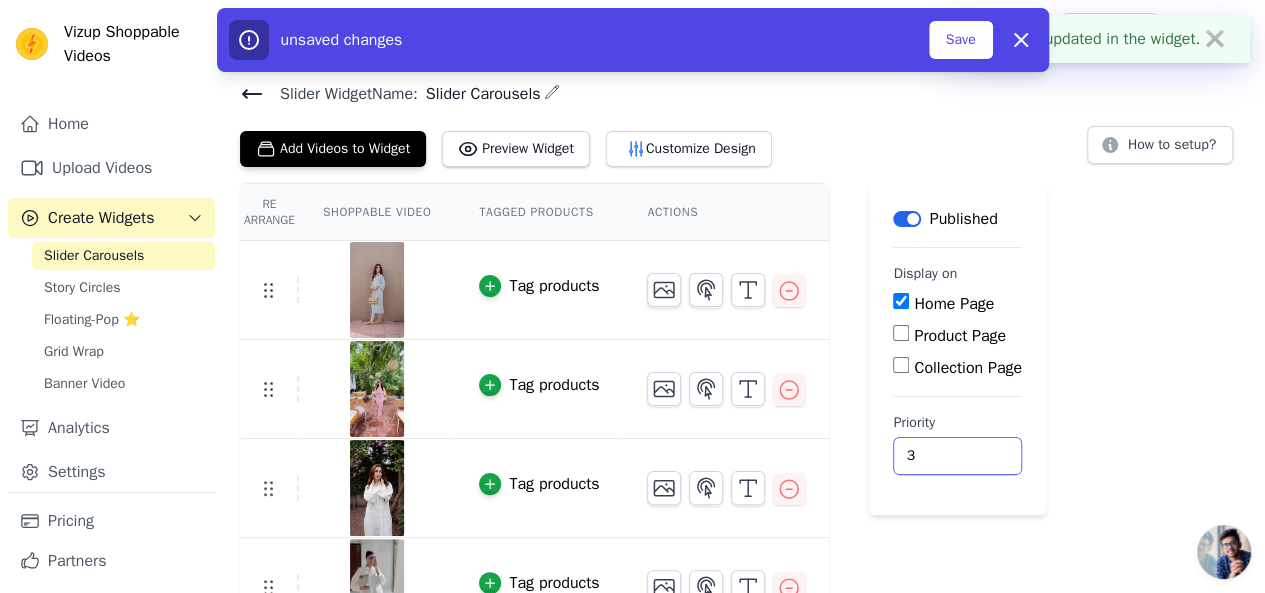 type on "3" 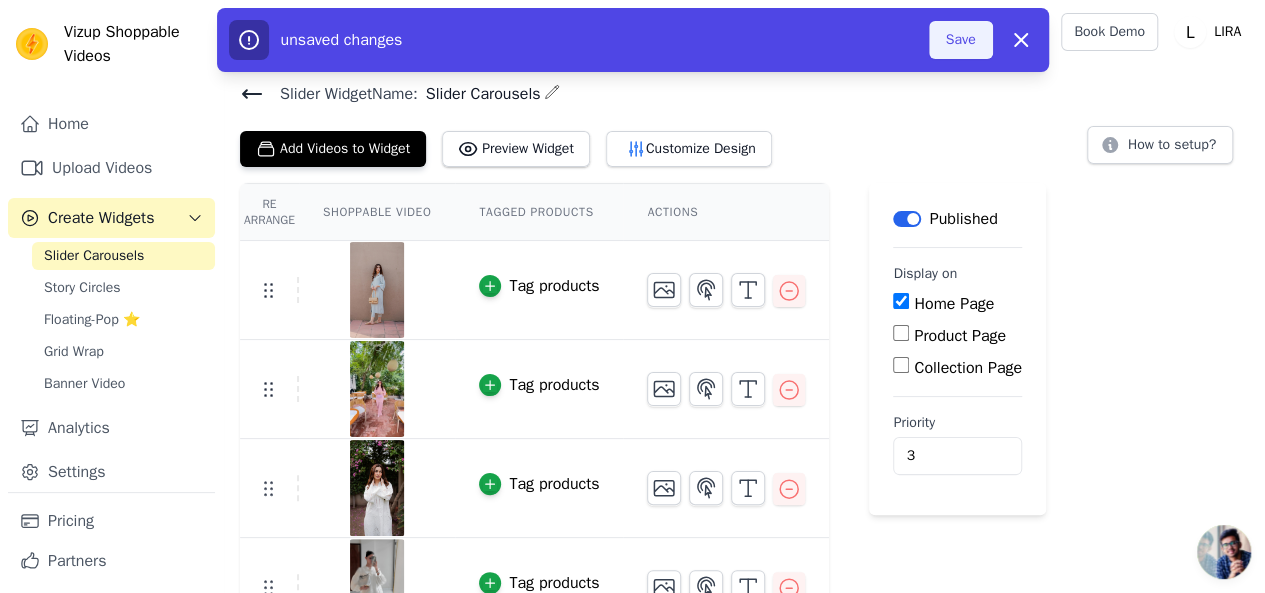 click on "Save" at bounding box center [961, 40] 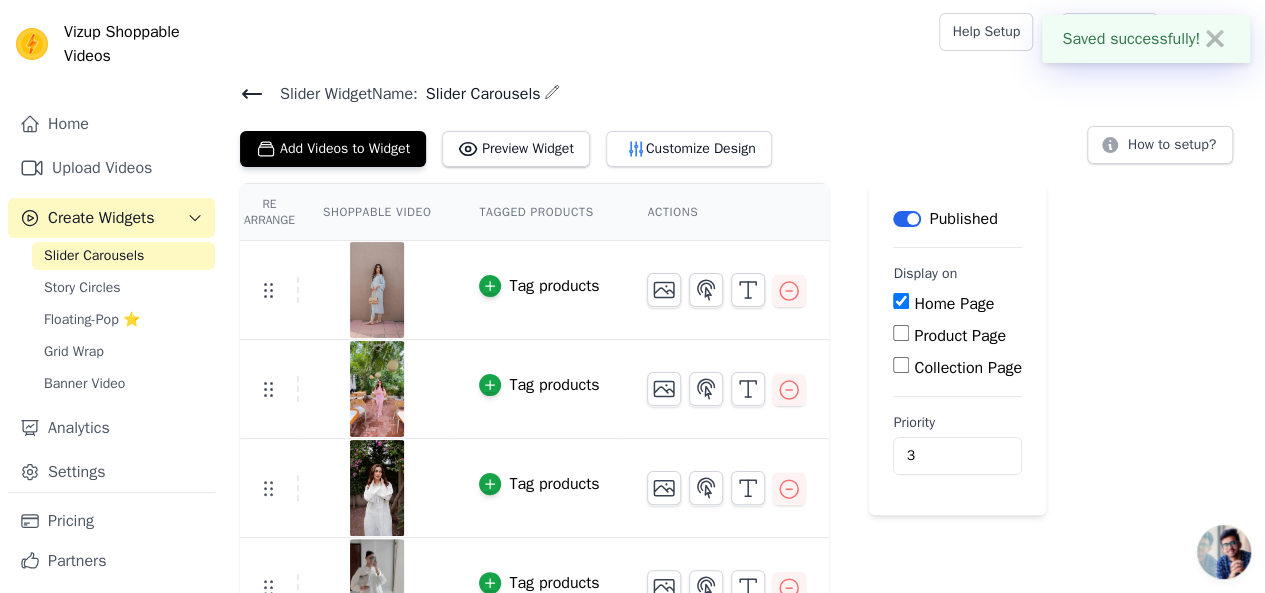click on "Re Arrange   Shoppable Video   Tagged Products   Actions             Tag products                             Tag products                             Tag products                             Tag products                             Tag products                             Tag products                             Tag products                       Save Videos In This New Order   Save   Dismiss     Label     Published     Display on     Home Page     Product Page       Collection Page       Priority   3" at bounding box center [744, 558] 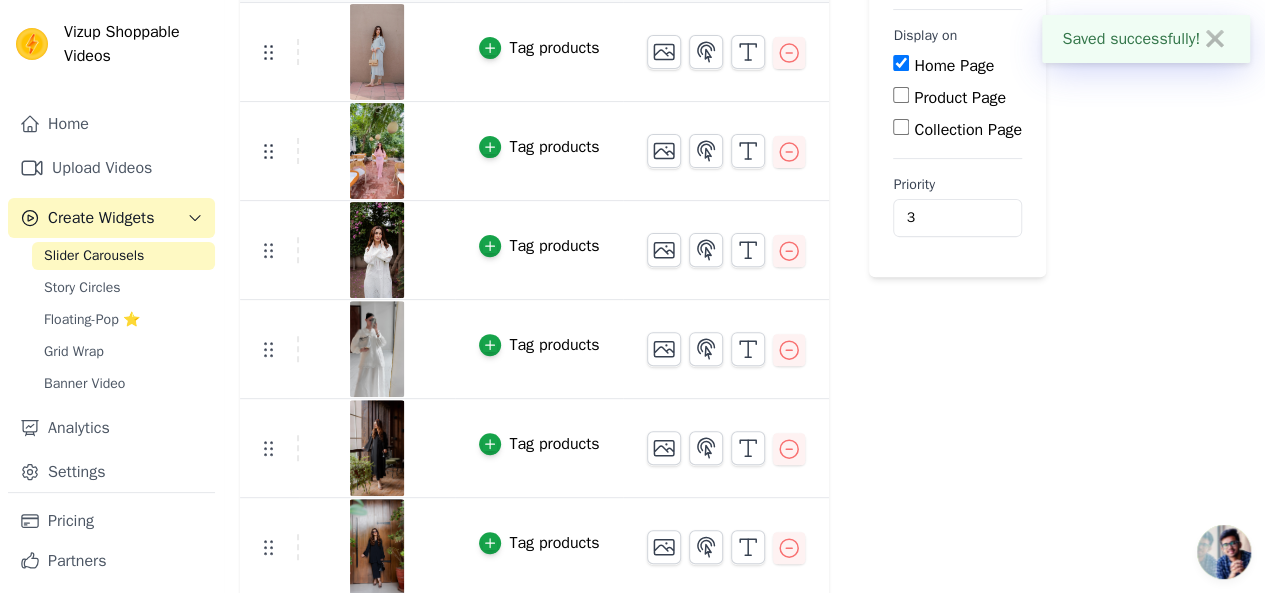 scroll, scrollTop: 336, scrollLeft: 0, axis: vertical 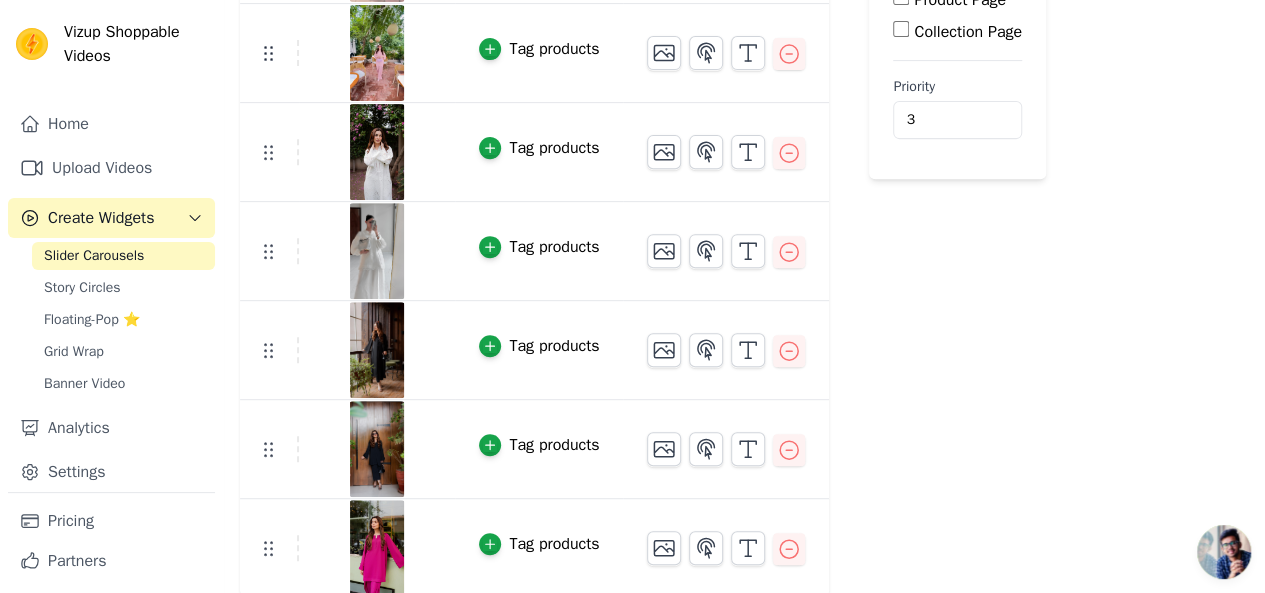 click on "Label     Published     Display on     Home Page     Product Page       Collection Page       Priority   3" at bounding box center (957, 222) 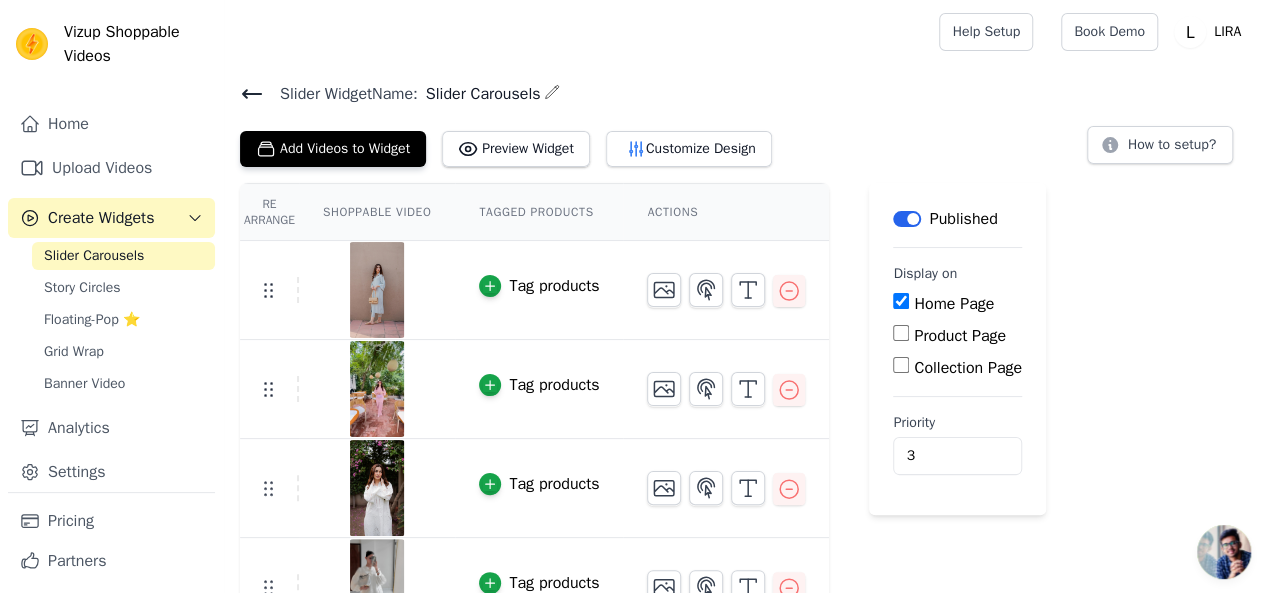 drag, startPoint x: 1124, startPoint y: 278, endPoint x: 1192, endPoint y: 87, distance: 202.74368 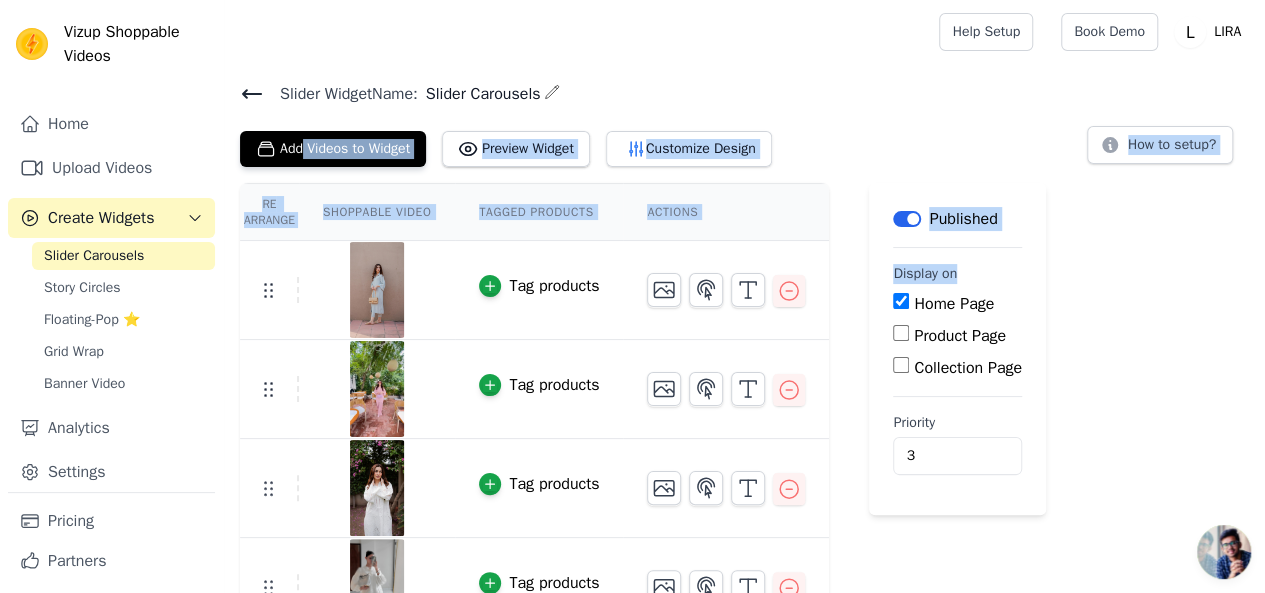 scroll, scrollTop: 214, scrollLeft: 0, axis: vertical 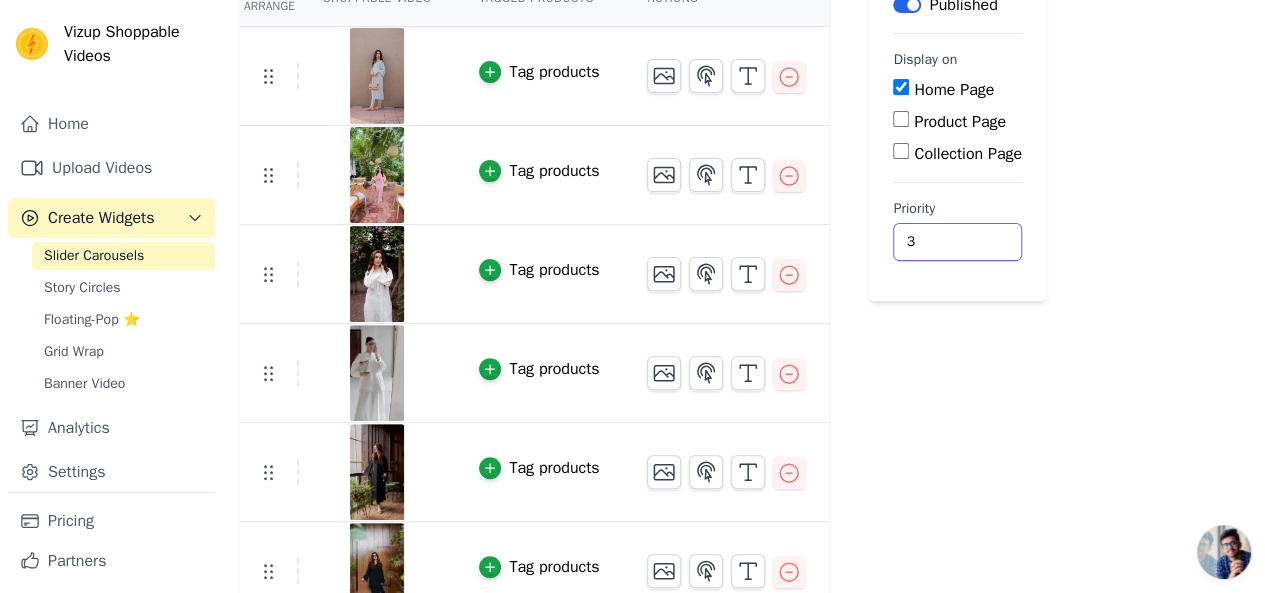 drag, startPoint x: 1080, startPoint y: 366, endPoint x: 1168, endPoint y: 191, distance: 195.88007 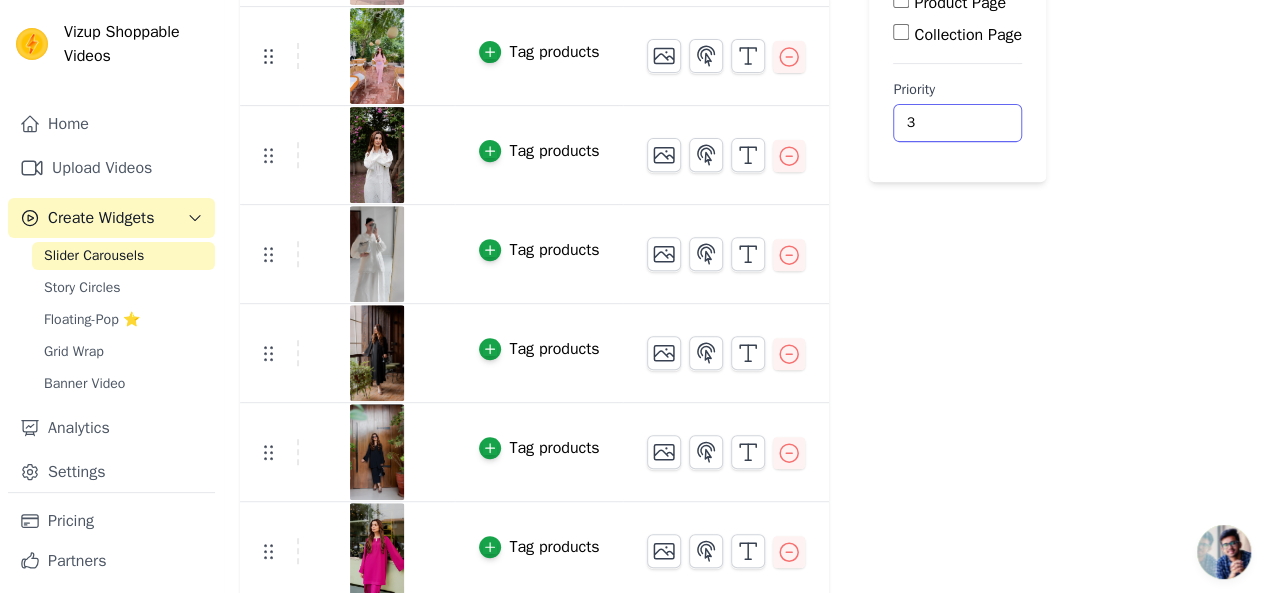 scroll, scrollTop: 336, scrollLeft: 0, axis: vertical 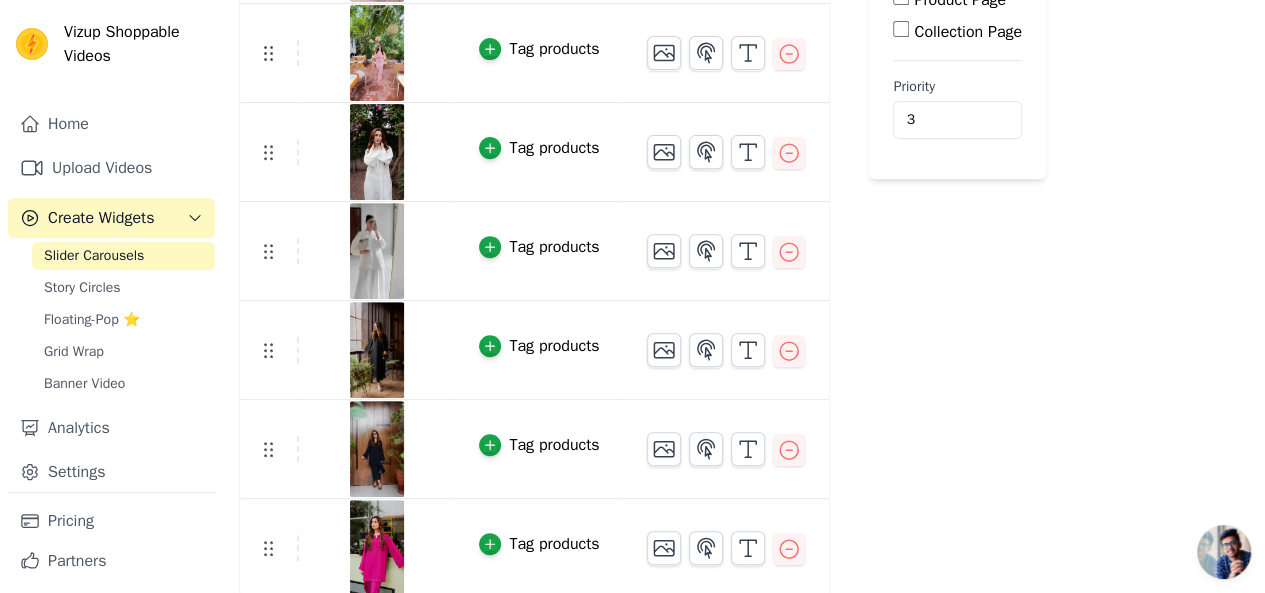 click on "Re Arrange   Shoppable Video   Tagged Products   Actions             Tag products                             Tag products                             Tag products                             Tag products                             Tag products                             Tag products                             Tag products                       Save Videos In This New Order   Save   Dismiss     Label     Published     Display on     Home Page     Product Page       Collection Page       Priority   3" at bounding box center [744, 222] 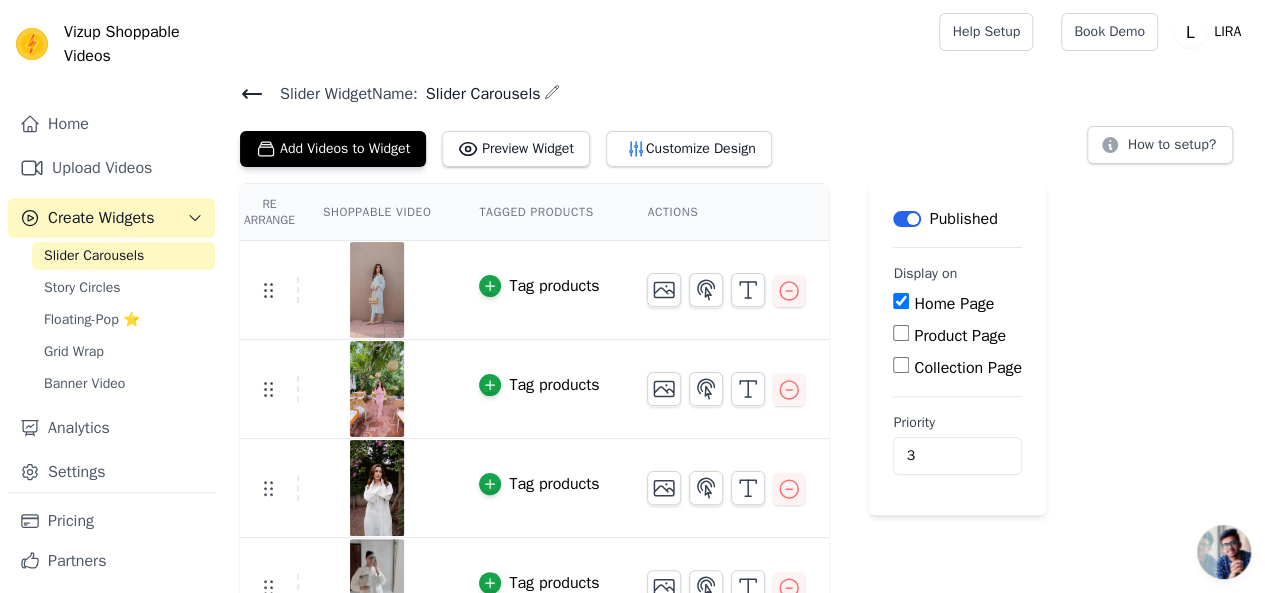 click on "Re Arrange   Shoppable Video   Tagged Products   Actions             Tag products                             Tag products                             Tag products                             Tag products                             Tag products                             Tag products                             Tag products                       Save Videos In This New Order   Save   Dismiss     Label     Published     Display on     Home Page     Product Page       Collection Page       Priority   3" at bounding box center [744, 558] 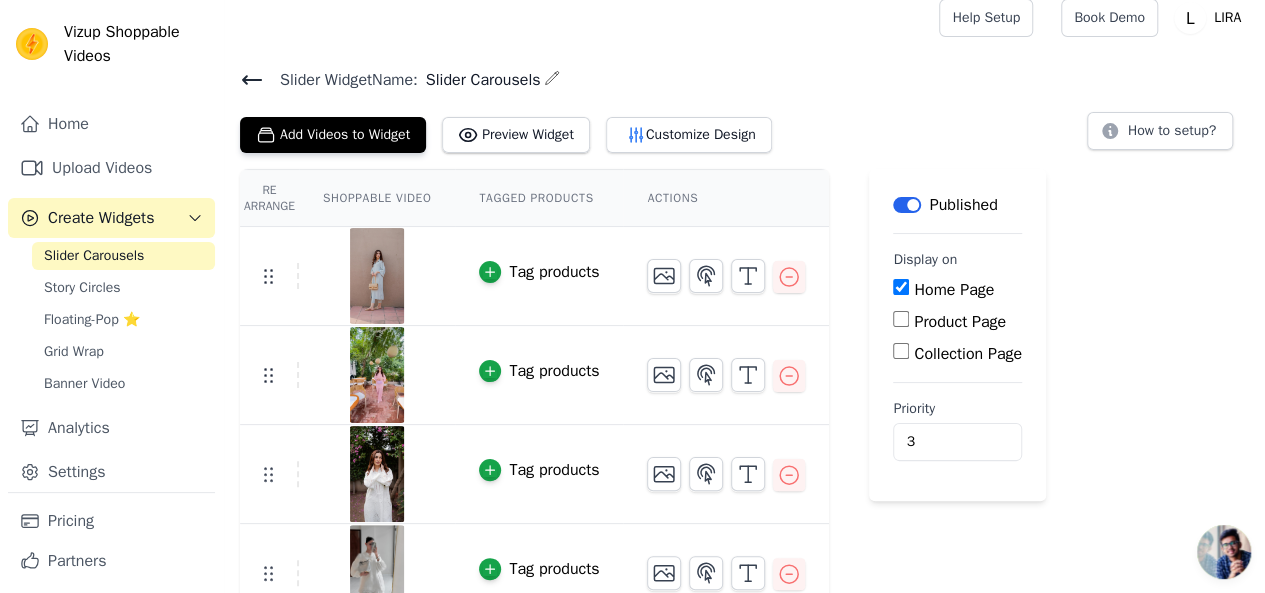 scroll, scrollTop: 13, scrollLeft: 0, axis: vertical 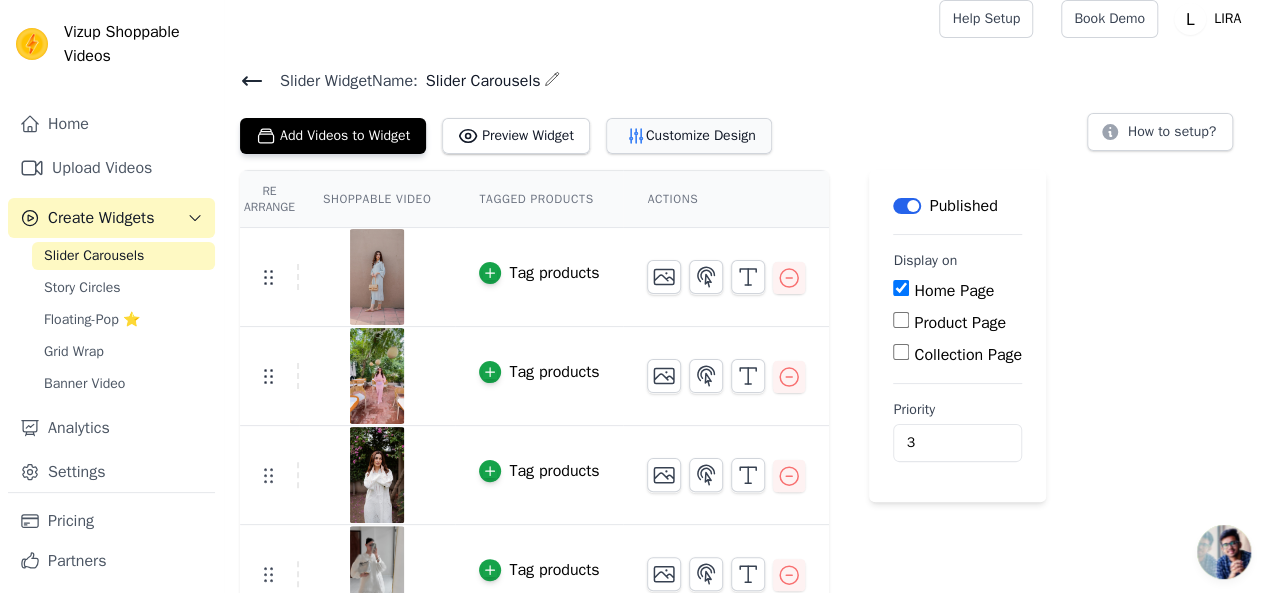 click on "Customize Design" at bounding box center [689, 136] 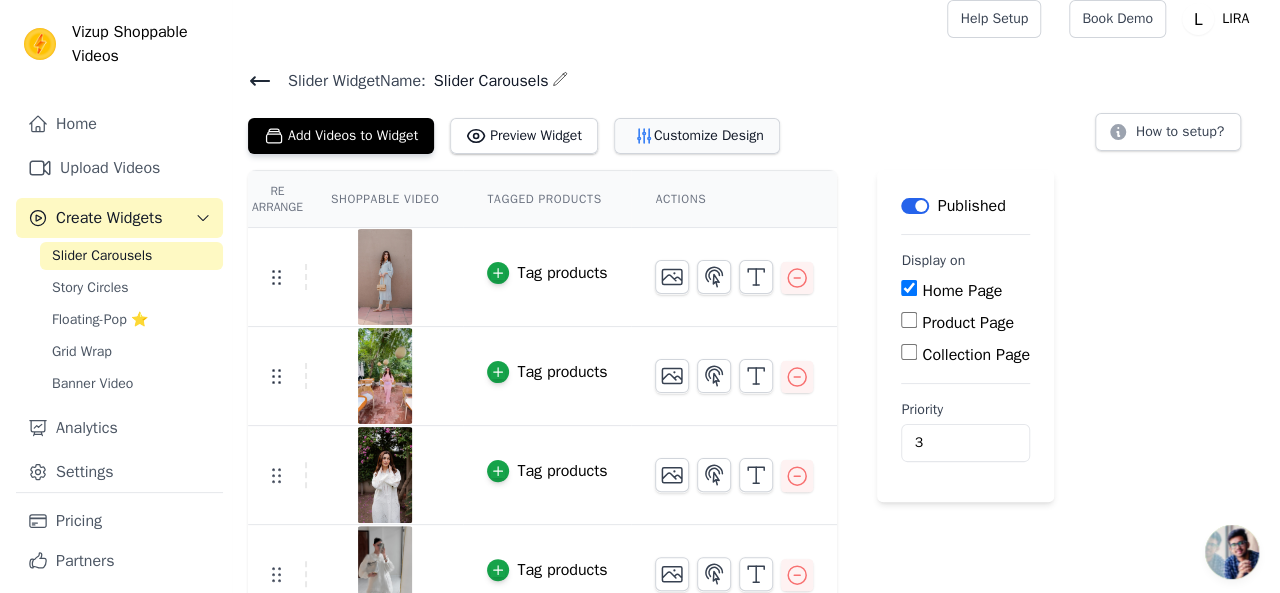 scroll, scrollTop: 0, scrollLeft: 0, axis: both 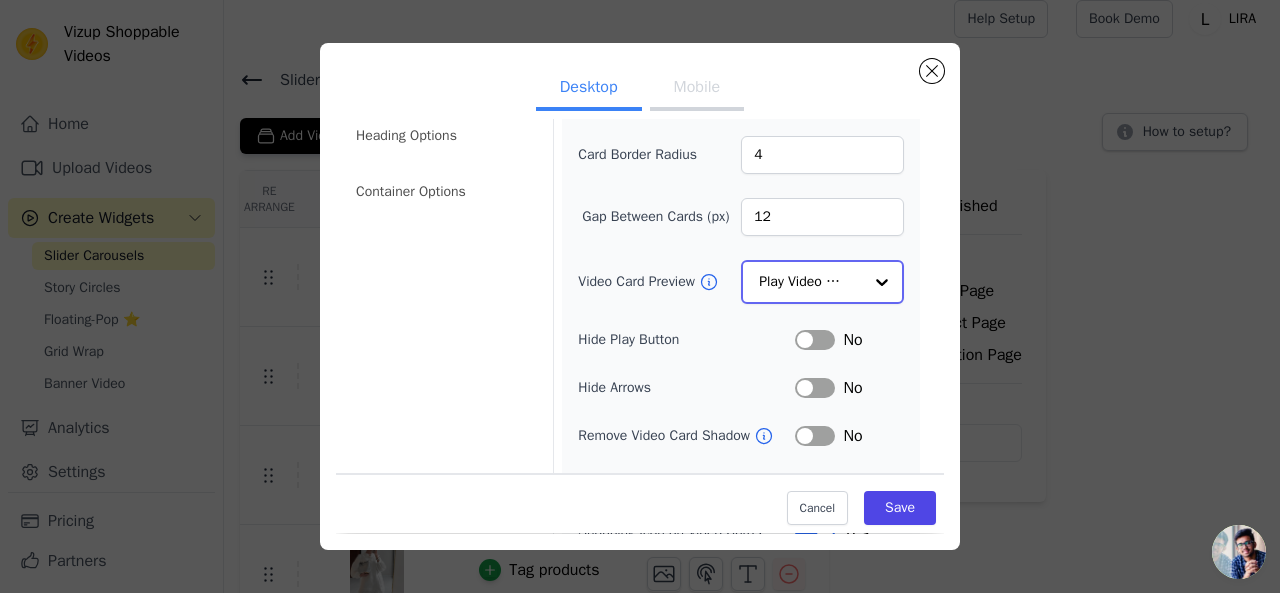 click on "Video Card Preview" 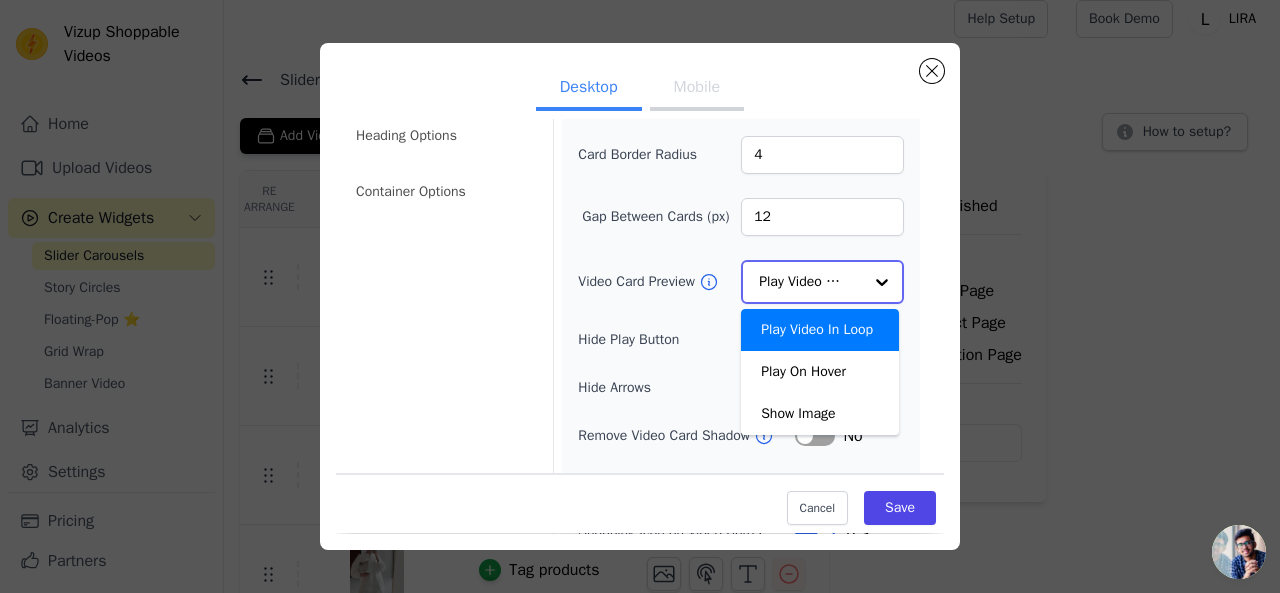 click on "Video Card Preview" 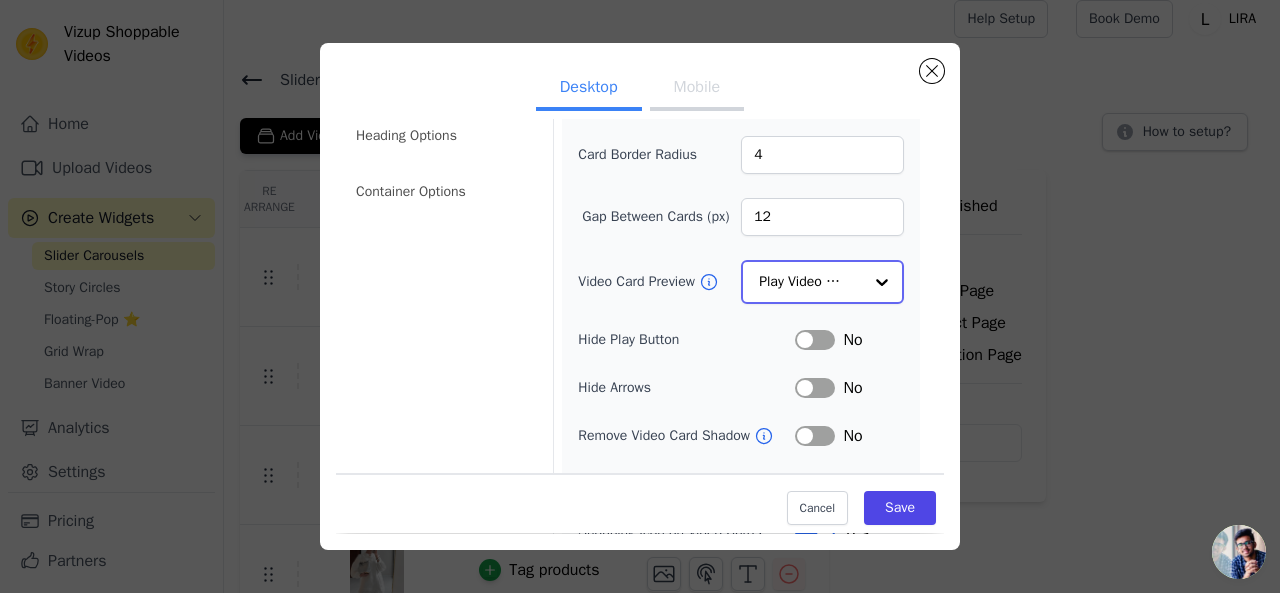 click on "Video Card Preview" 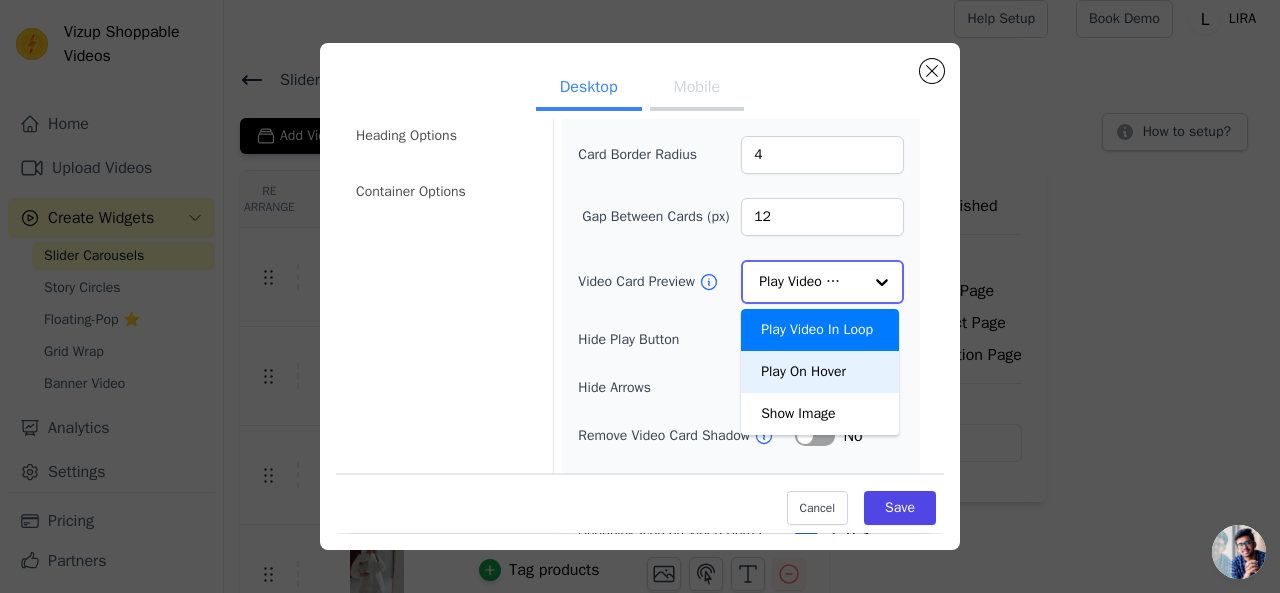 click on "Play On Hover" at bounding box center [820, 372] 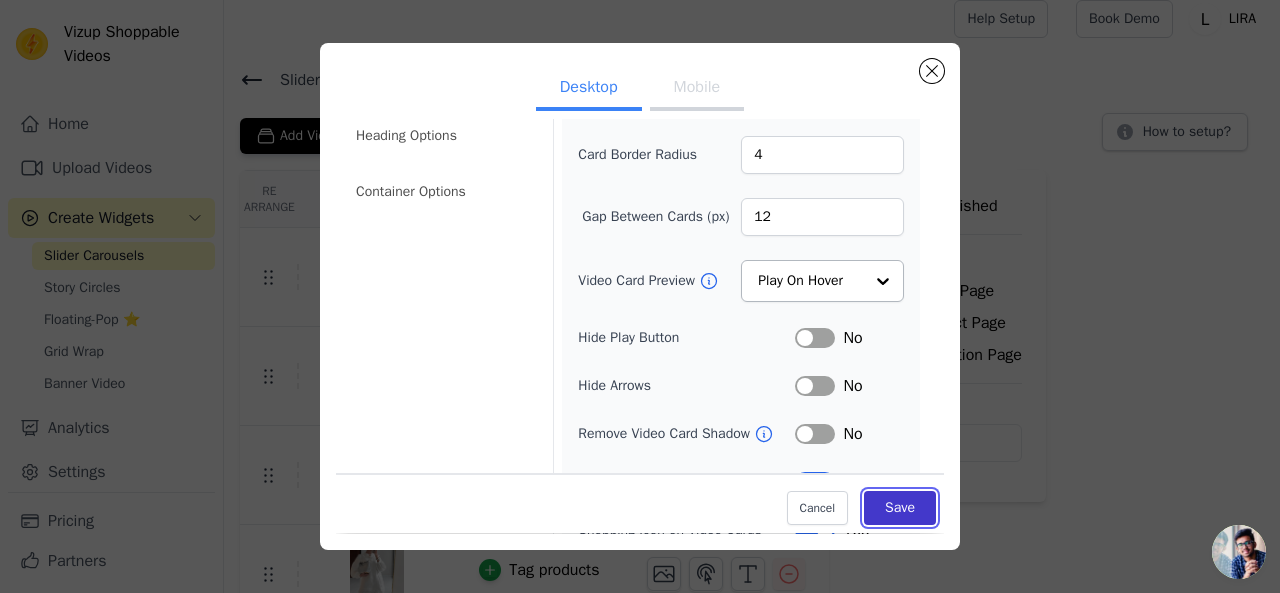 click on "Save" at bounding box center (900, 509) 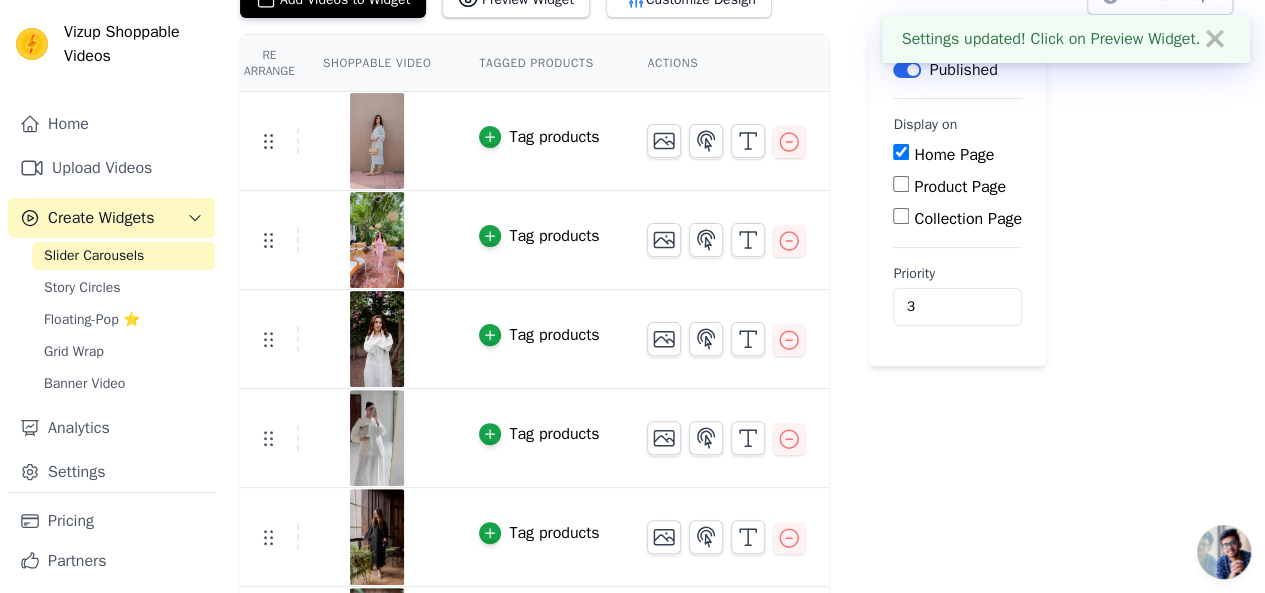 scroll, scrollTop: 0, scrollLeft: 0, axis: both 